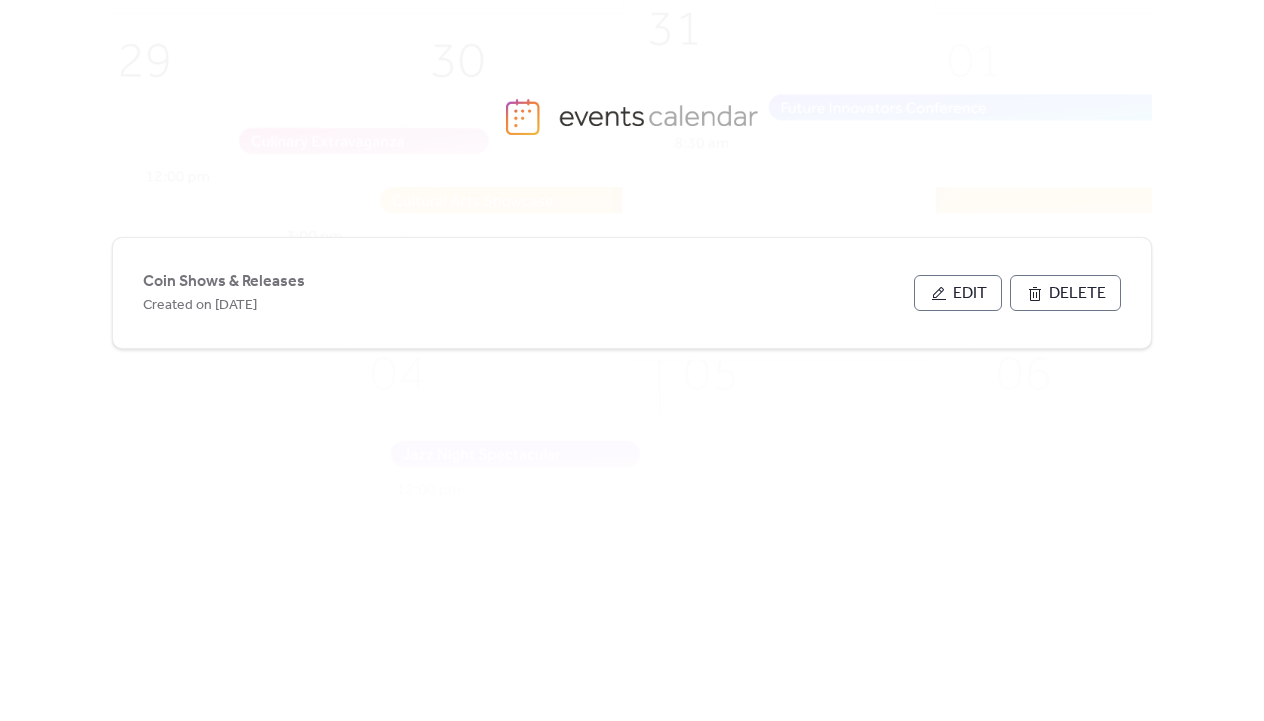 scroll, scrollTop: 0, scrollLeft: 0, axis: both 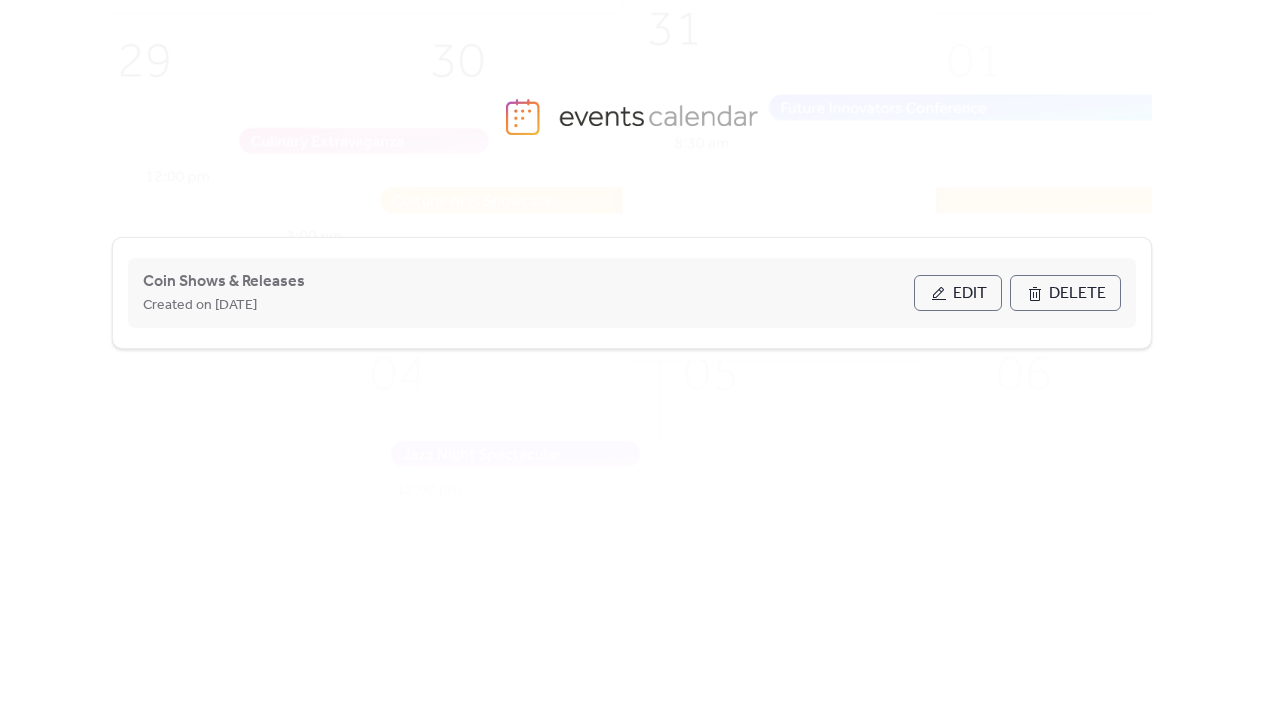 click on "Edit" at bounding box center (970, 294) 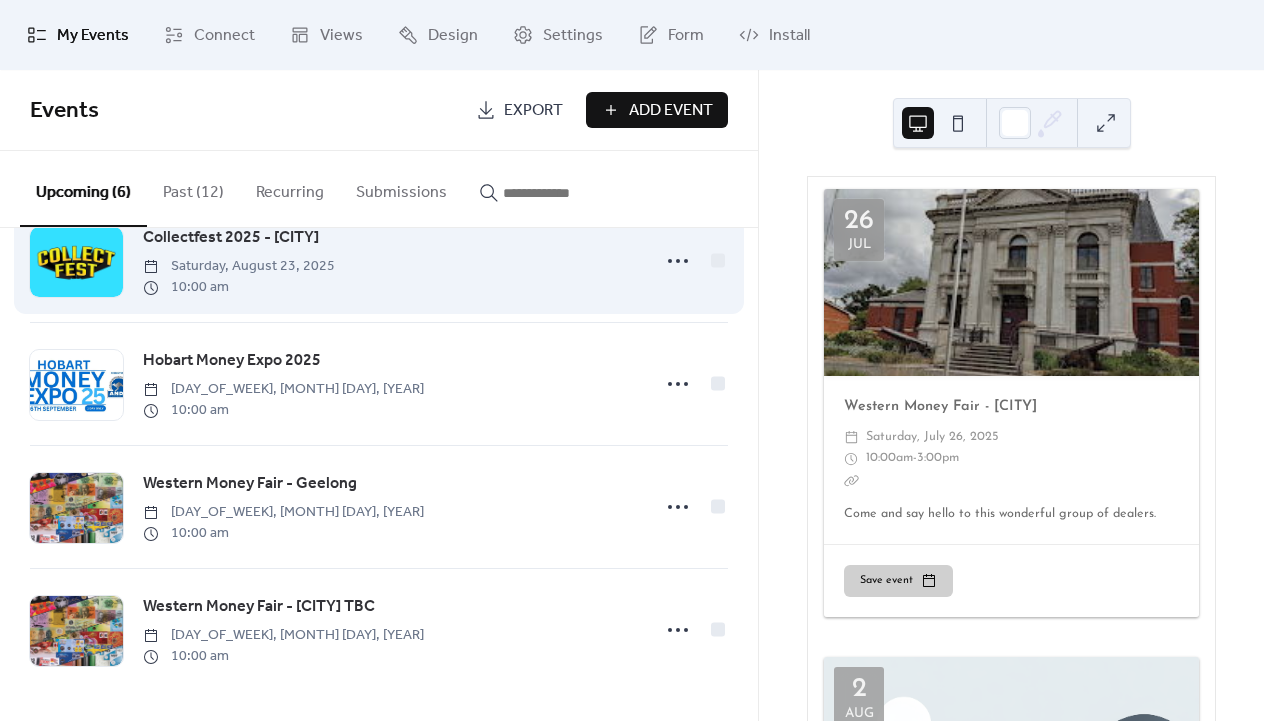 scroll, scrollTop: 0, scrollLeft: 0, axis: both 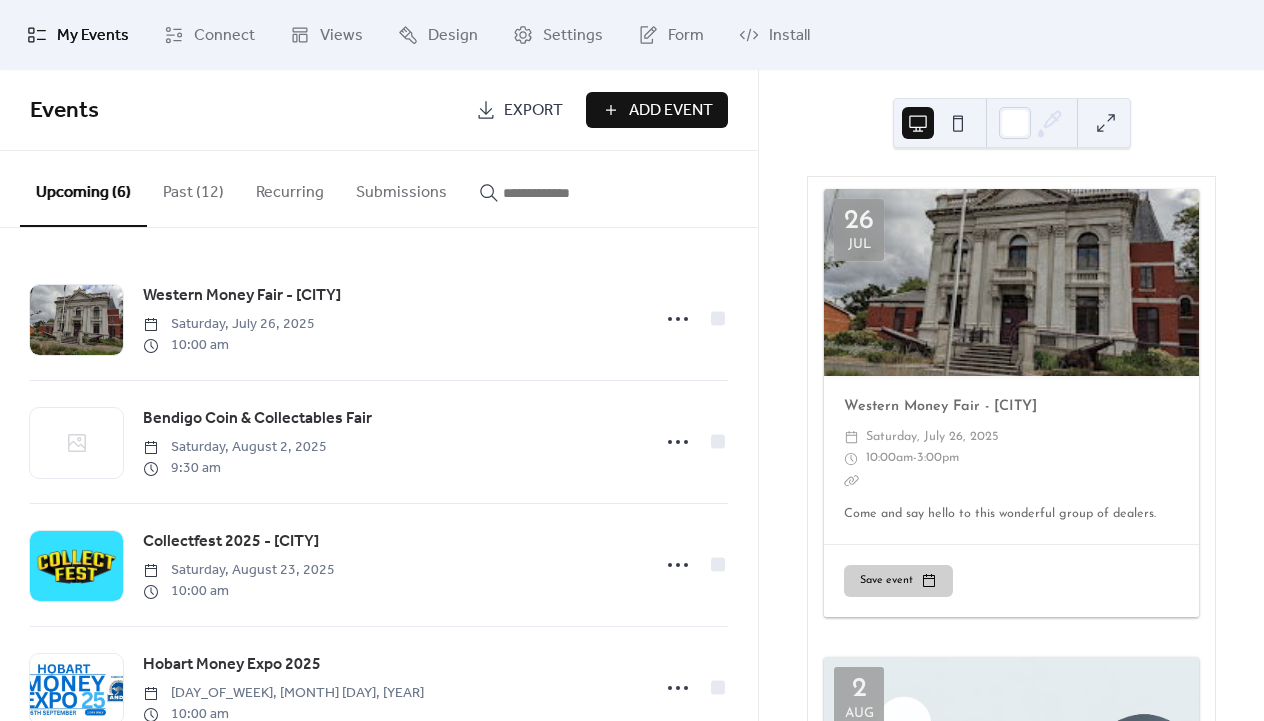click on "Events Export Add Event" at bounding box center (379, 110) 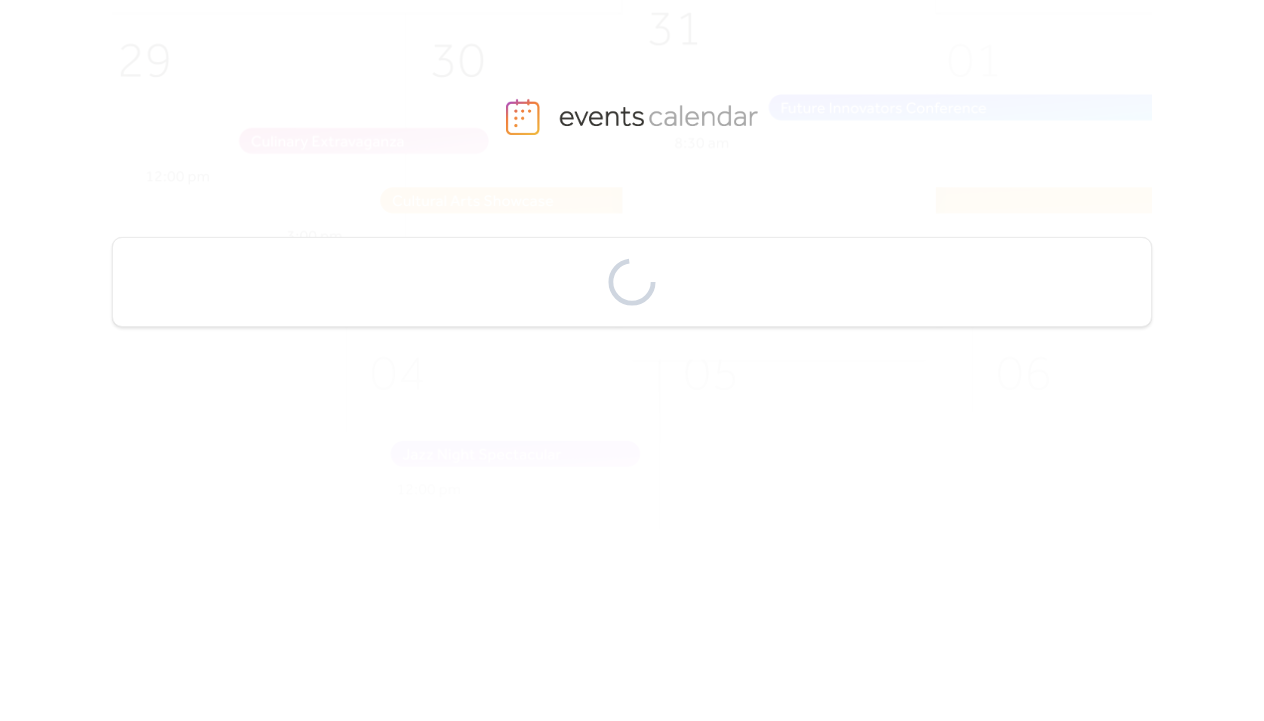 scroll, scrollTop: 0, scrollLeft: 0, axis: both 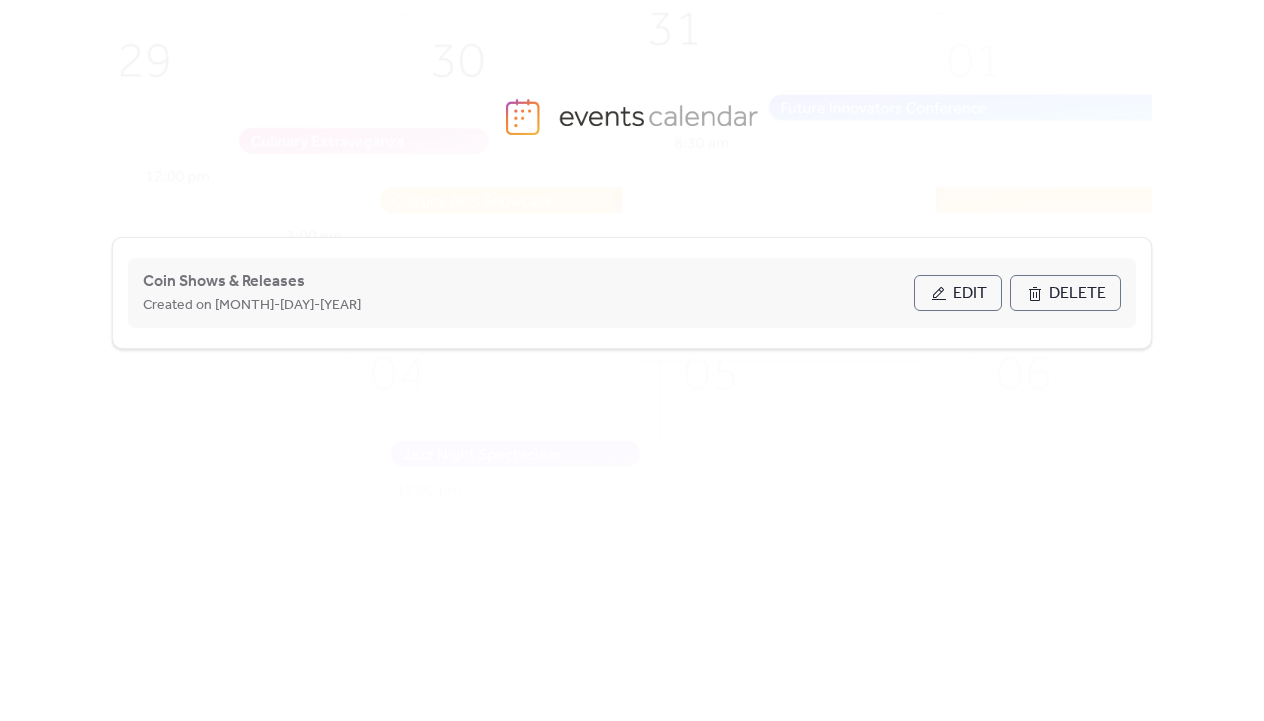 click on "Edit" at bounding box center [958, 293] 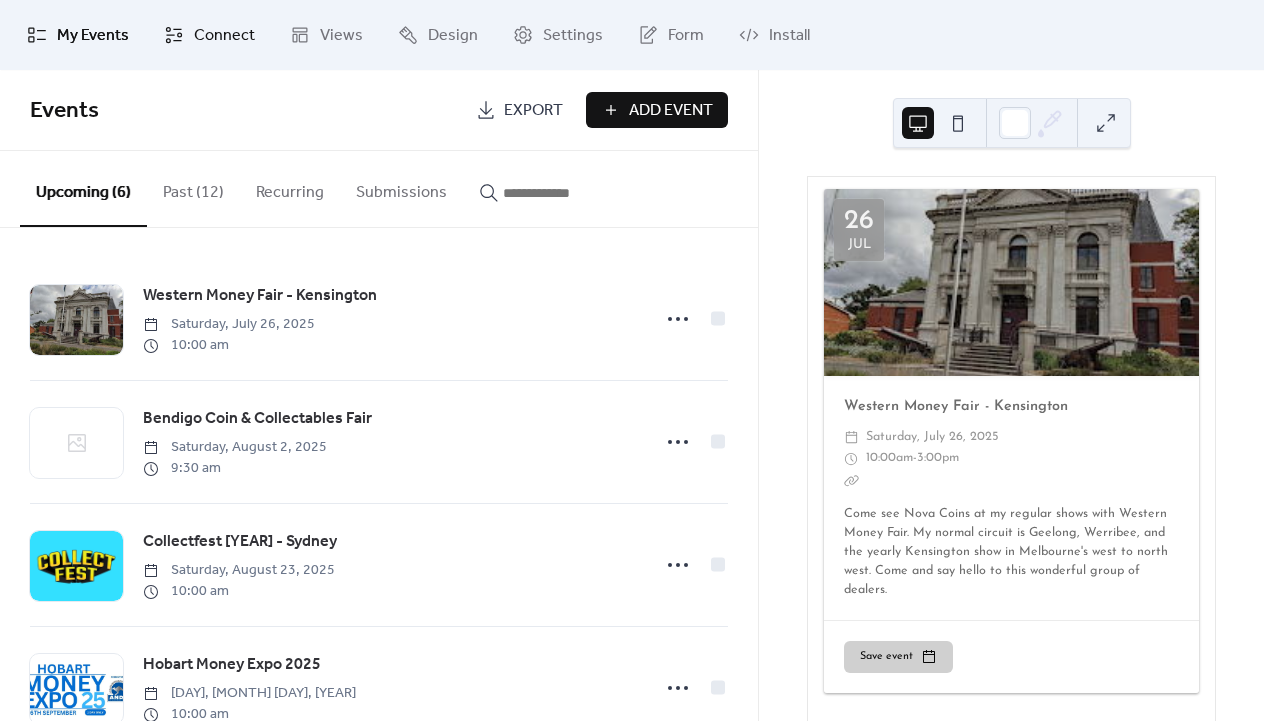click on "Connect" at bounding box center [224, 36] 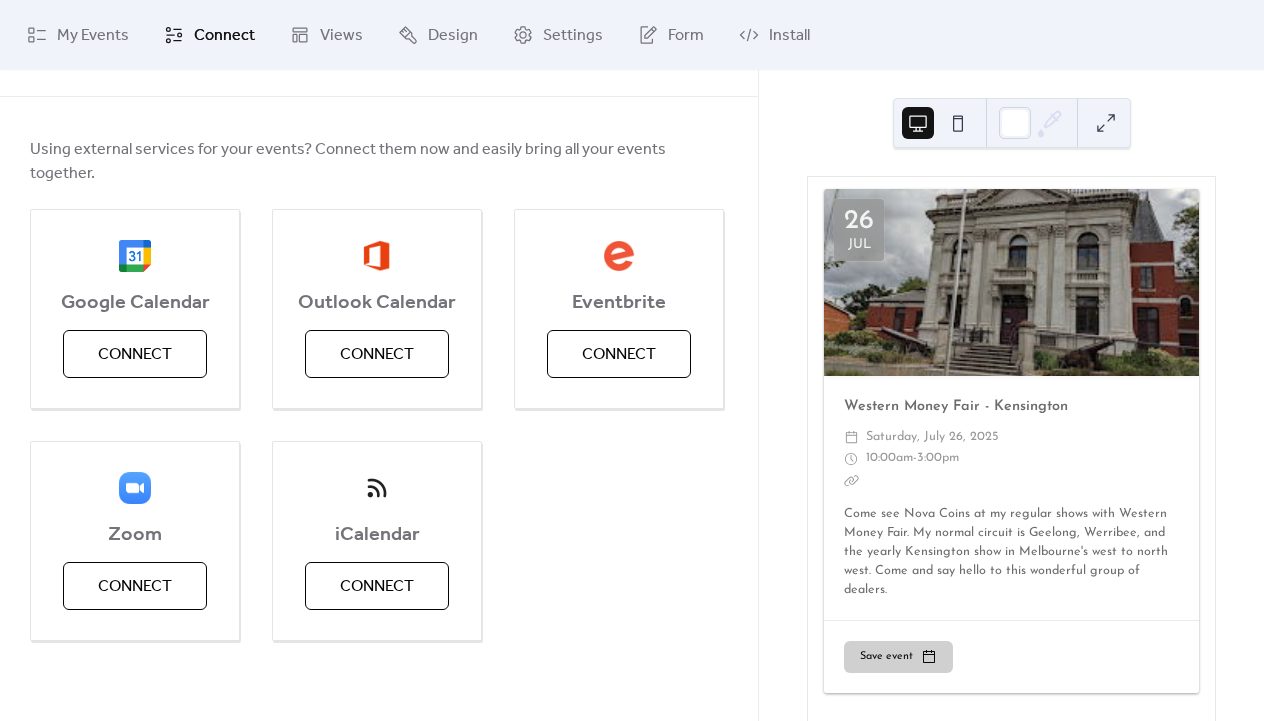 scroll, scrollTop: 0, scrollLeft: 0, axis: both 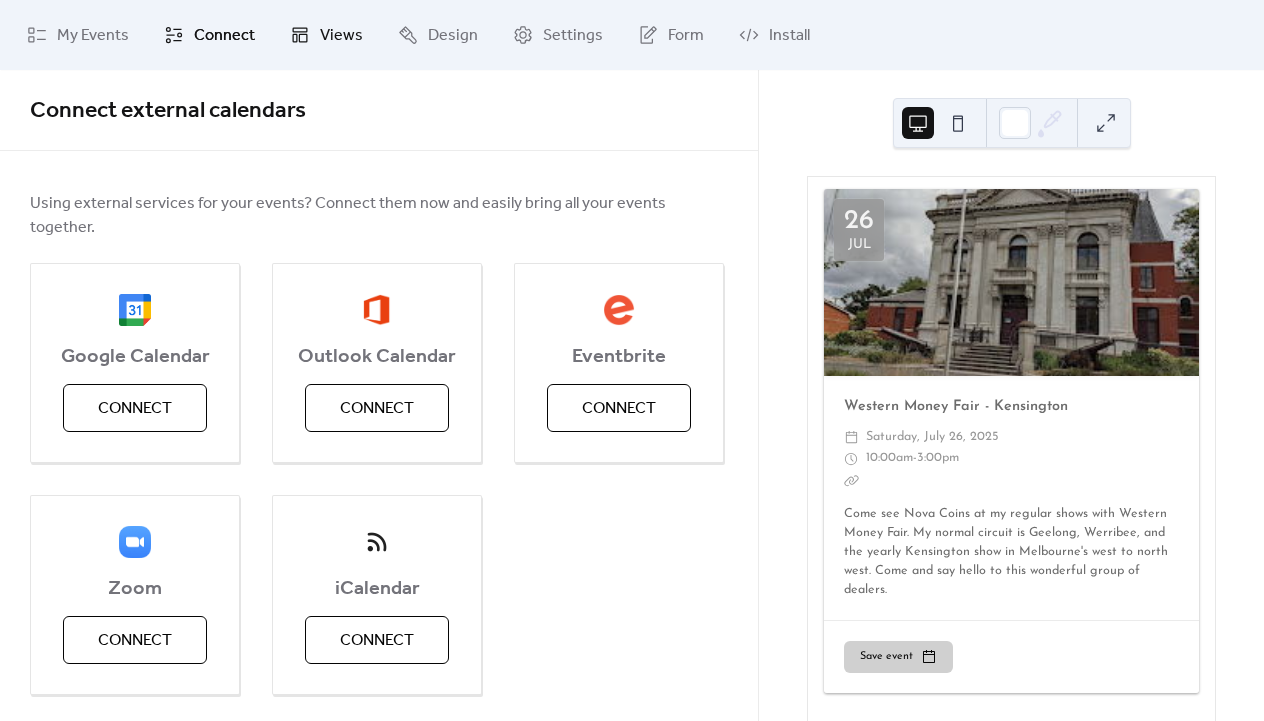 click on "Views" at bounding box center [341, 36] 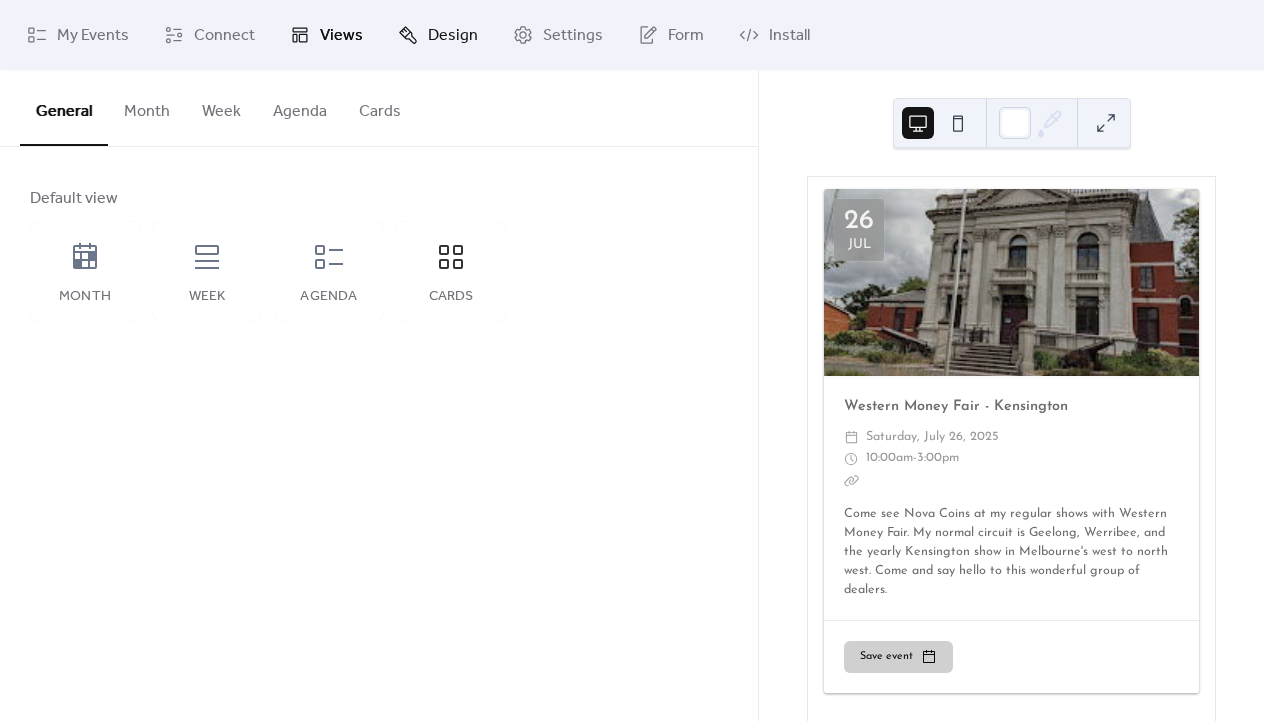 click on "Design" at bounding box center [453, 36] 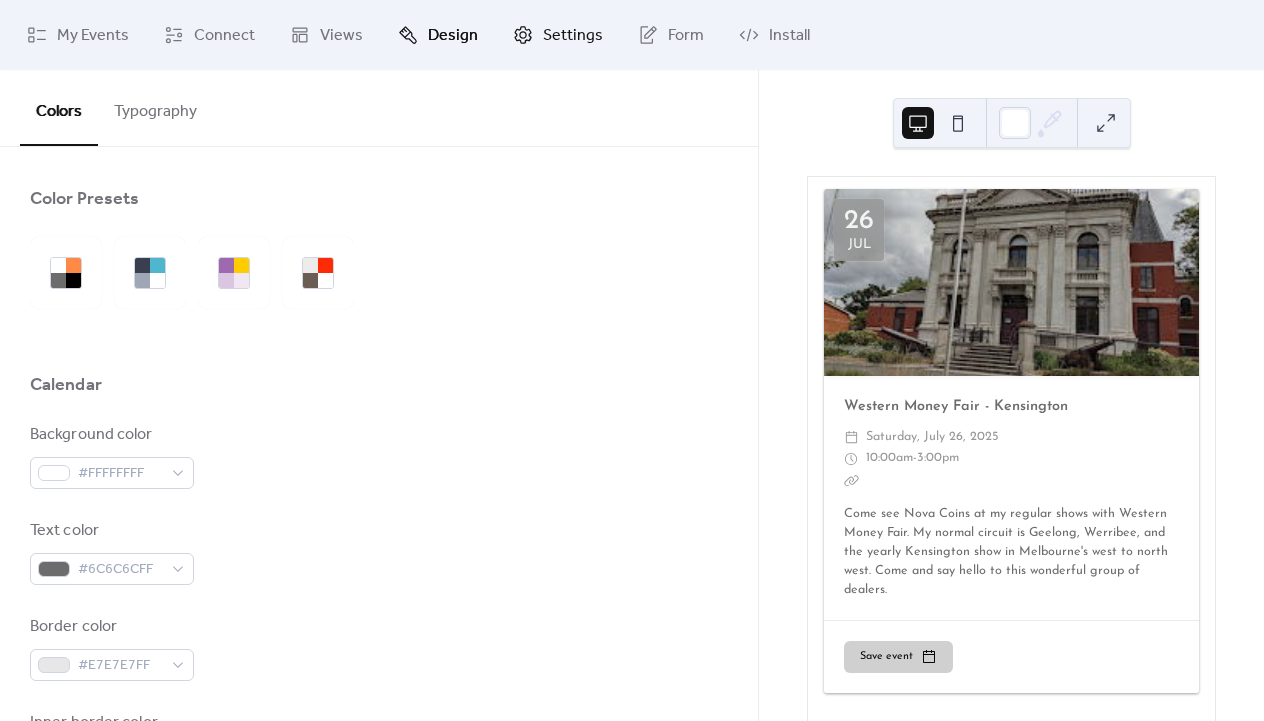 click on "Settings" at bounding box center (573, 36) 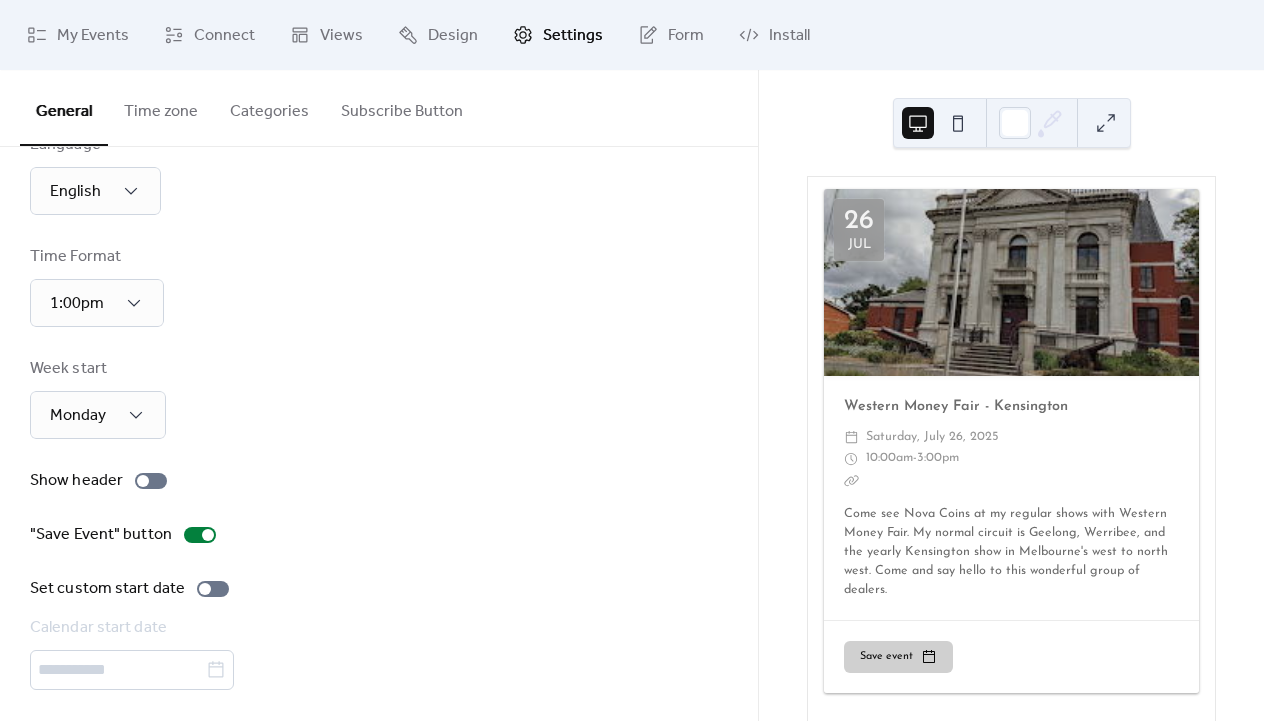 scroll, scrollTop: 0, scrollLeft: 0, axis: both 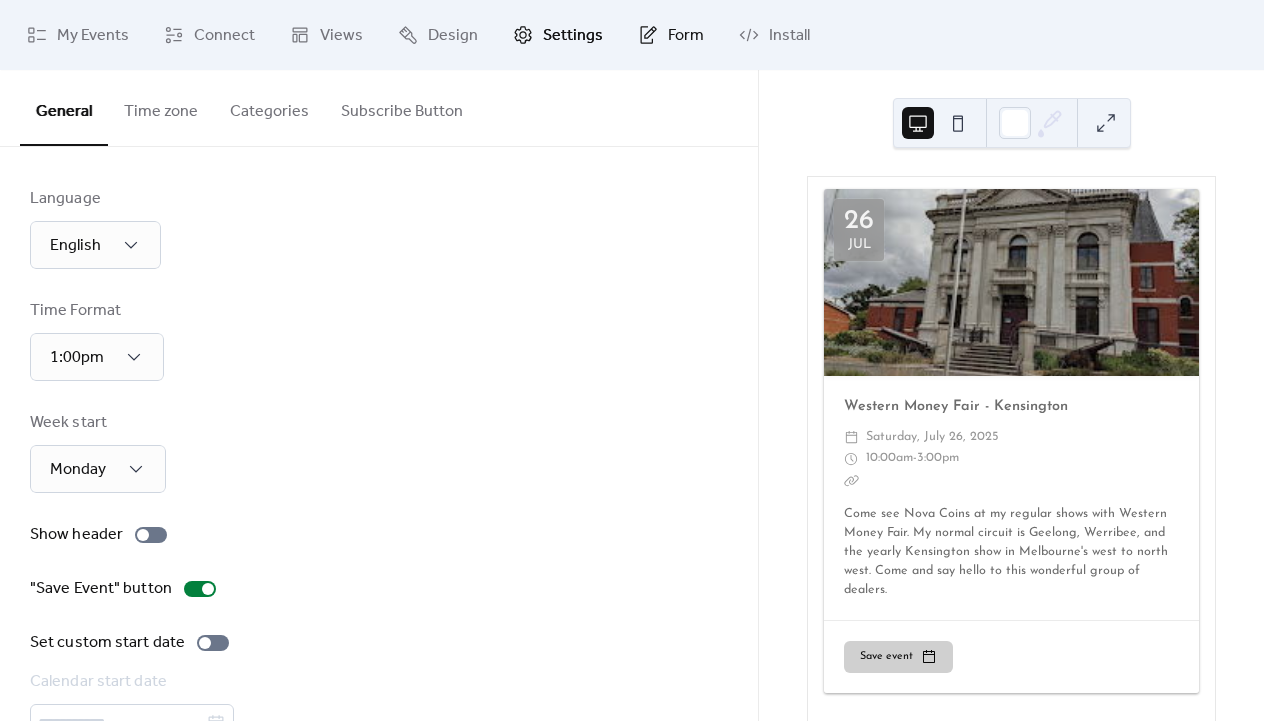 click on "Form" at bounding box center (671, 35) 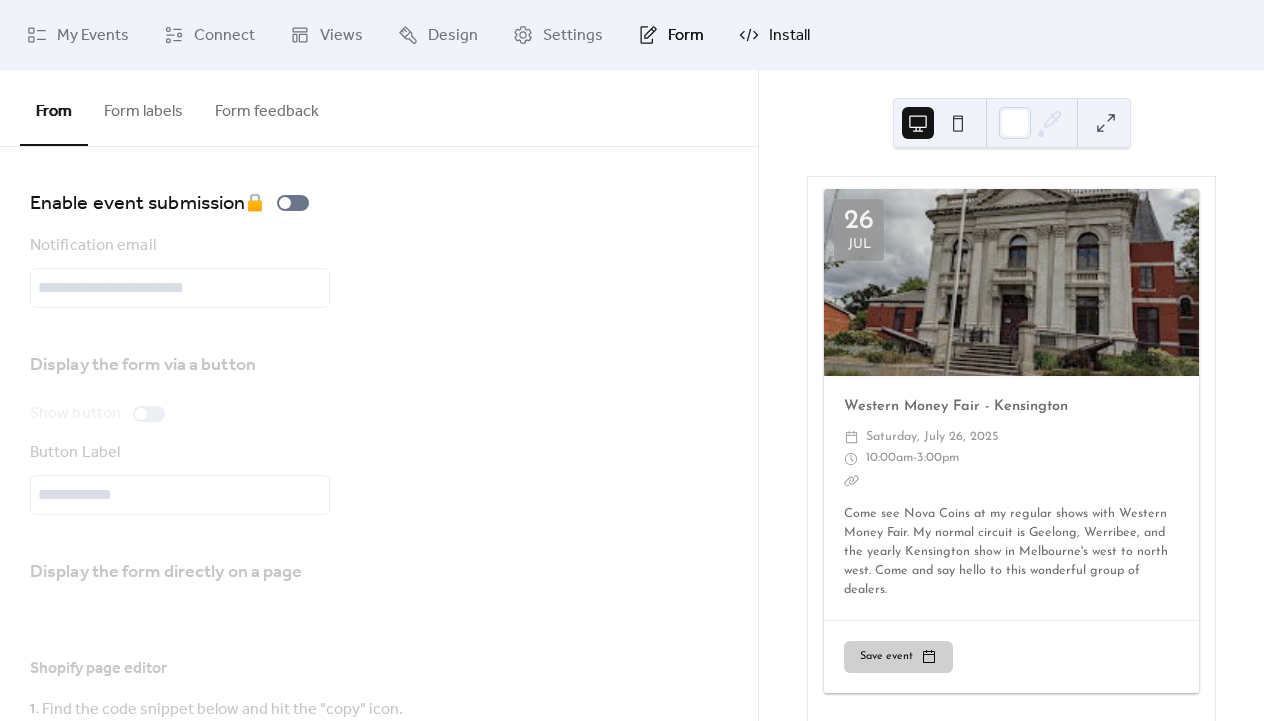 click on "Install" at bounding box center [789, 36] 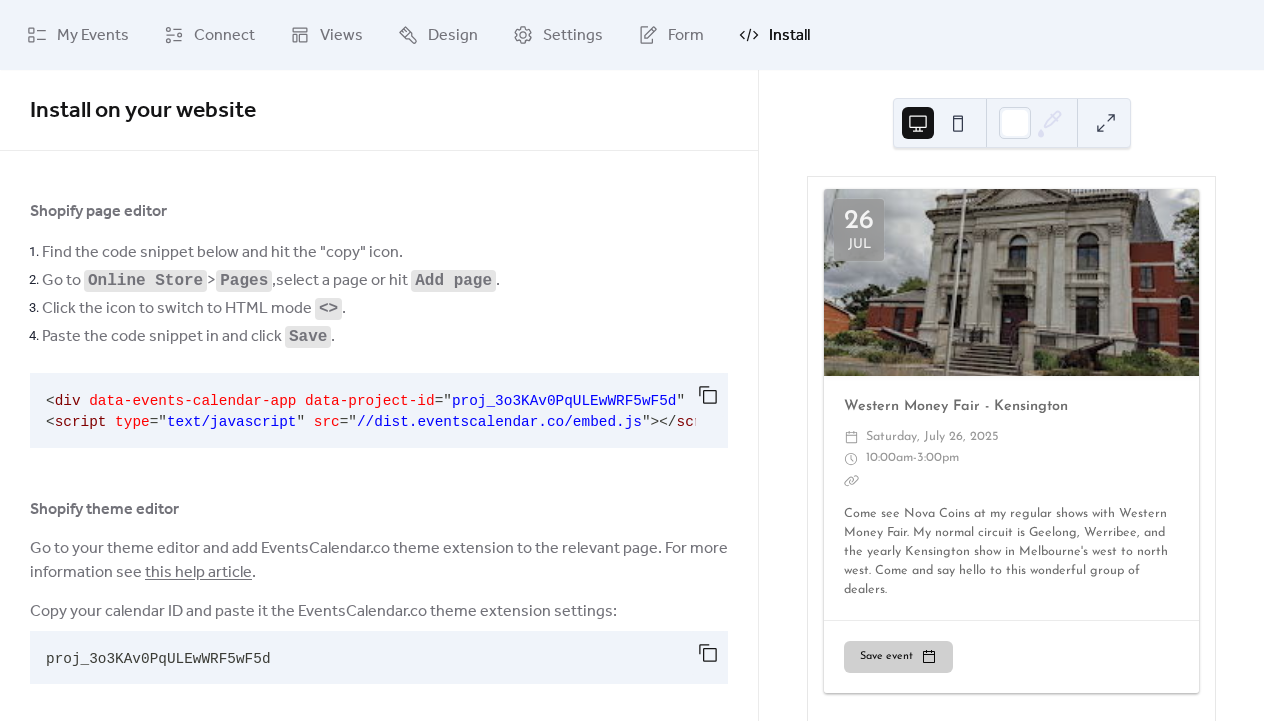 click on "data-events-calendar-app" at bounding box center [192, 401] 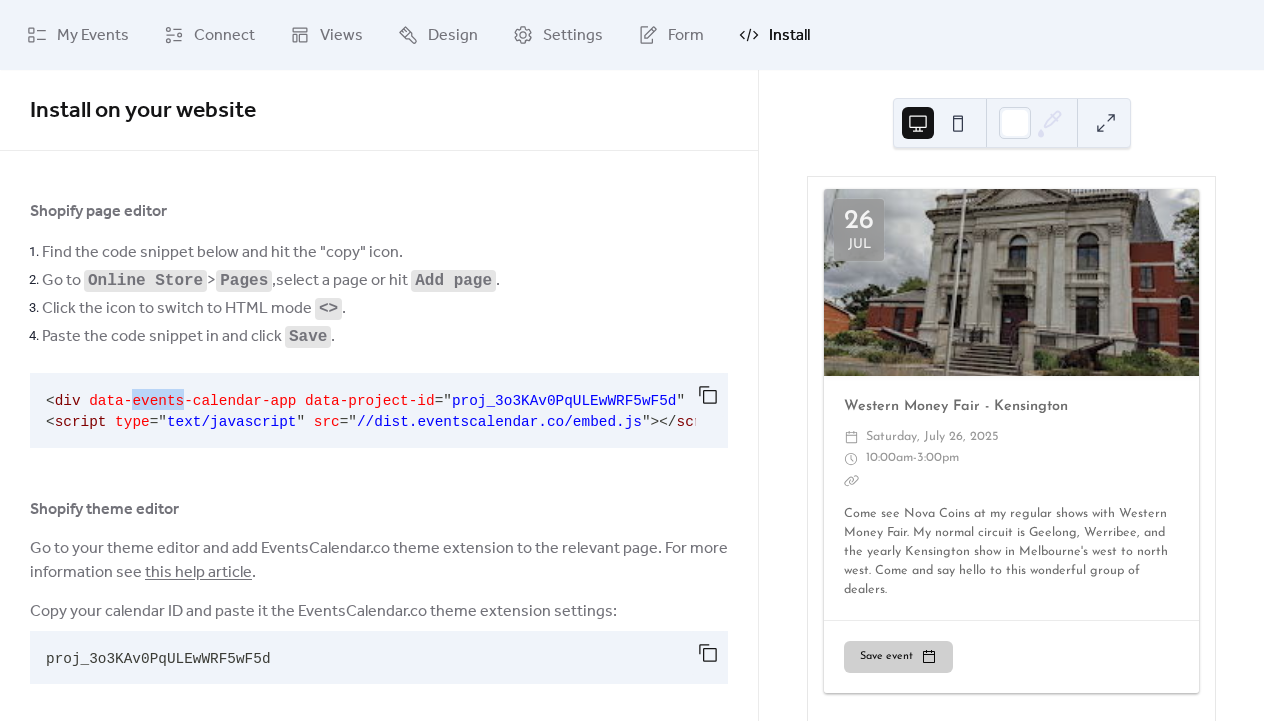 click on "data-events-calendar-app" at bounding box center [192, 401] 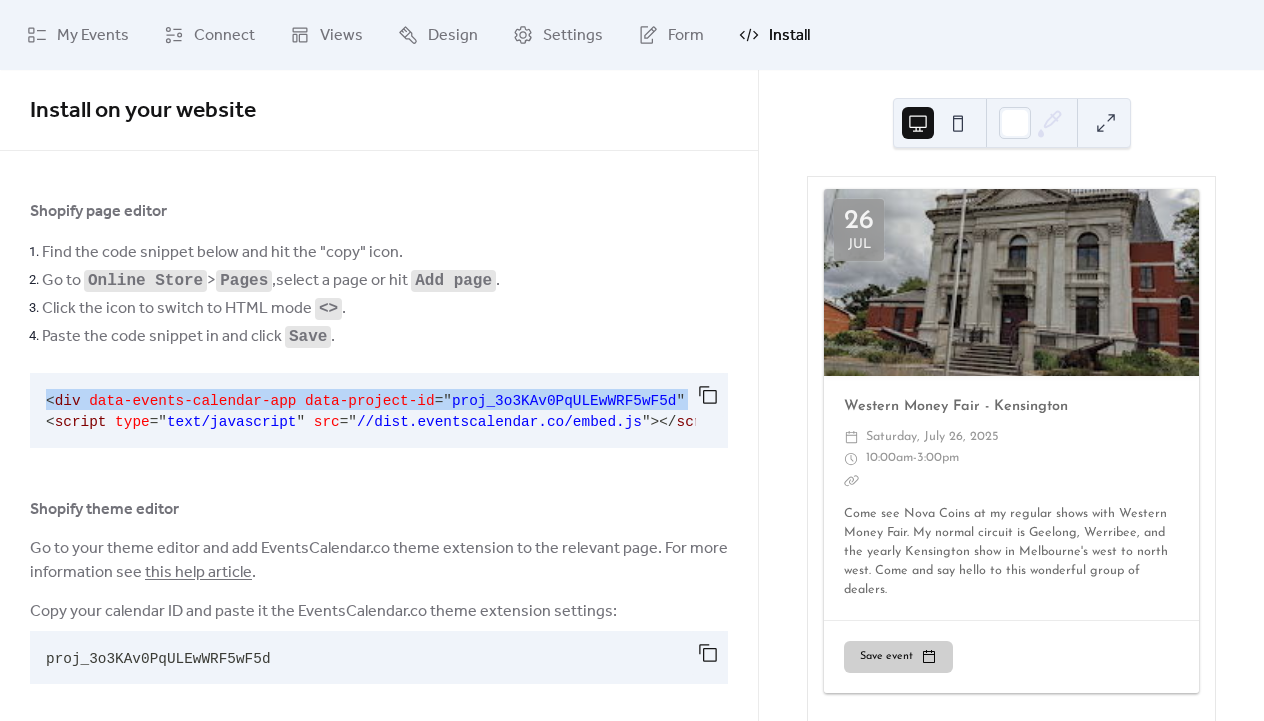 click on "data-events-calendar-app" at bounding box center (192, 401) 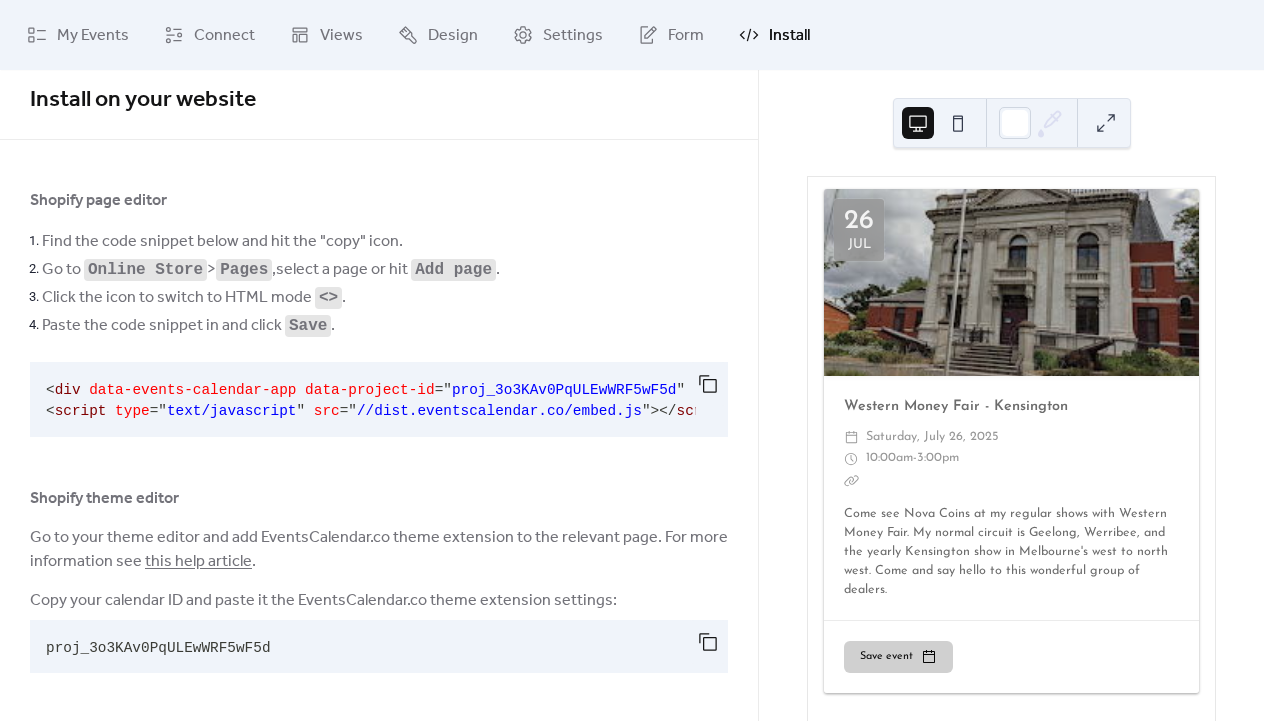 click on "Shopify page editor Find the code snippet below and hit the "copy" icon. Go to   Online Store  >  Pages ,  select a page or hit   Add page . Click the icon to switch to HTML mode   <> . Paste the code snippet in and click   Save . < div   data-events-calendar-app   data-project-id = " proj_3o3KAv0PqULEwWRF5wF5d "   > </ div >
< script   type = " text/javascript "   src = " //dist.eventscalendar.co/embed.js " > </ script > Shopify theme editor Go to your theme editor and add EventsCalendar.co theme extension to the relevant page. For more information see   this help article . Copy your calendar ID and paste it the EventsCalendar.co theme extension settings: proj_3o3KAv0PqULEwWRF5wF5d" at bounding box center (379, 434) 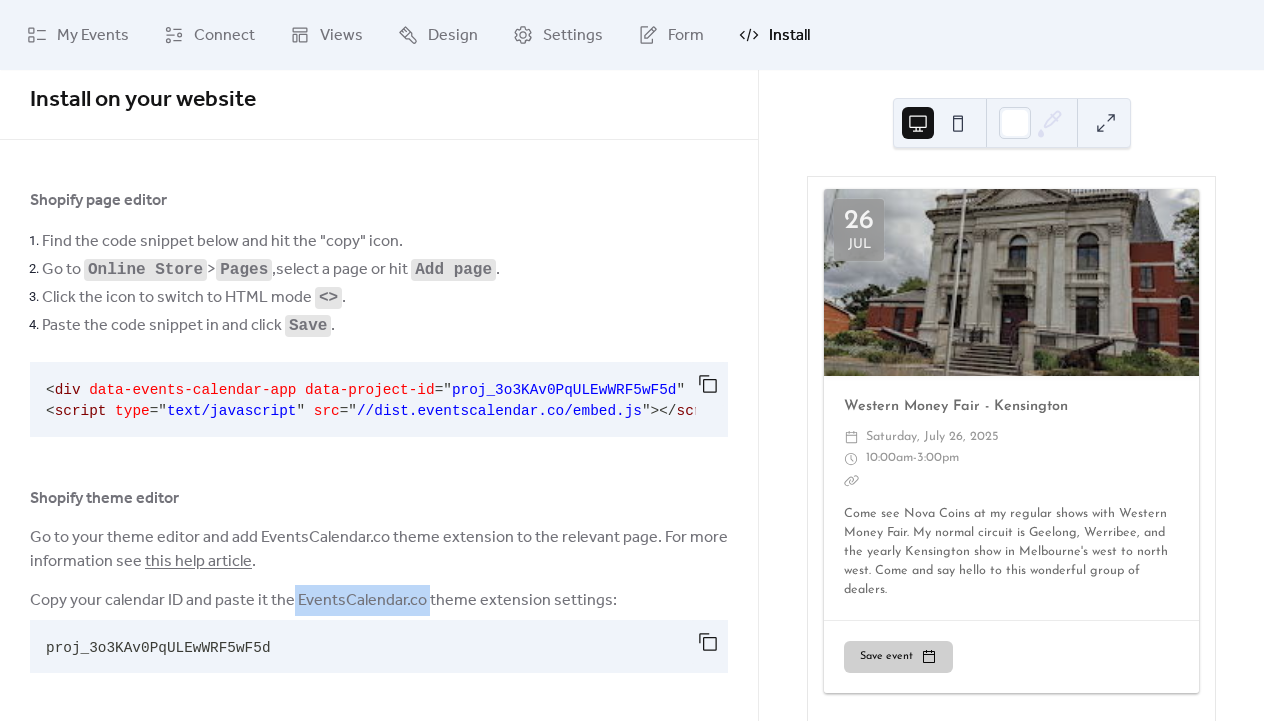 drag, startPoint x: 289, startPoint y: 602, endPoint x: 422, endPoint y: 596, distance: 133.13527 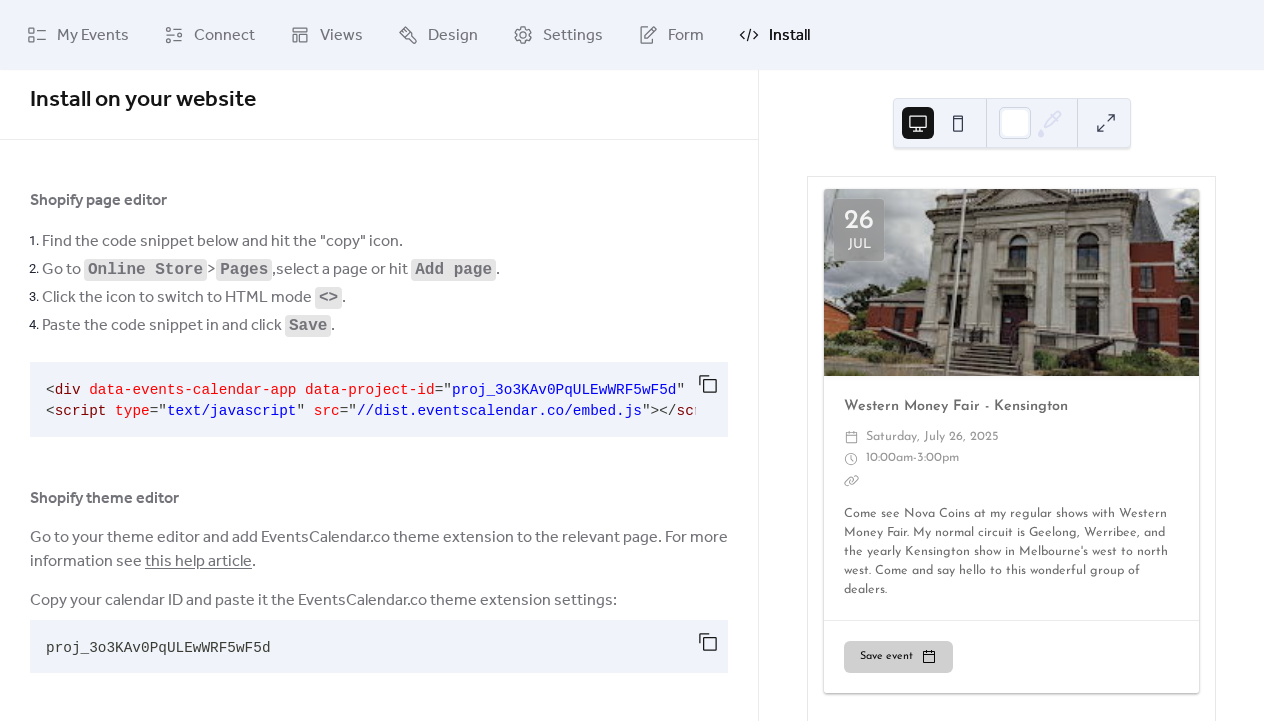 click on "Copy your calendar ID and paste it the EventsCalendar.co theme extension settings:" at bounding box center [323, 601] 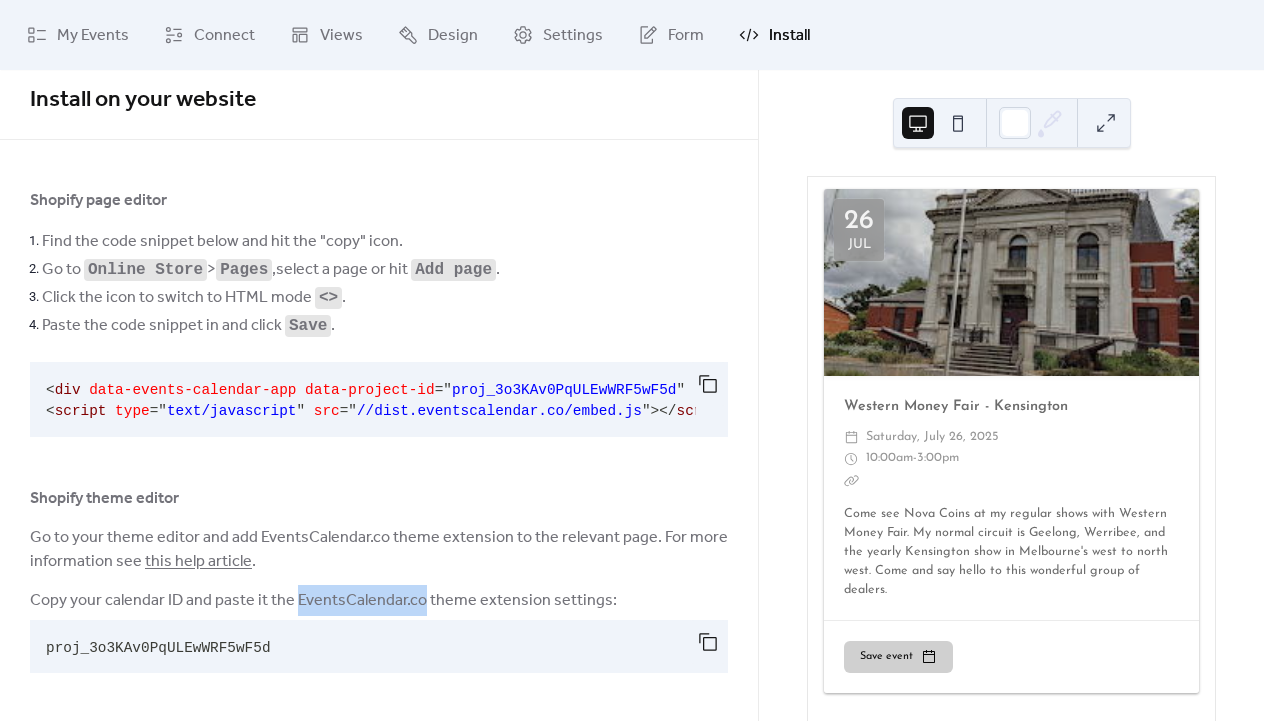 drag, startPoint x: 291, startPoint y: 601, endPoint x: 416, endPoint y: 603, distance: 125.016 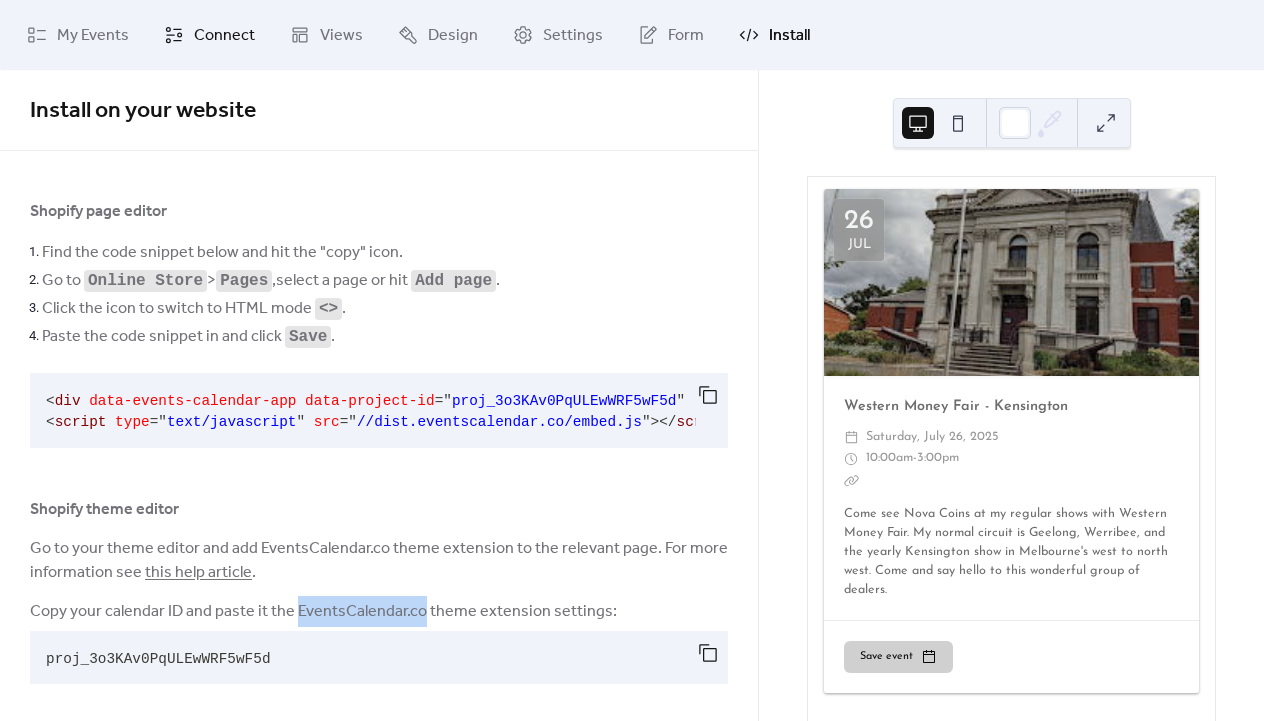 click on "Connect" at bounding box center [224, 36] 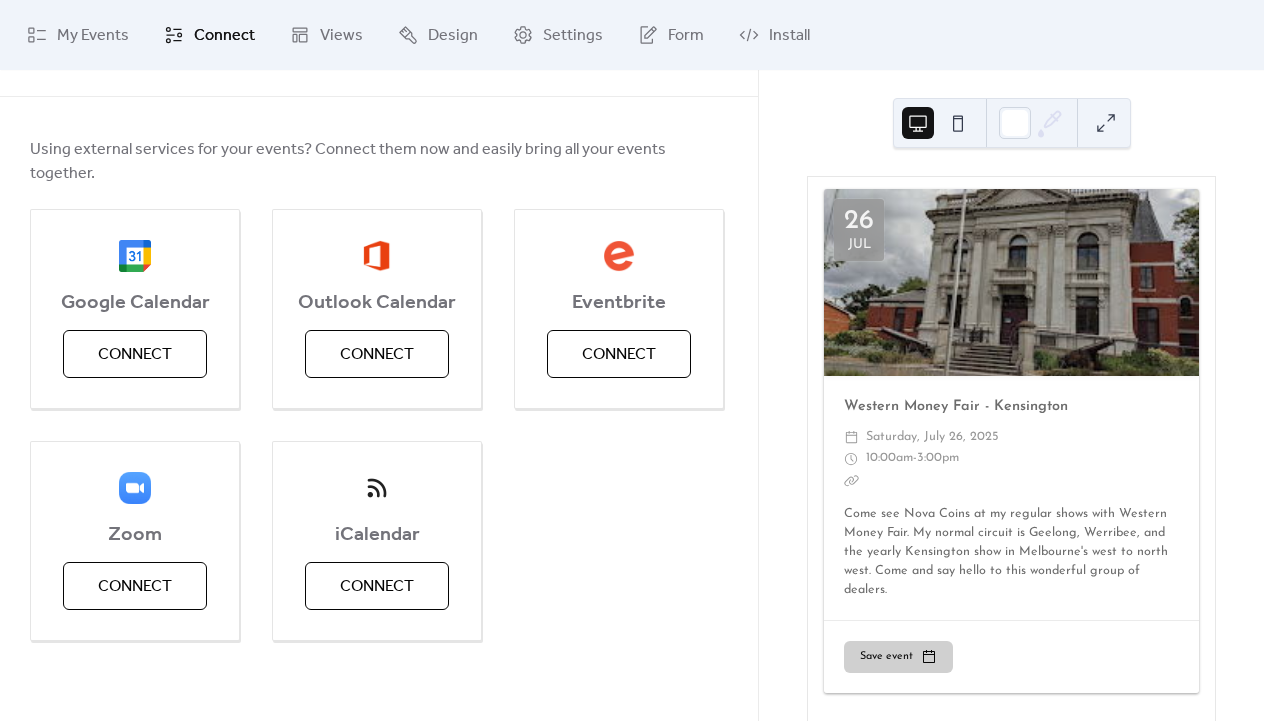 scroll, scrollTop: 98, scrollLeft: 0, axis: vertical 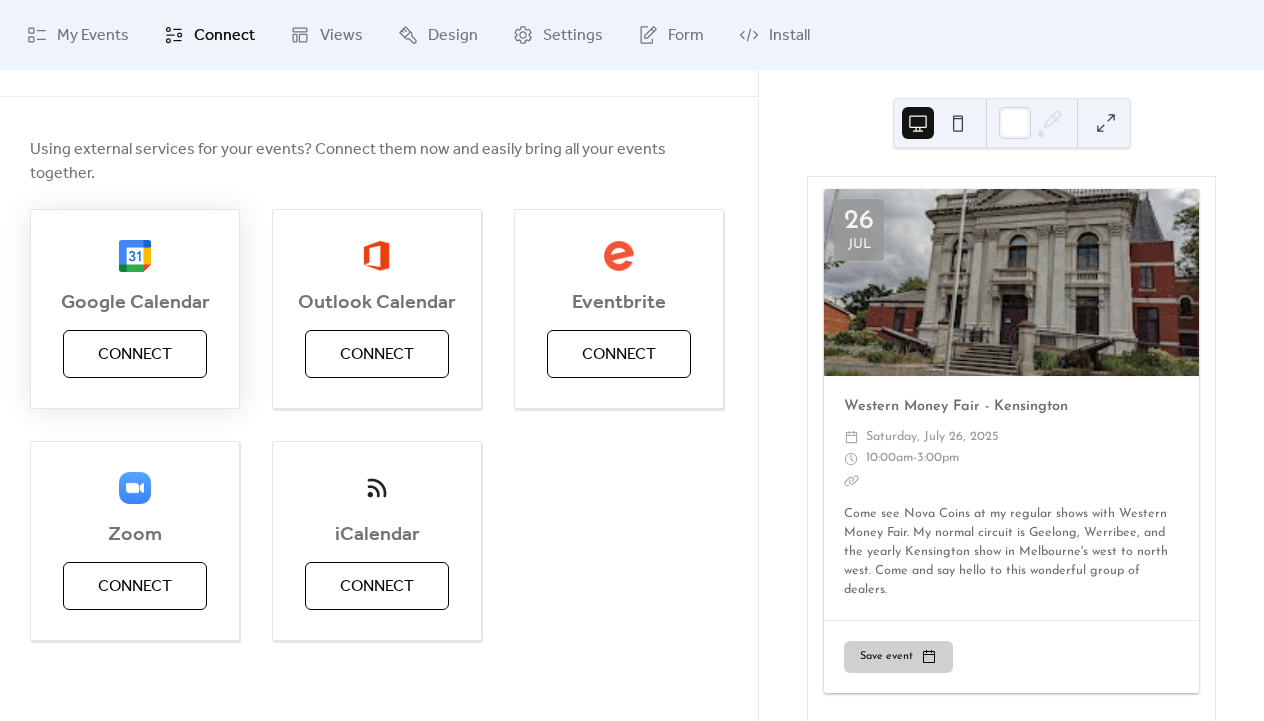 click on "Connect" at bounding box center (135, 354) 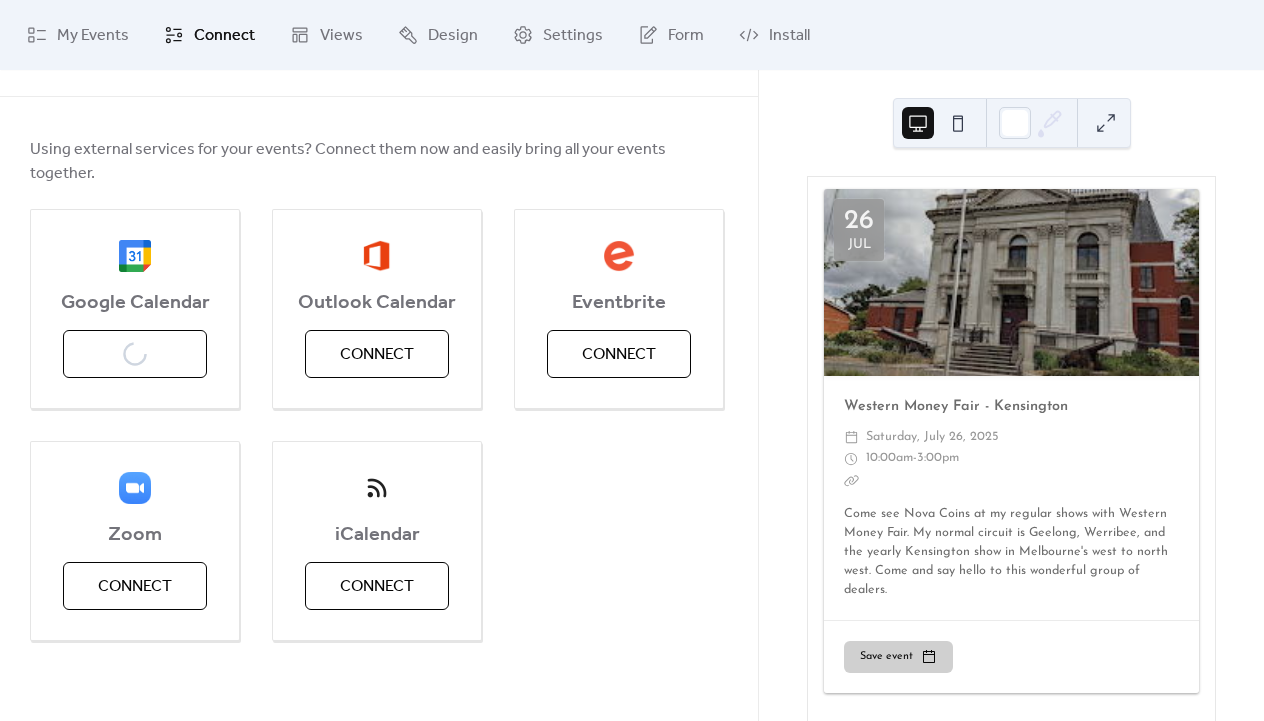 scroll, scrollTop: 0, scrollLeft: 0, axis: both 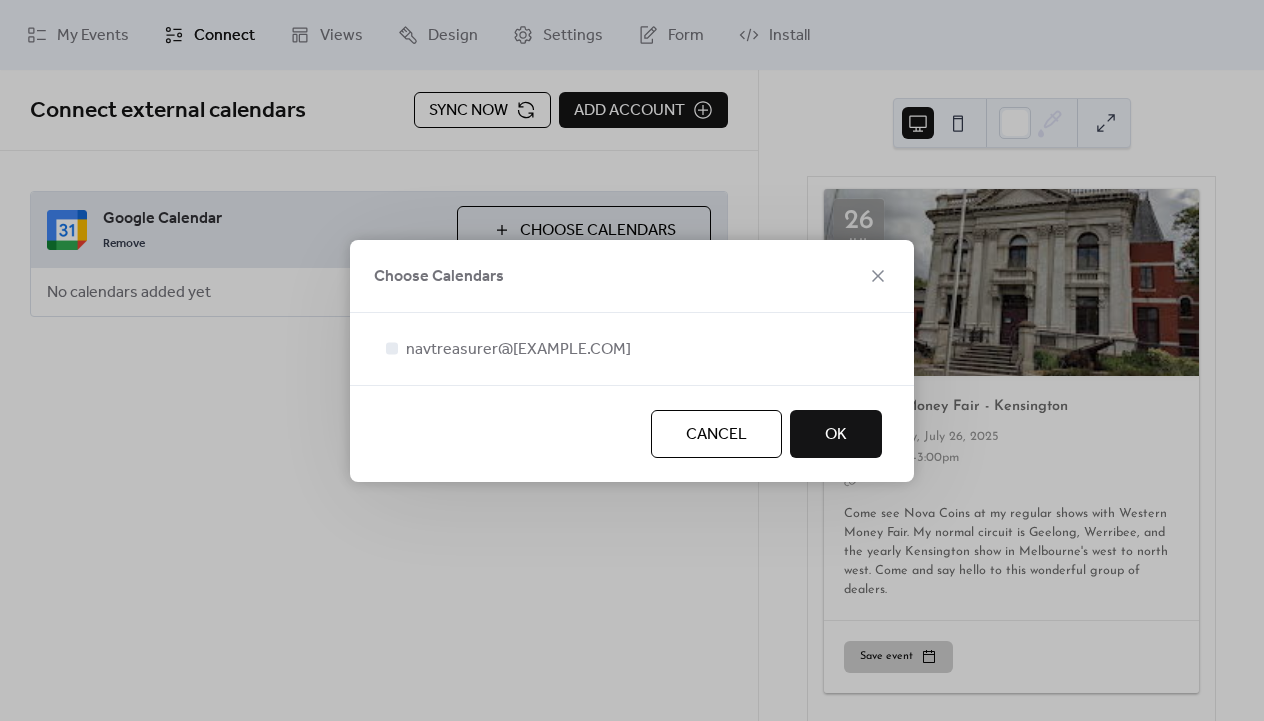 click on "OK" at bounding box center [836, 434] 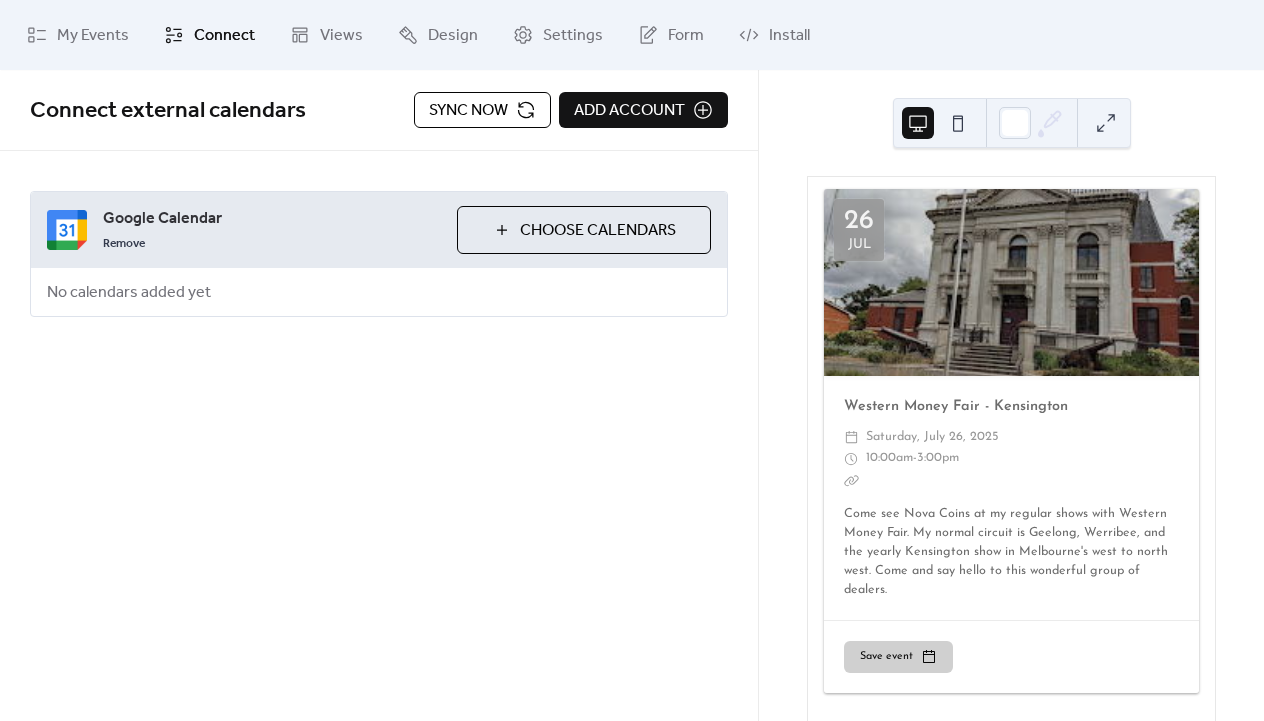 click on "Sync now" at bounding box center (468, 111) 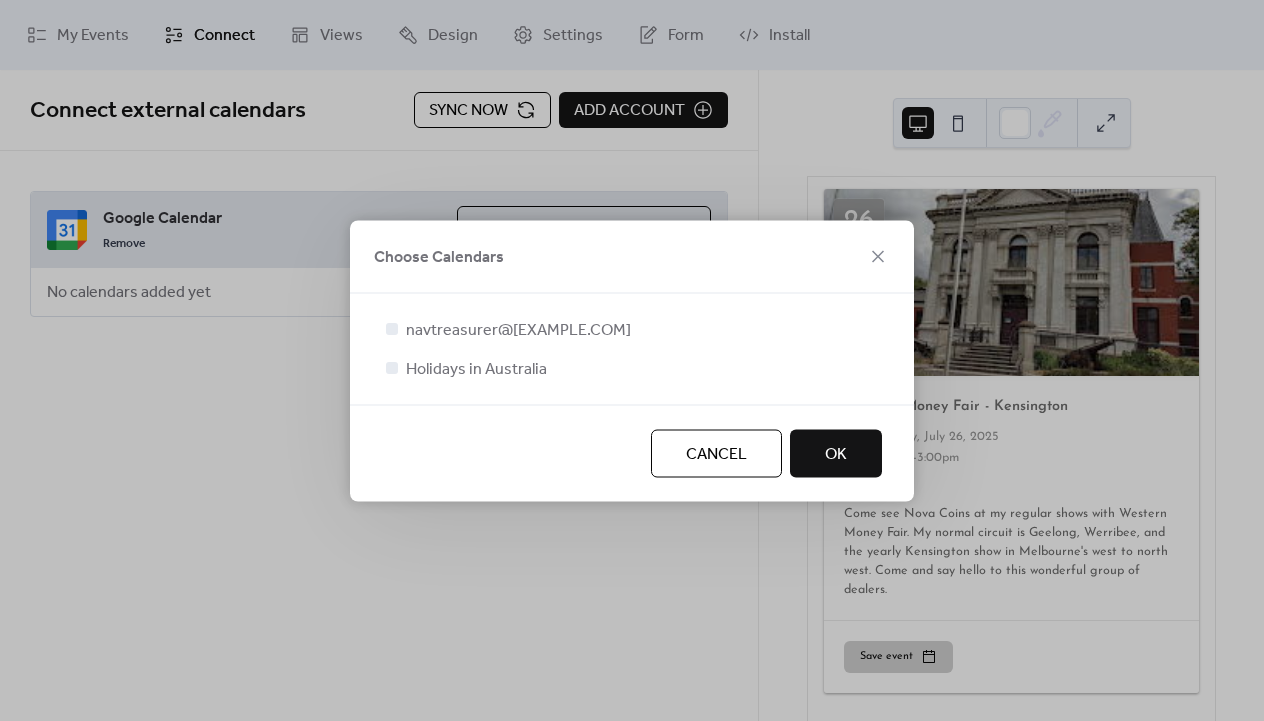 click on "OK" at bounding box center (836, 453) 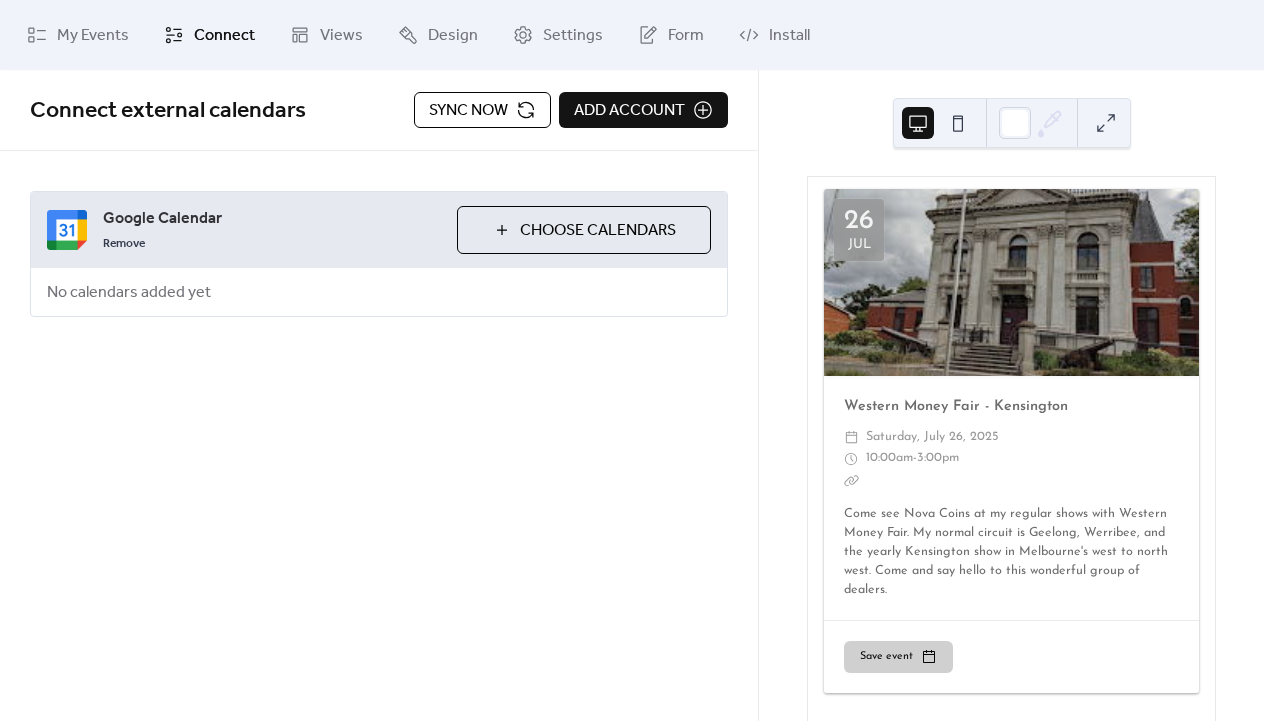 drag, startPoint x: 638, startPoint y: 115, endPoint x: 605, endPoint y: 107, distance: 33.955853 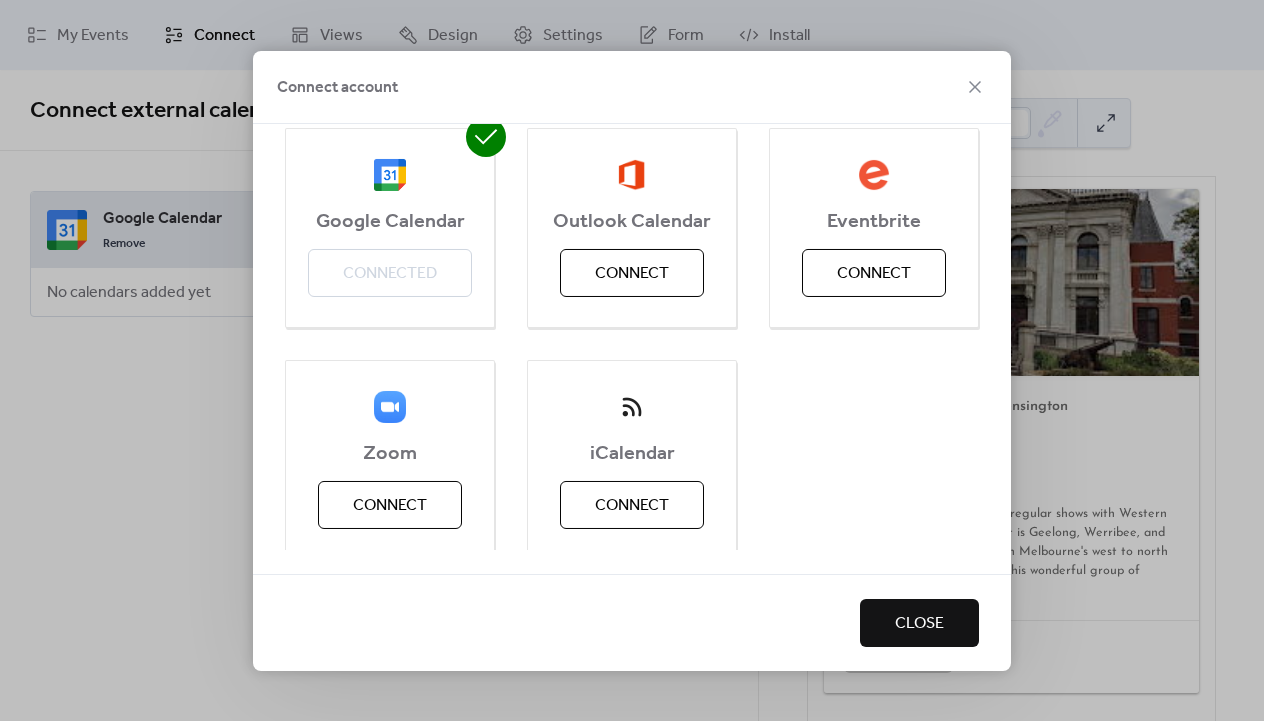 scroll, scrollTop: 28, scrollLeft: 0, axis: vertical 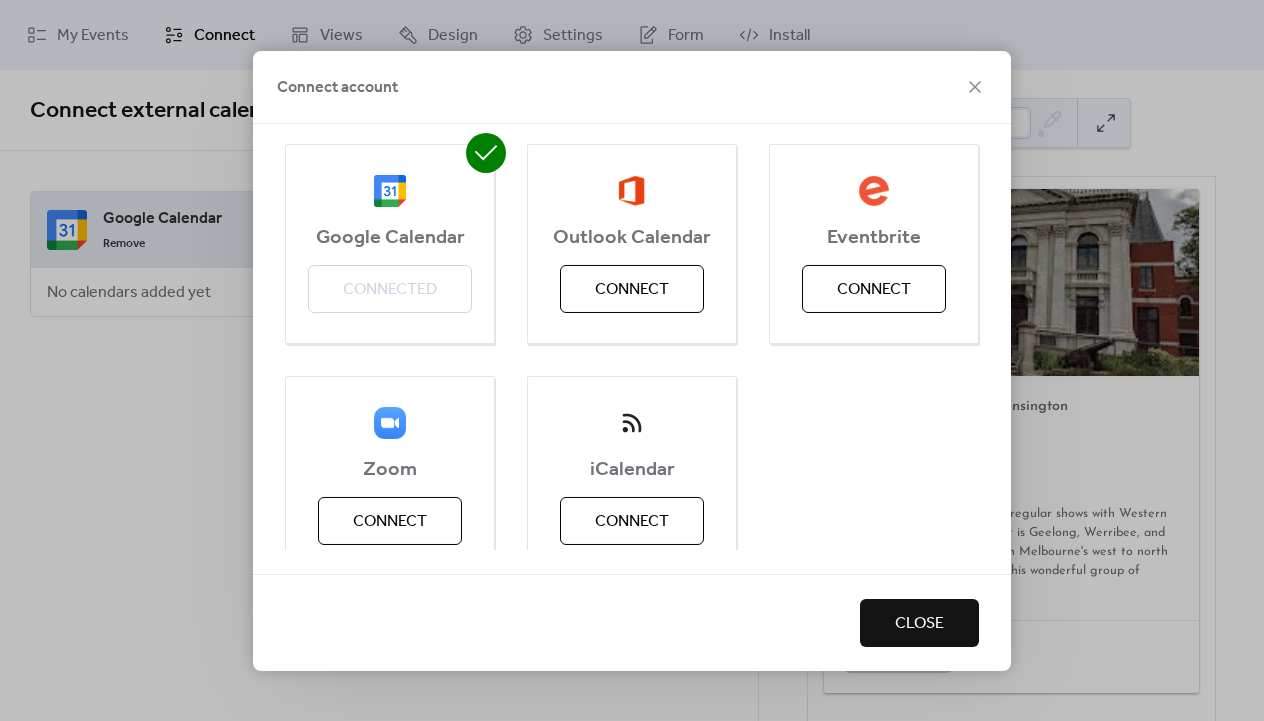 click on "Close" at bounding box center (919, 624) 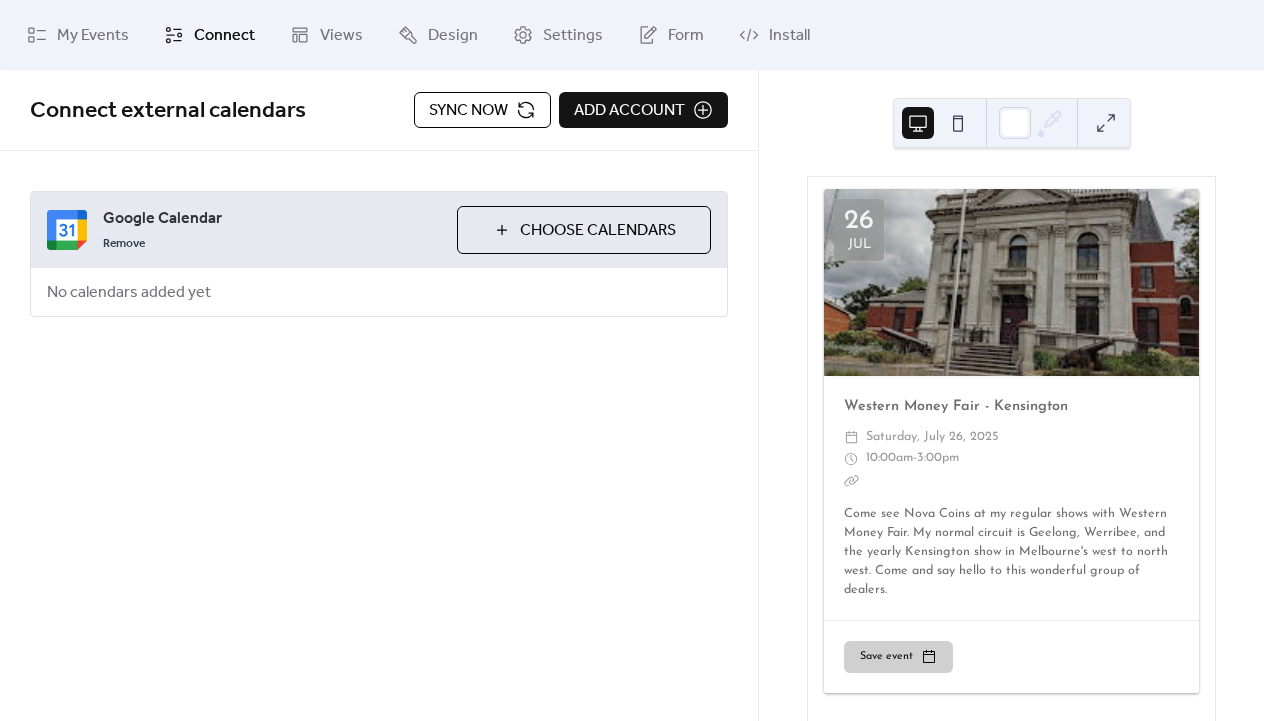 click on "Sync now" at bounding box center [468, 111] 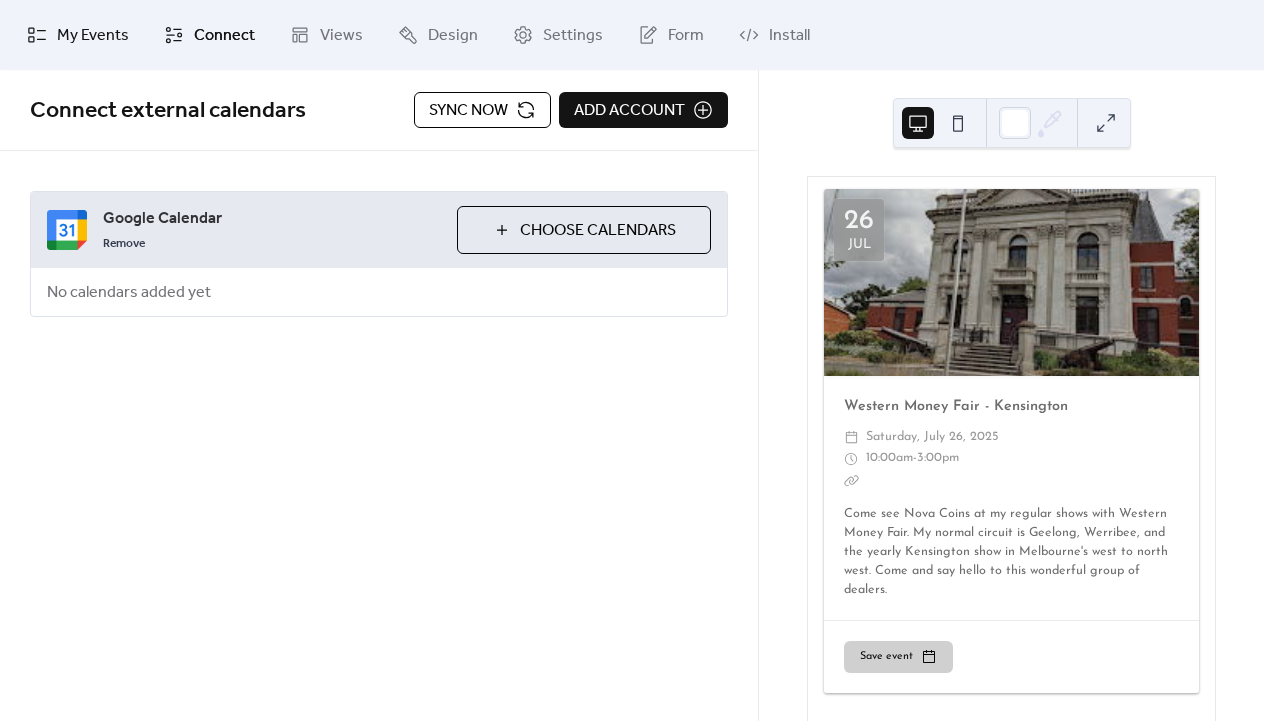 click 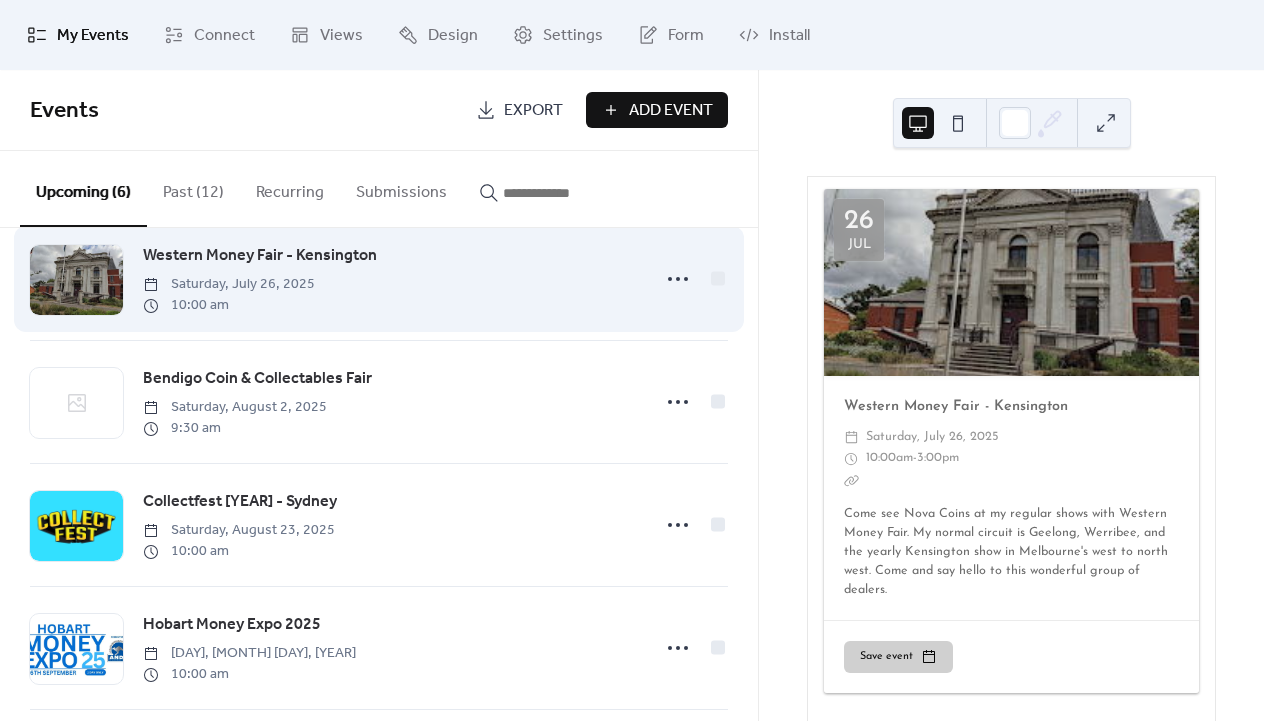 scroll, scrollTop: 38, scrollLeft: 0, axis: vertical 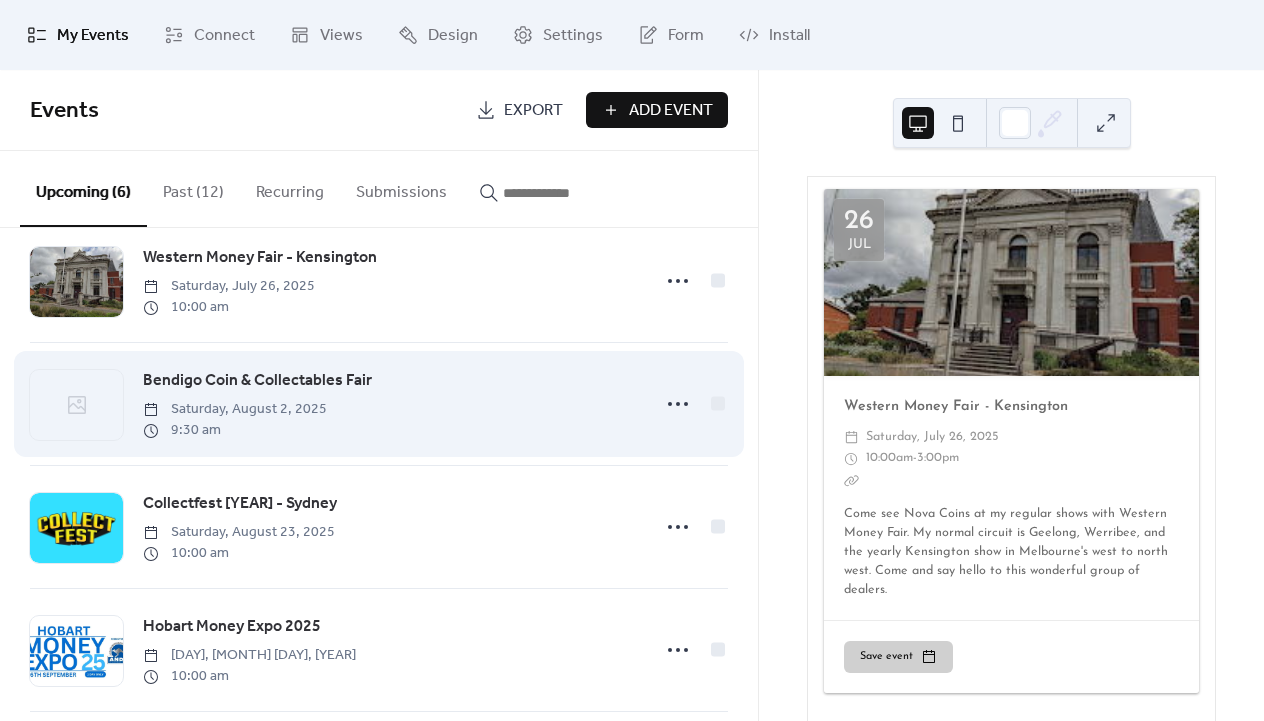 click on "Bendigo Coin & Collectables Fair" at bounding box center [257, 381] 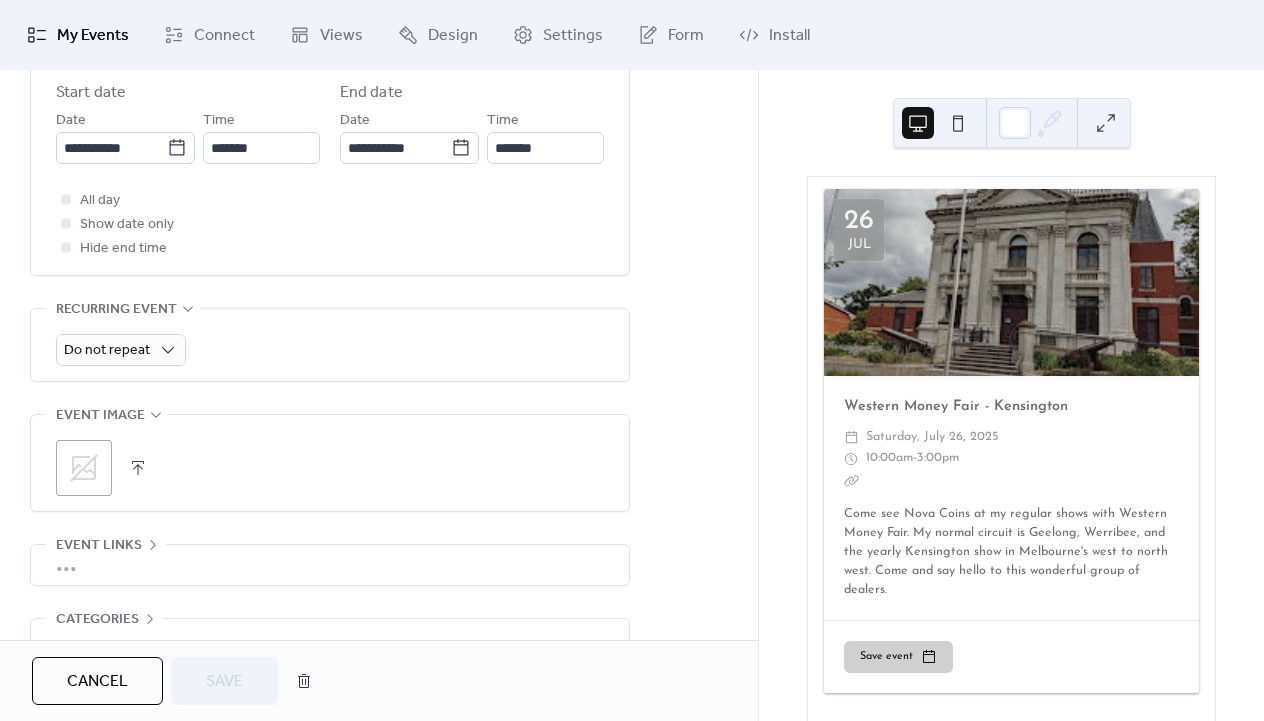 scroll, scrollTop: 820, scrollLeft: 0, axis: vertical 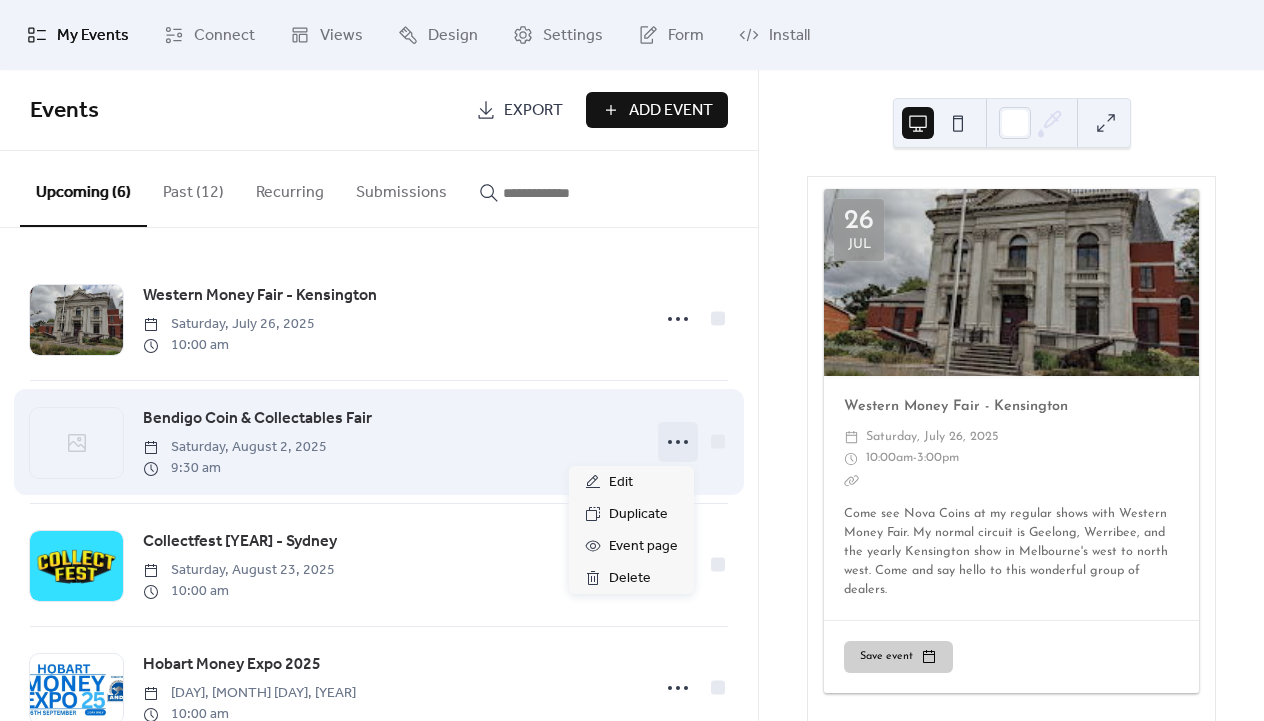 click 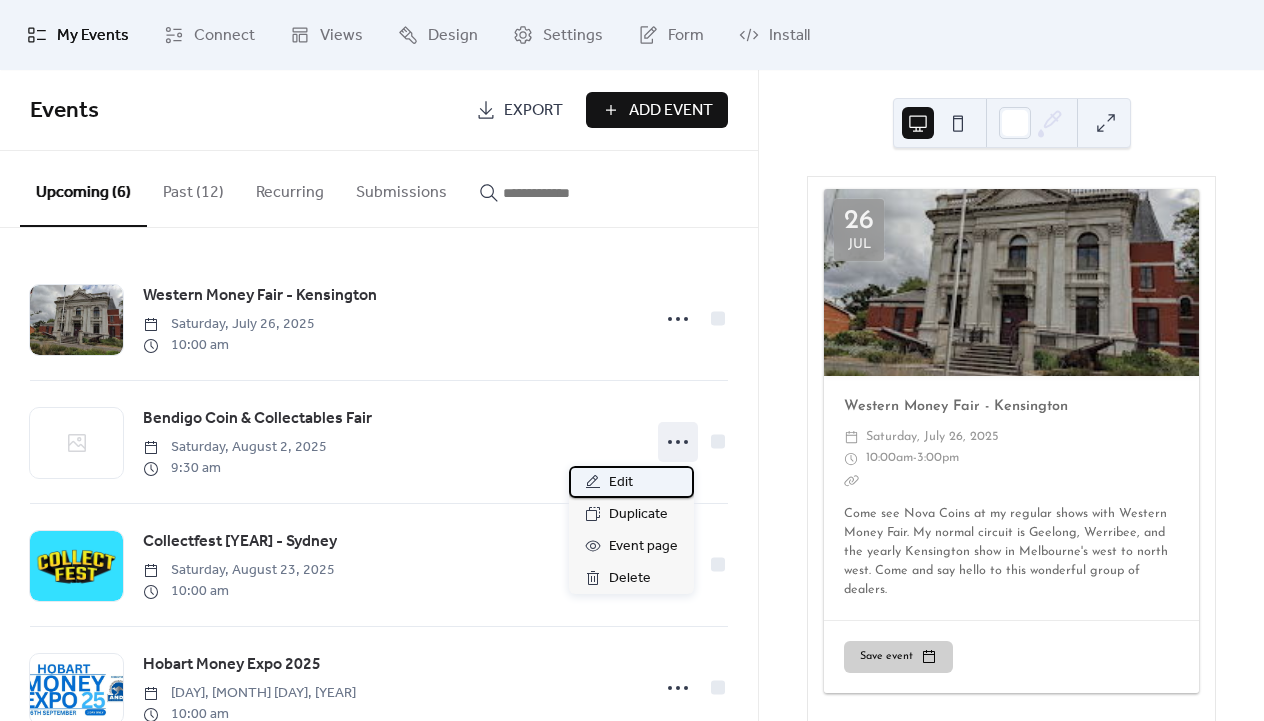 click on "Edit" at bounding box center (631, 482) 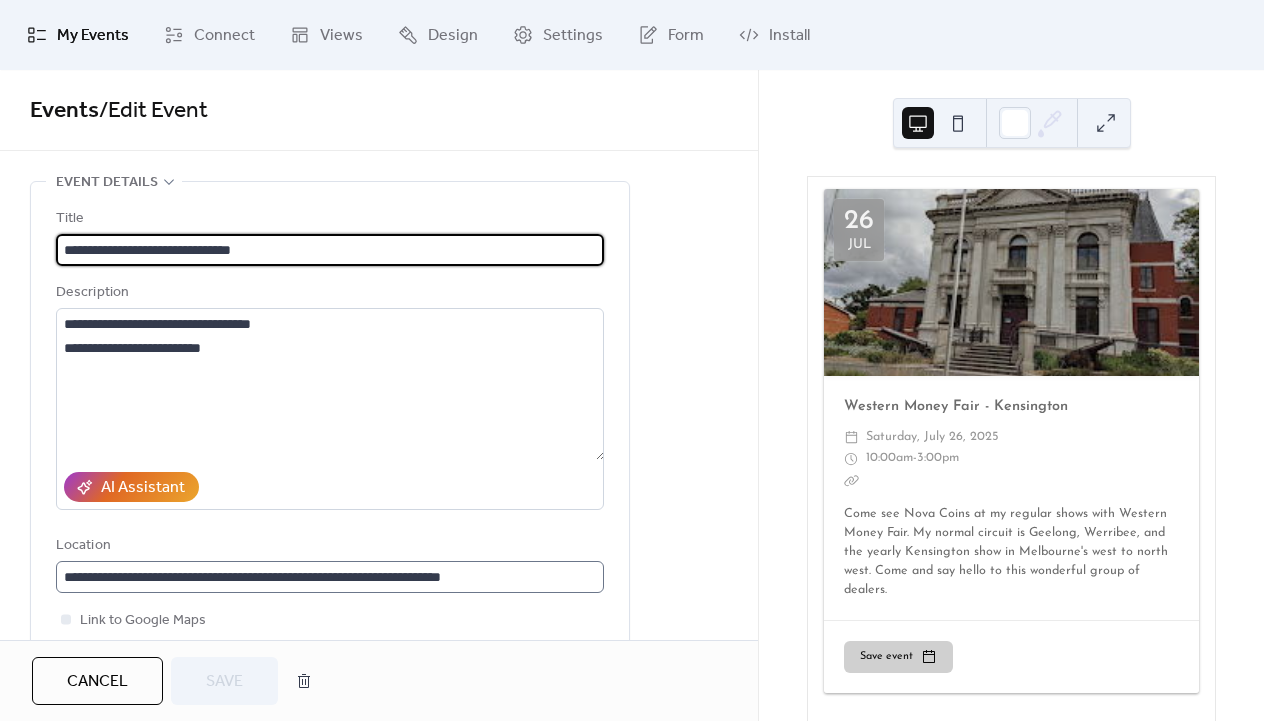scroll, scrollTop: 1, scrollLeft: 0, axis: vertical 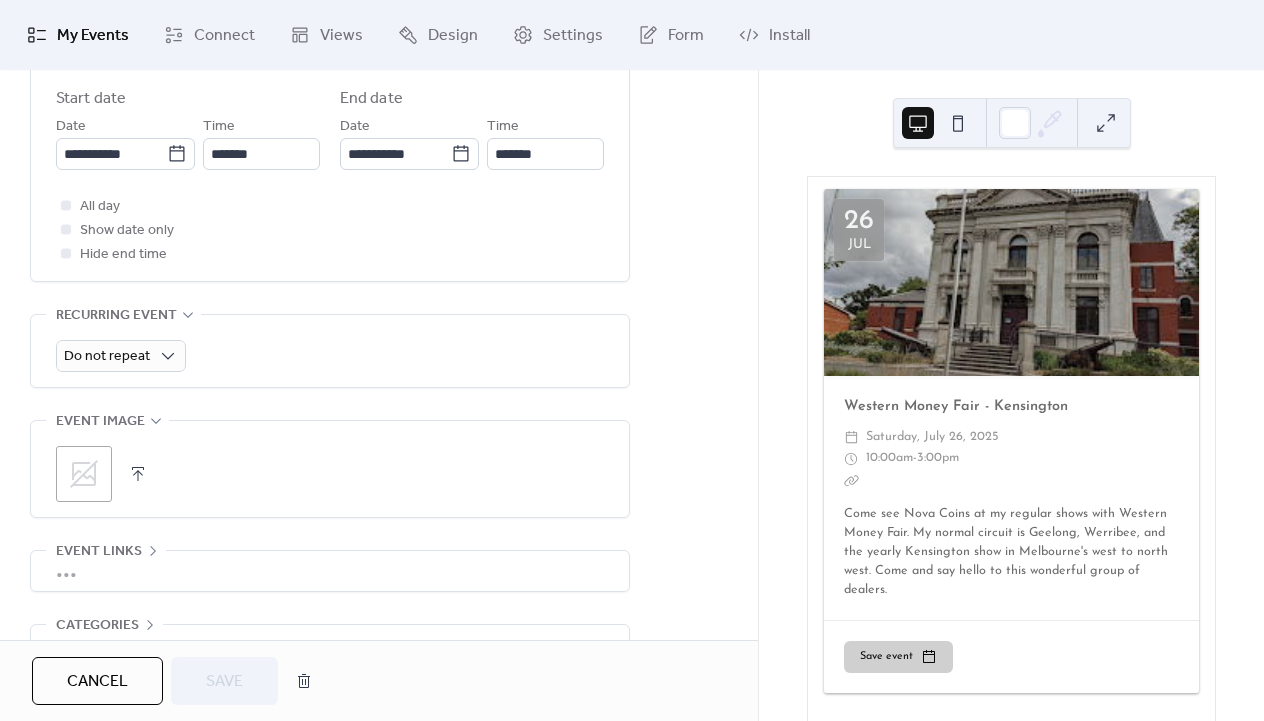 click 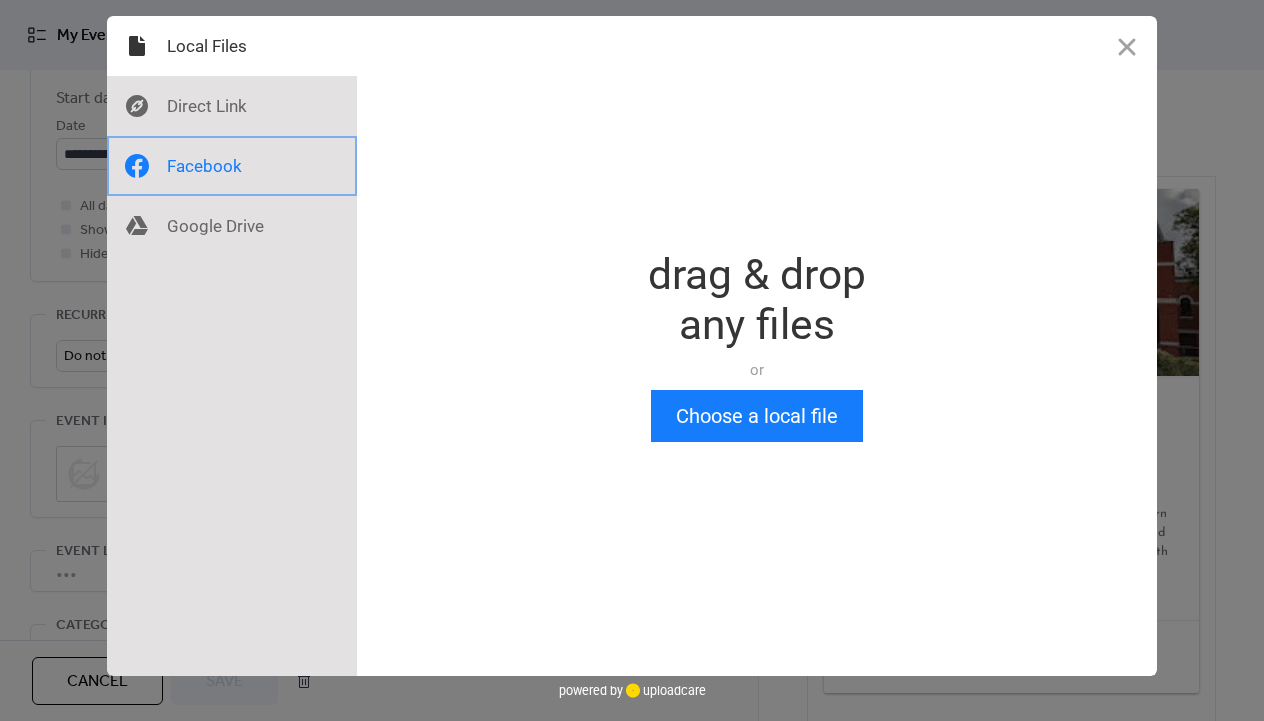 click at bounding box center [232, 166] 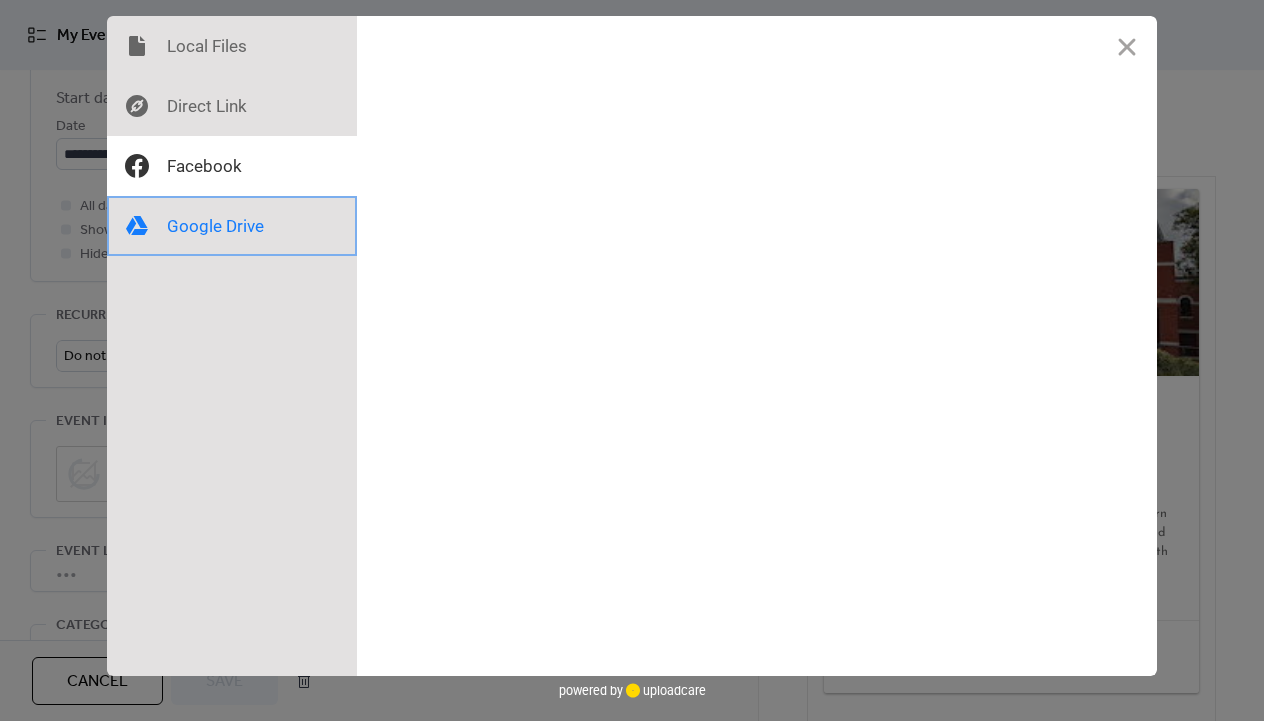 click at bounding box center [232, 226] 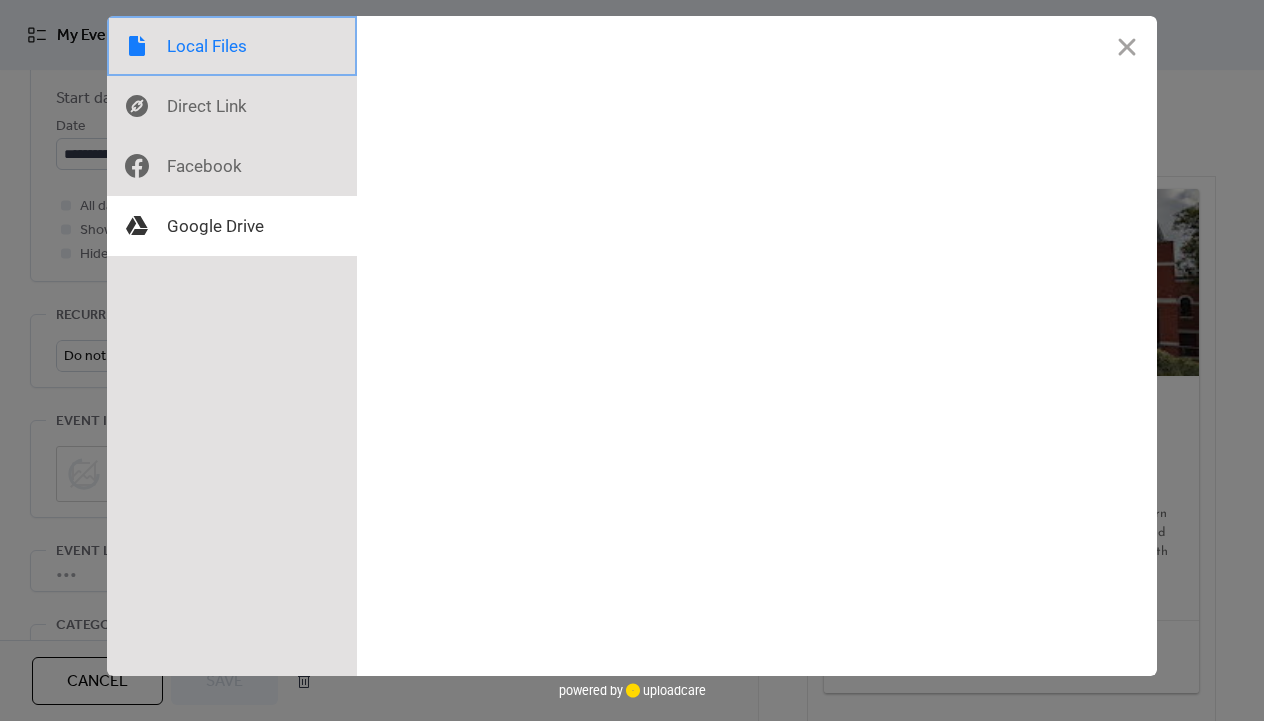 click at bounding box center [232, 46] 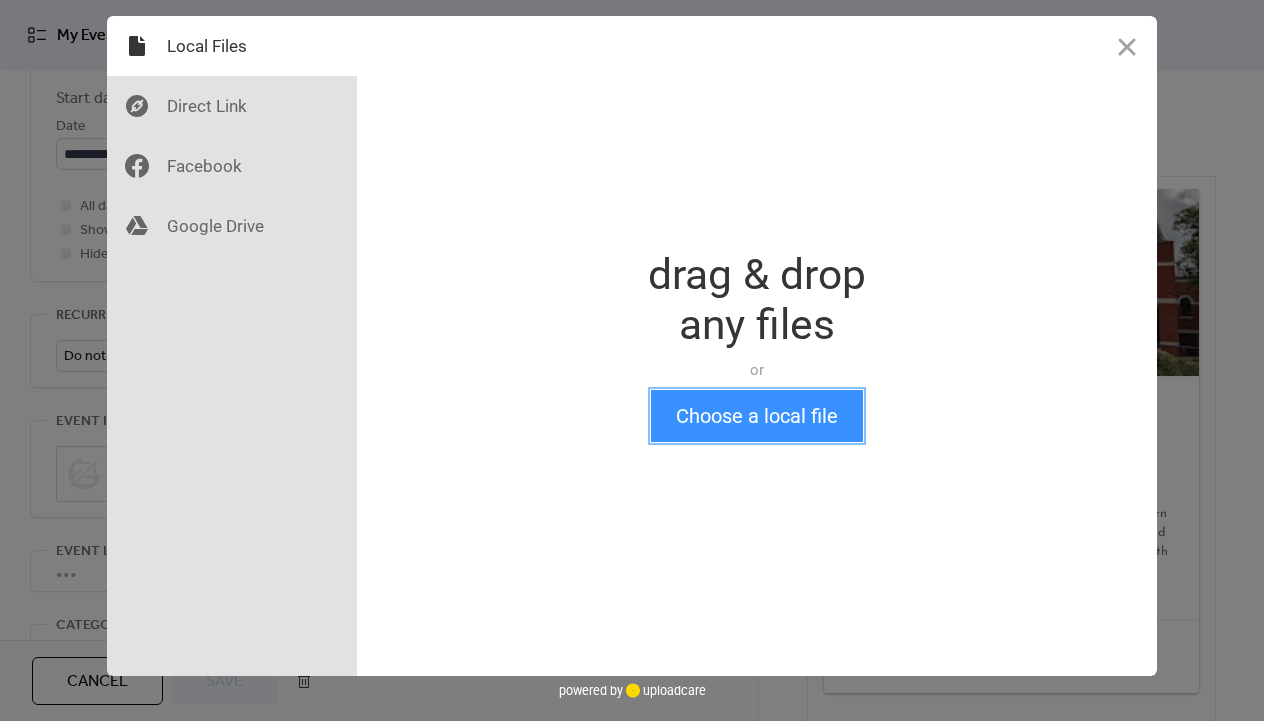 click on "Choose a local file" at bounding box center [757, 416] 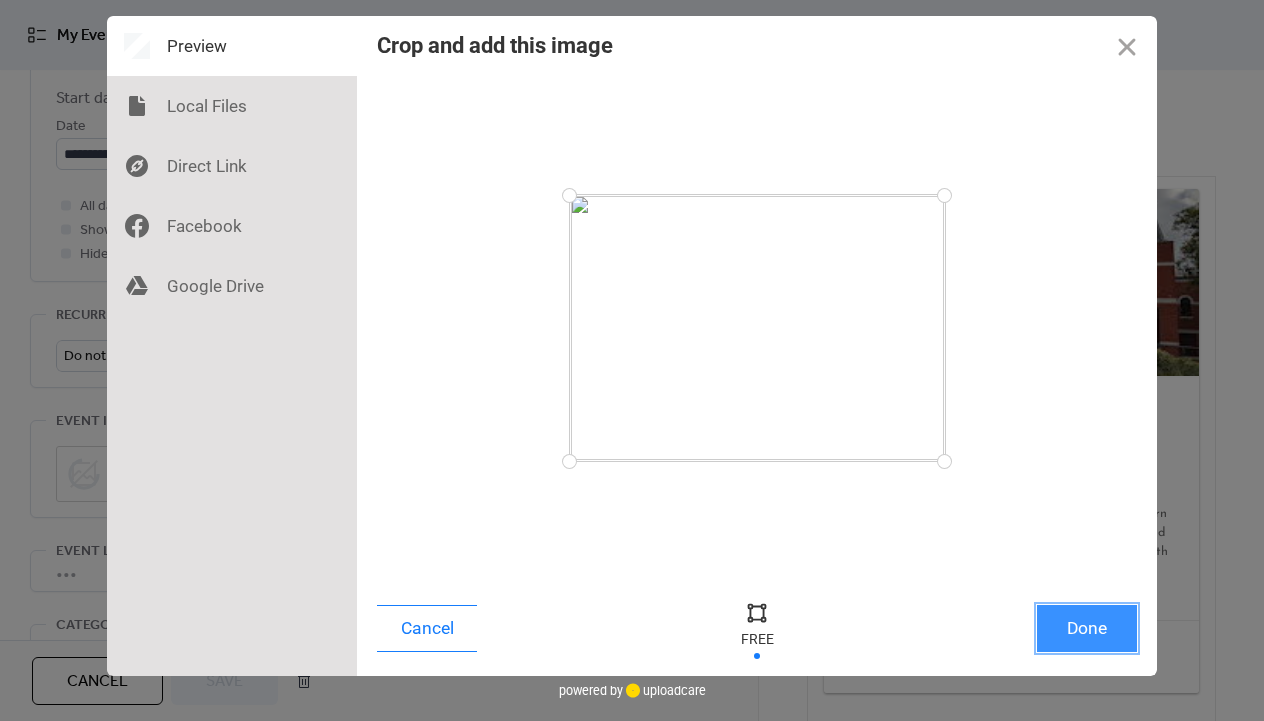 click on "Done" at bounding box center [1087, 628] 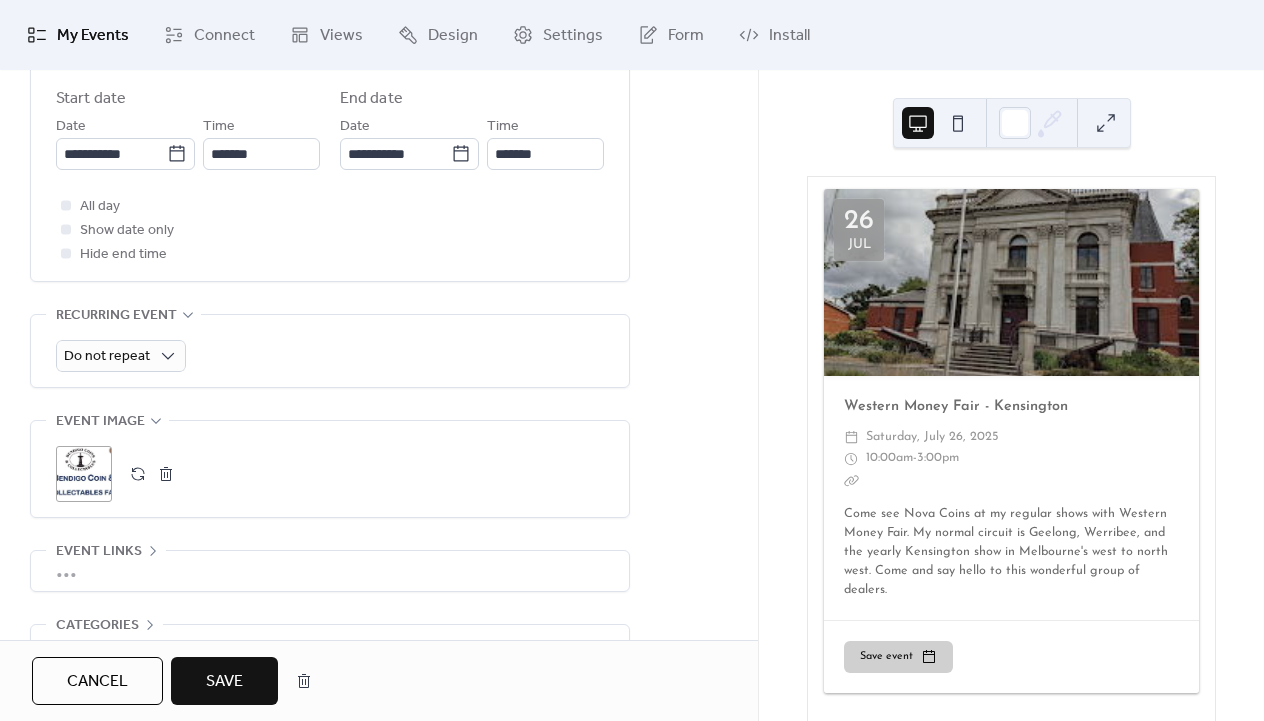 drag, startPoint x: 217, startPoint y: 681, endPoint x: 214, endPoint y: 668, distance: 13.341664 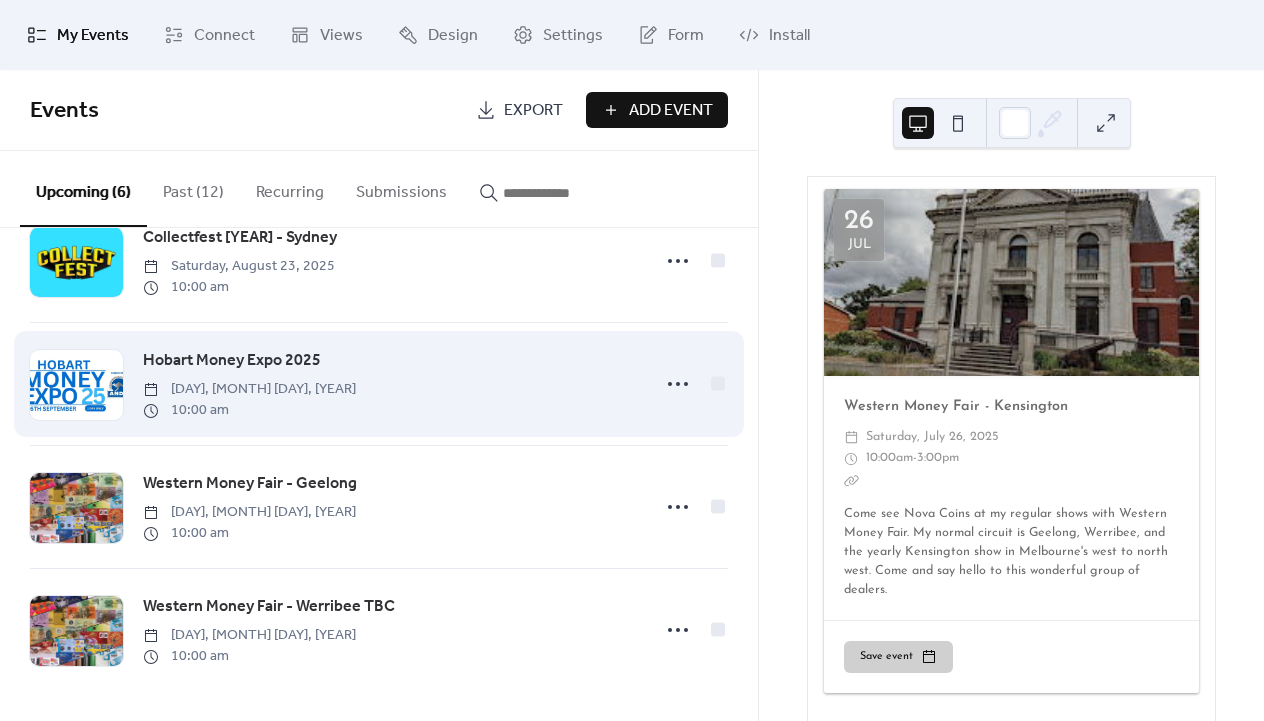 scroll, scrollTop: 0, scrollLeft: 0, axis: both 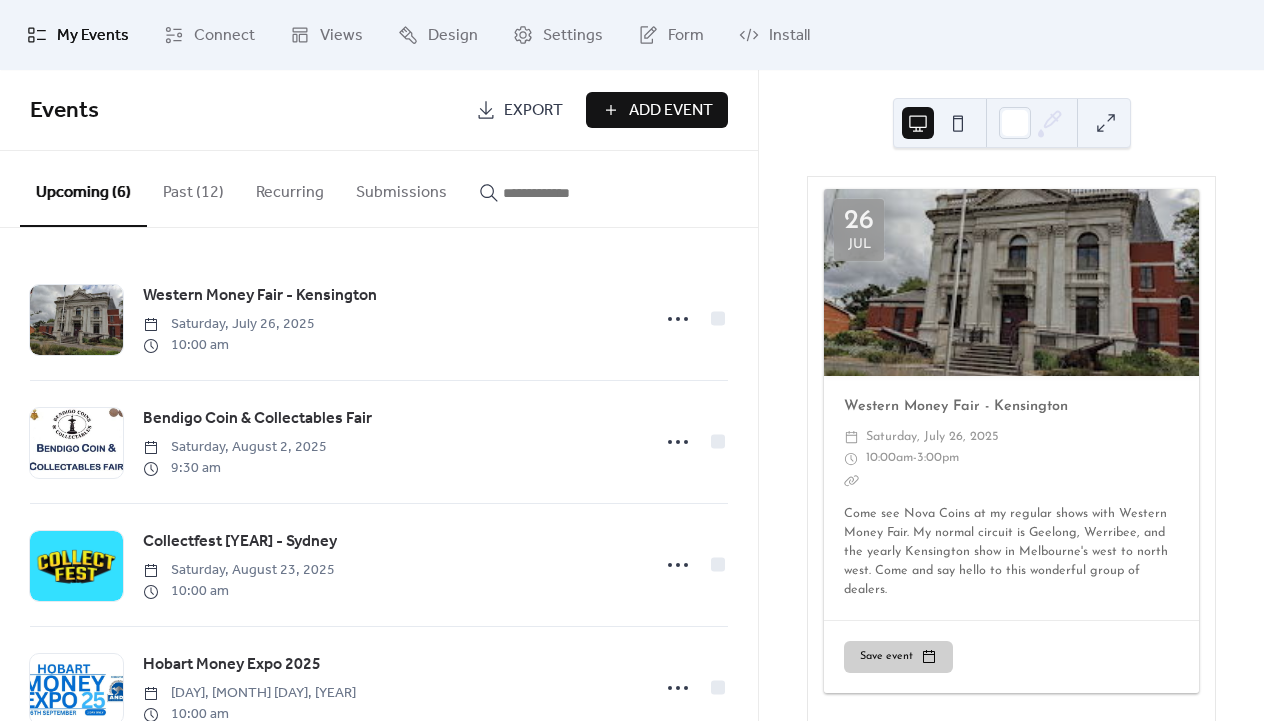 click on "Past (12)" at bounding box center (193, 188) 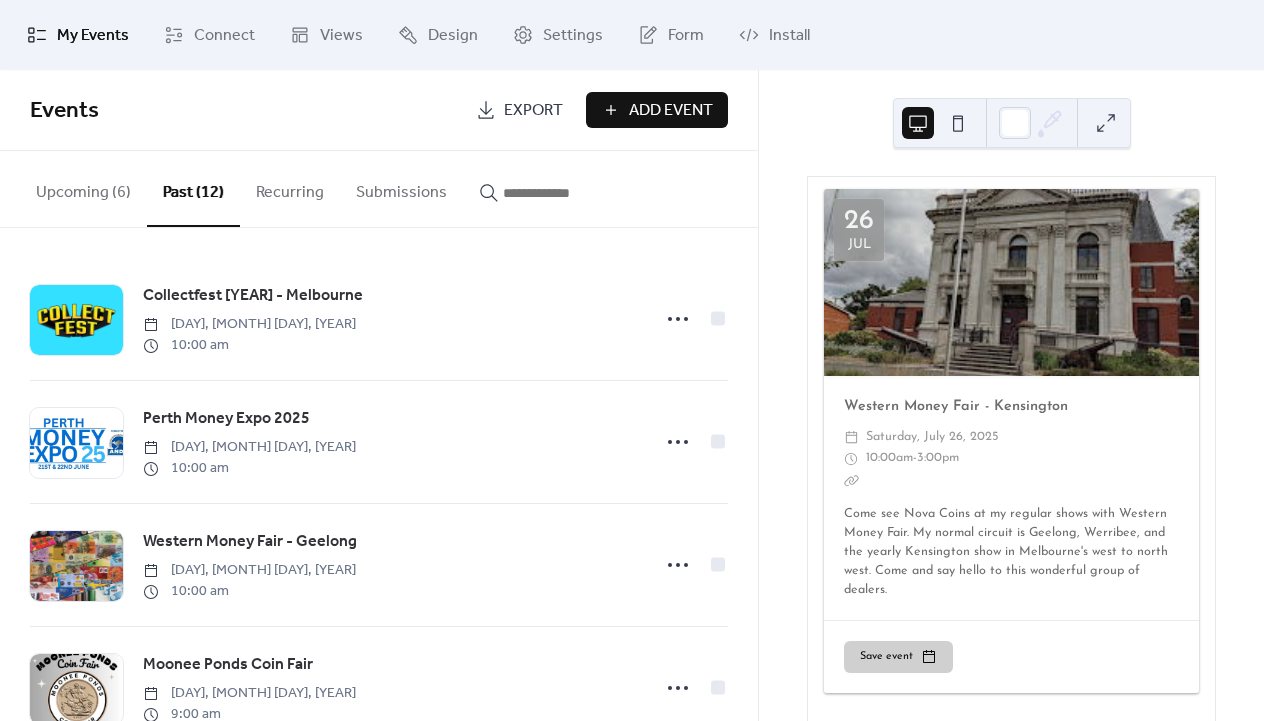 click on "Recurring" at bounding box center (290, 188) 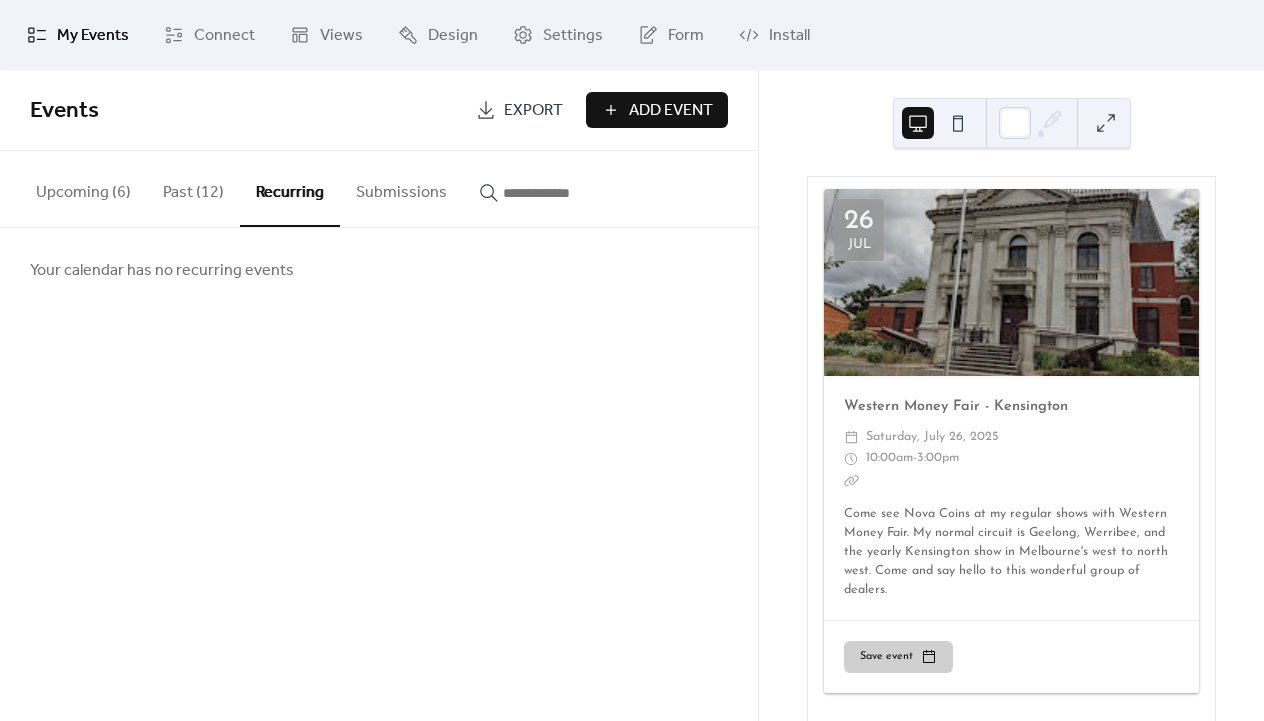 click on "Past (12)" at bounding box center [193, 188] 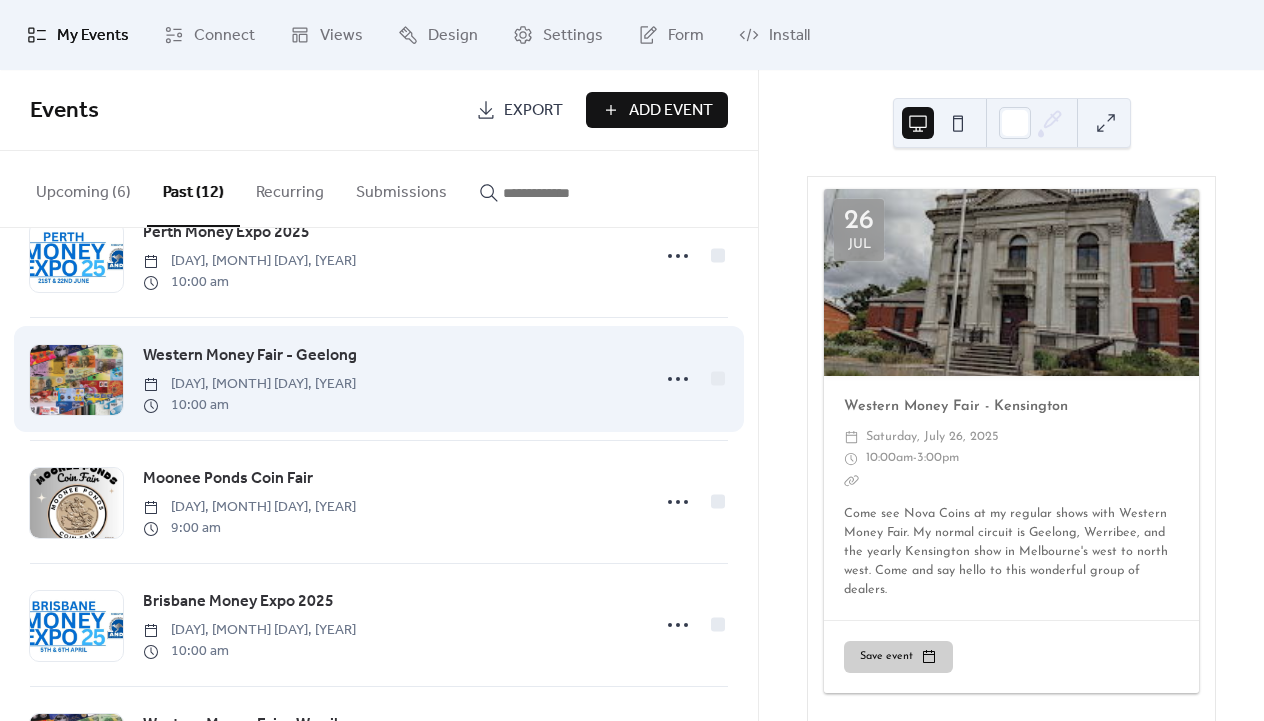 scroll, scrollTop: 186, scrollLeft: 0, axis: vertical 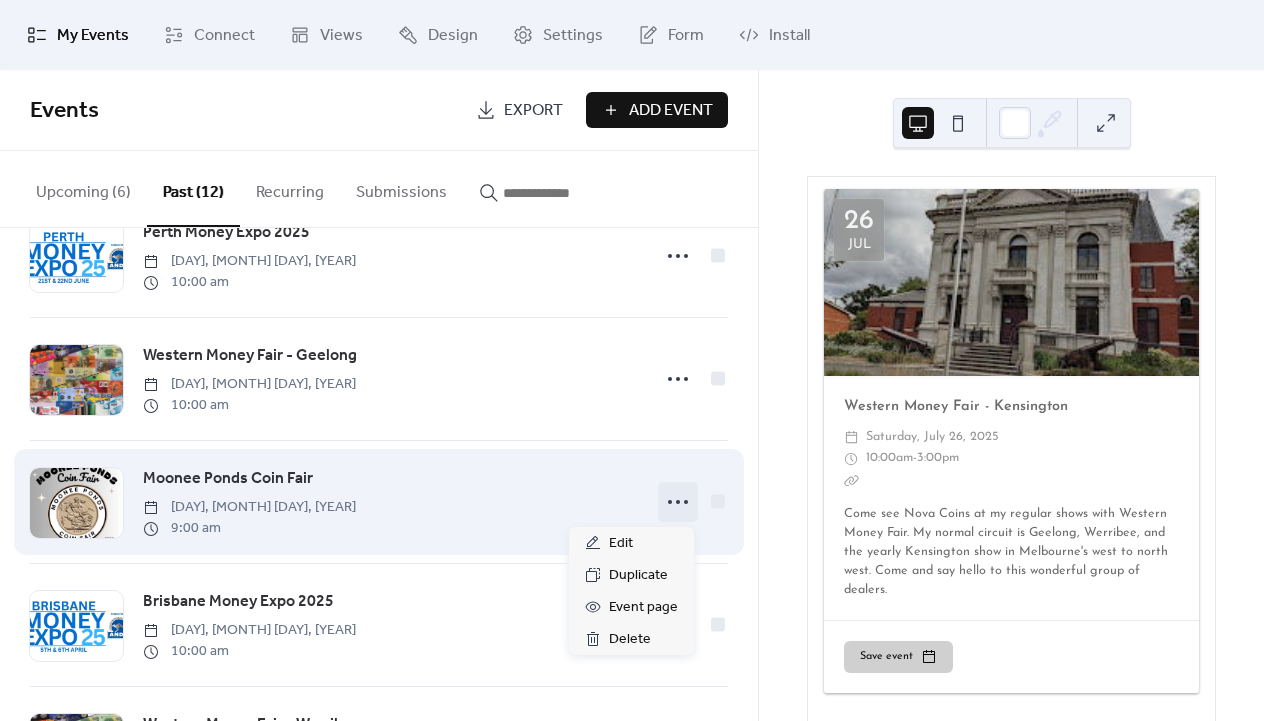 click 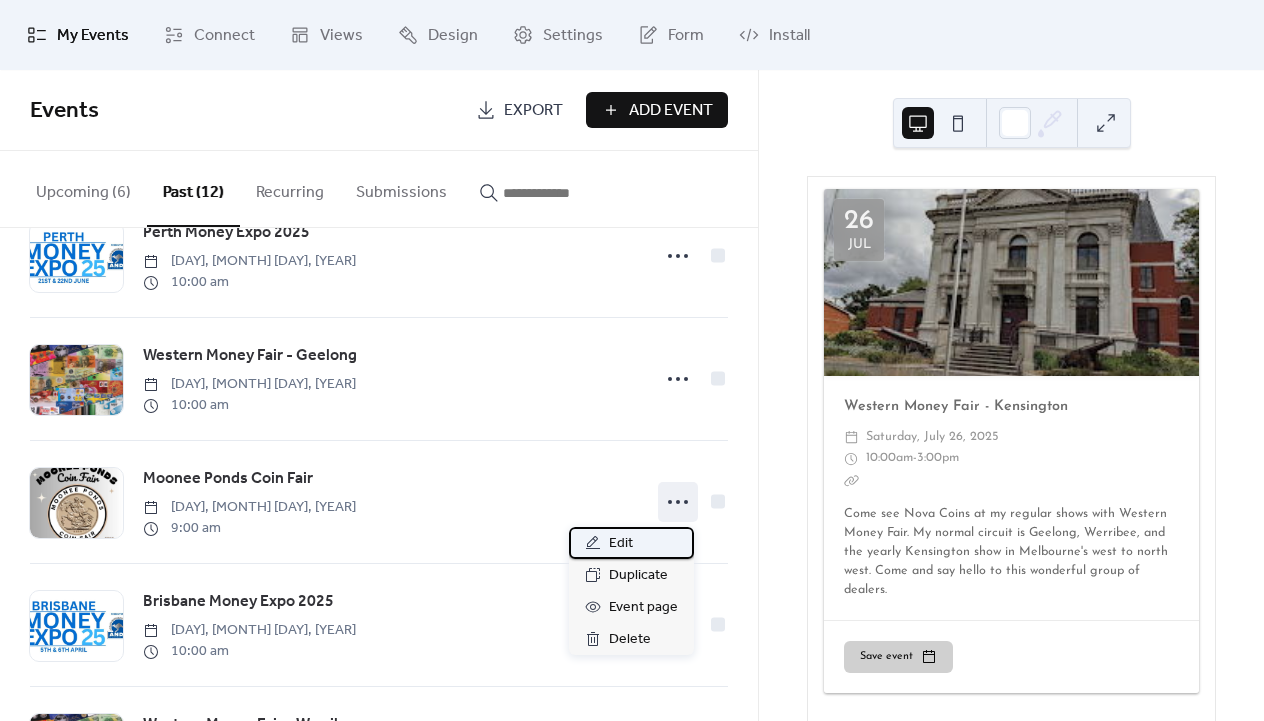 click on "Edit" at bounding box center [621, 544] 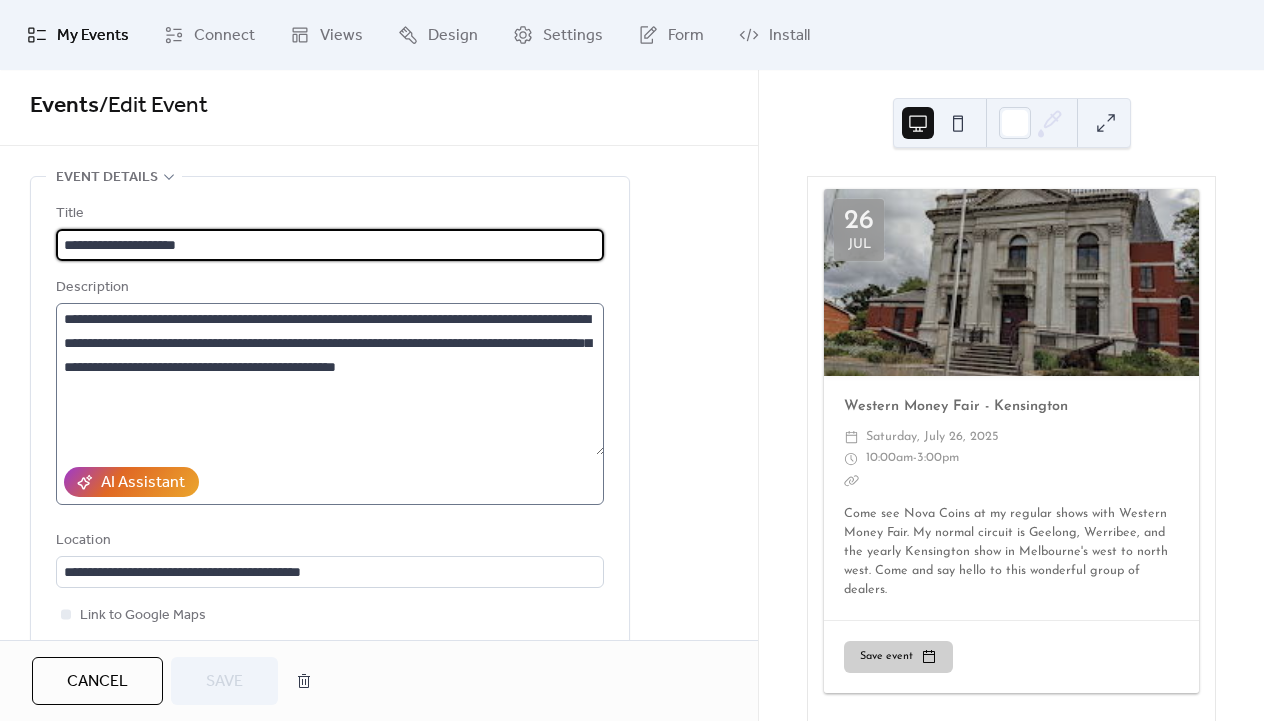scroll, scrollTop: 6, scrollLeft: 0, axis: vertical 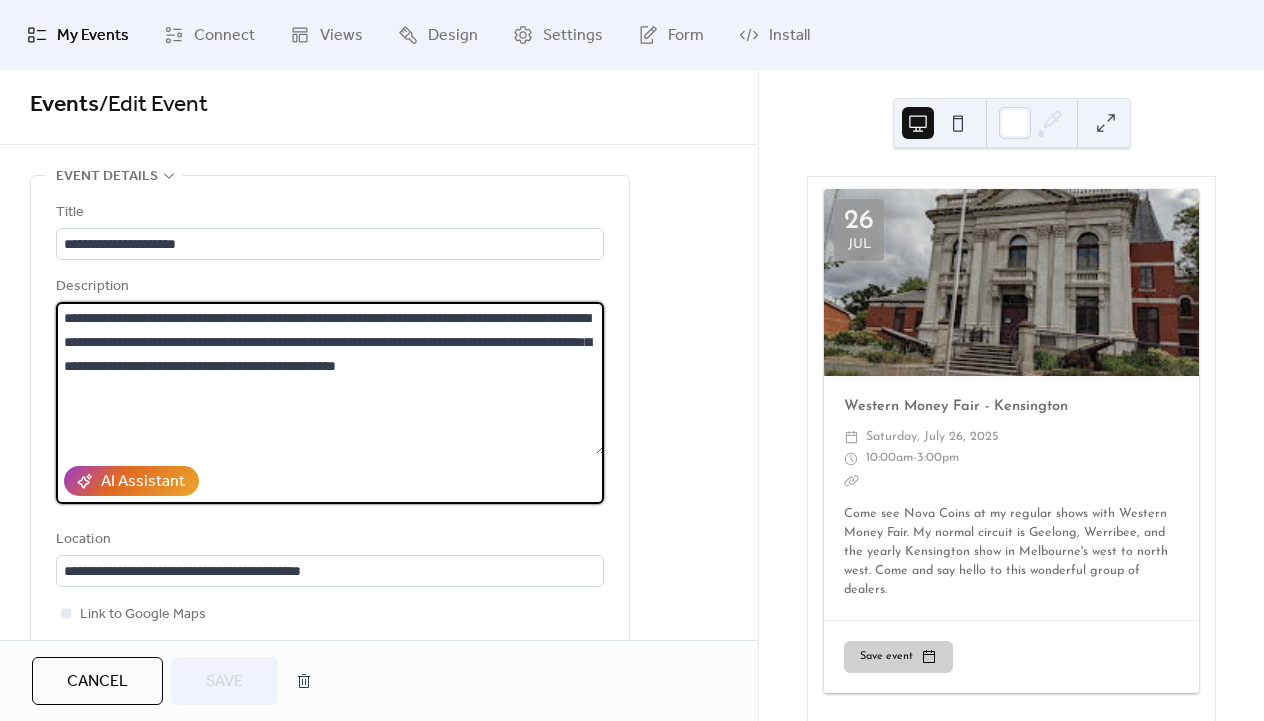 drag, startPoint x: 152, startPoint y: 319, endPoint x: 20, endPoint y: 302, distance: 133.0902 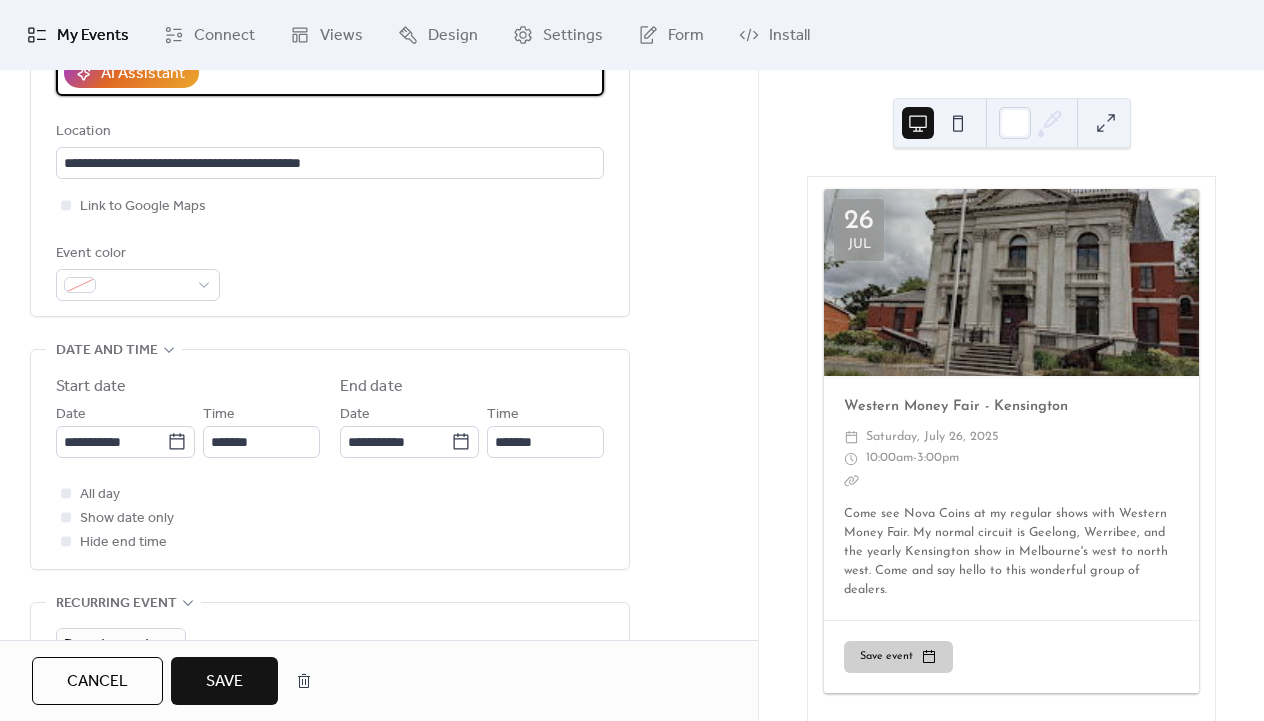 scroll, scrollTop: 415, scrollLeft: 0, axis: vertical 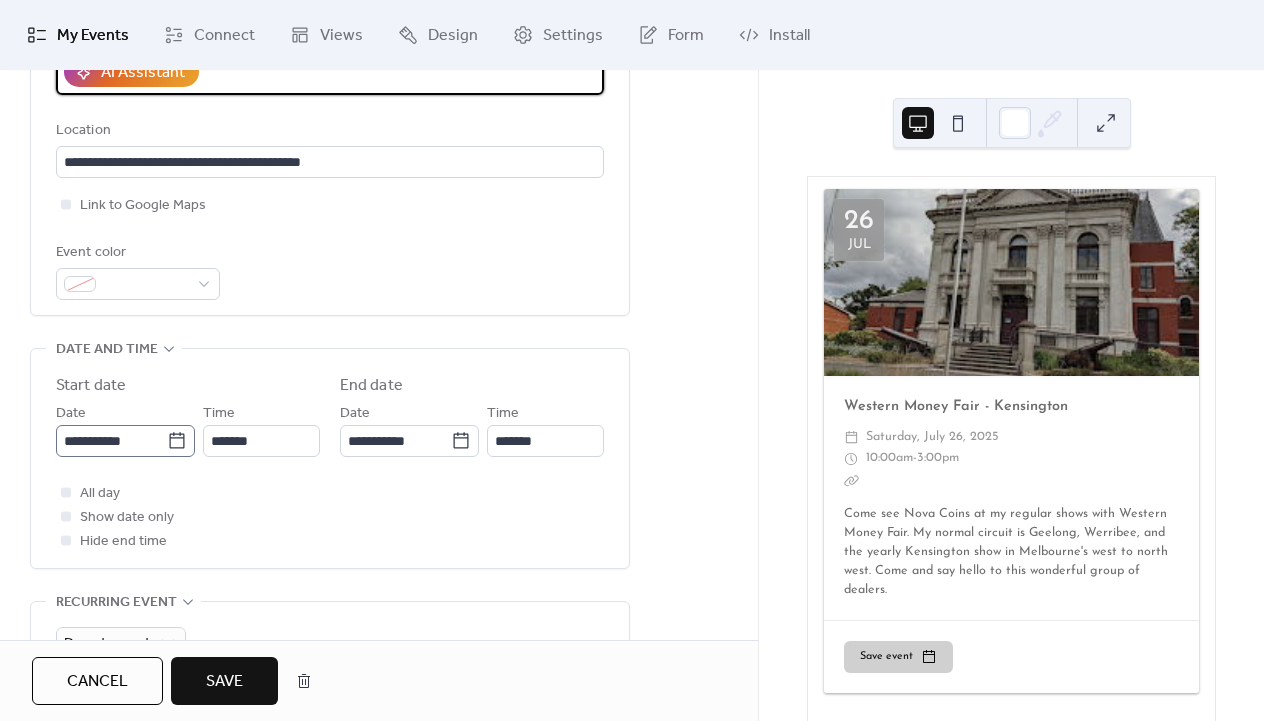 type on "**********" 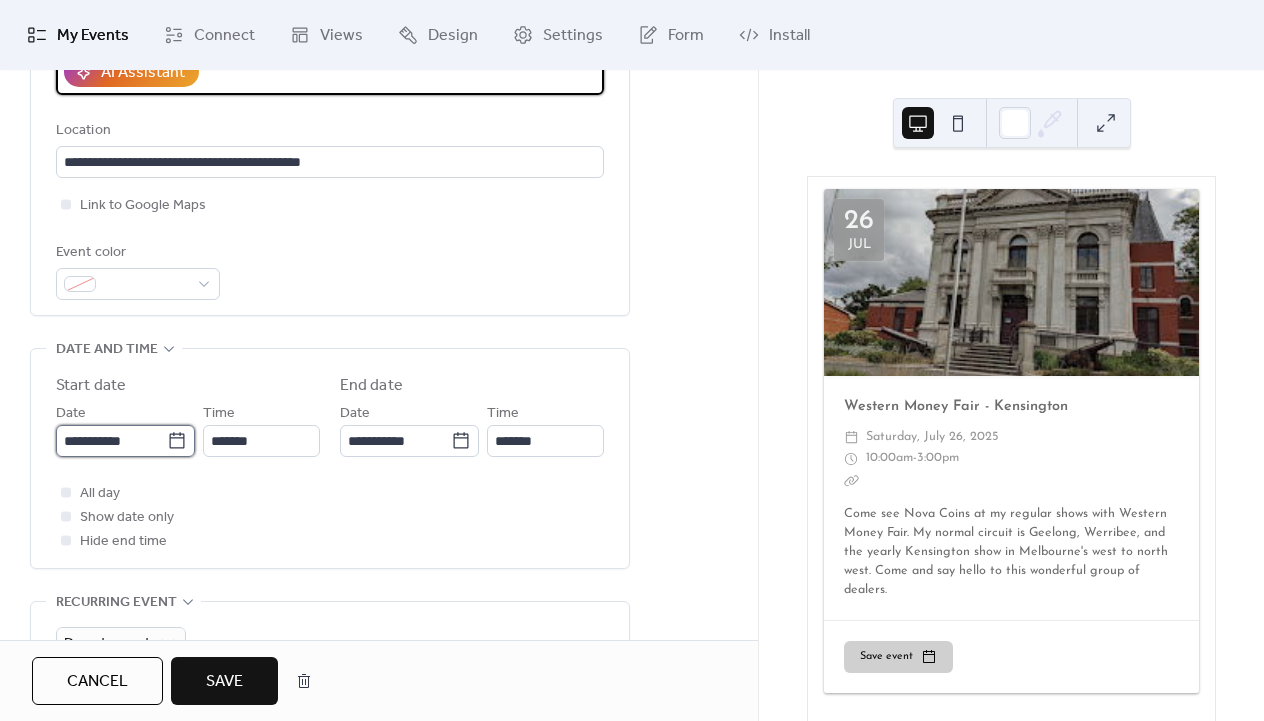 click on "**********" at bounding box center (111, 441) 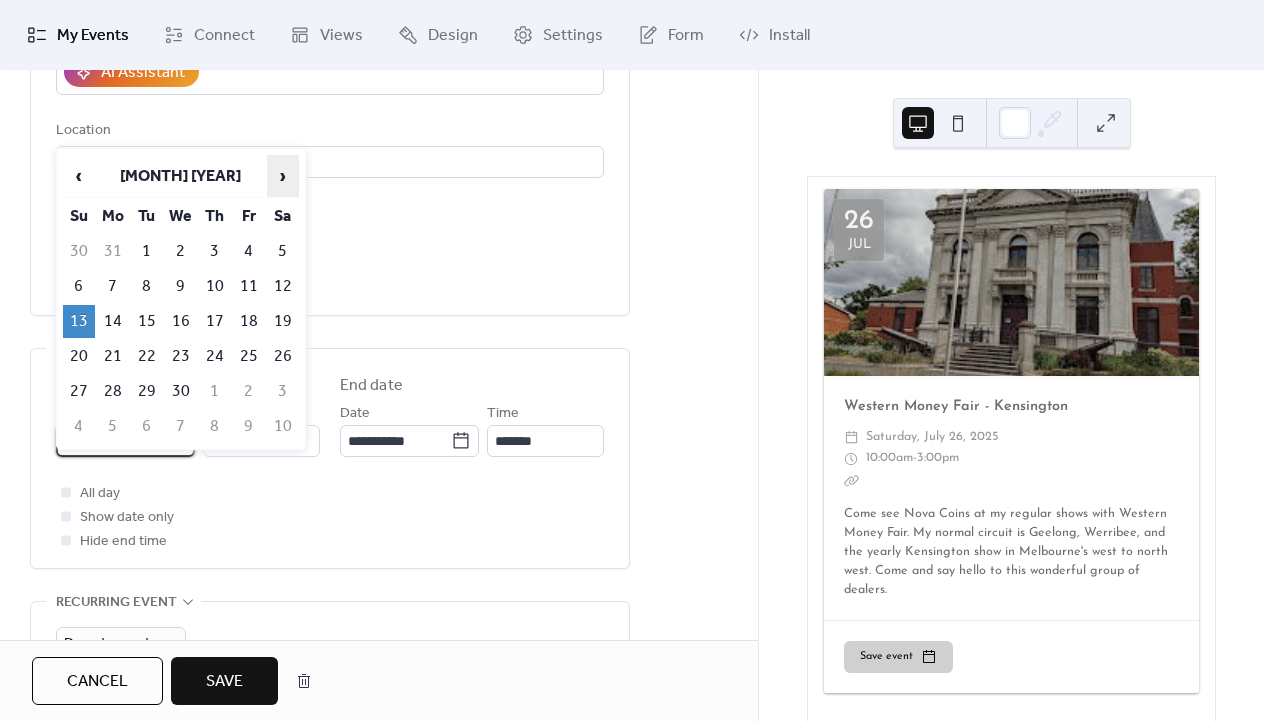 click on "›" at bounding box center (283, 176) 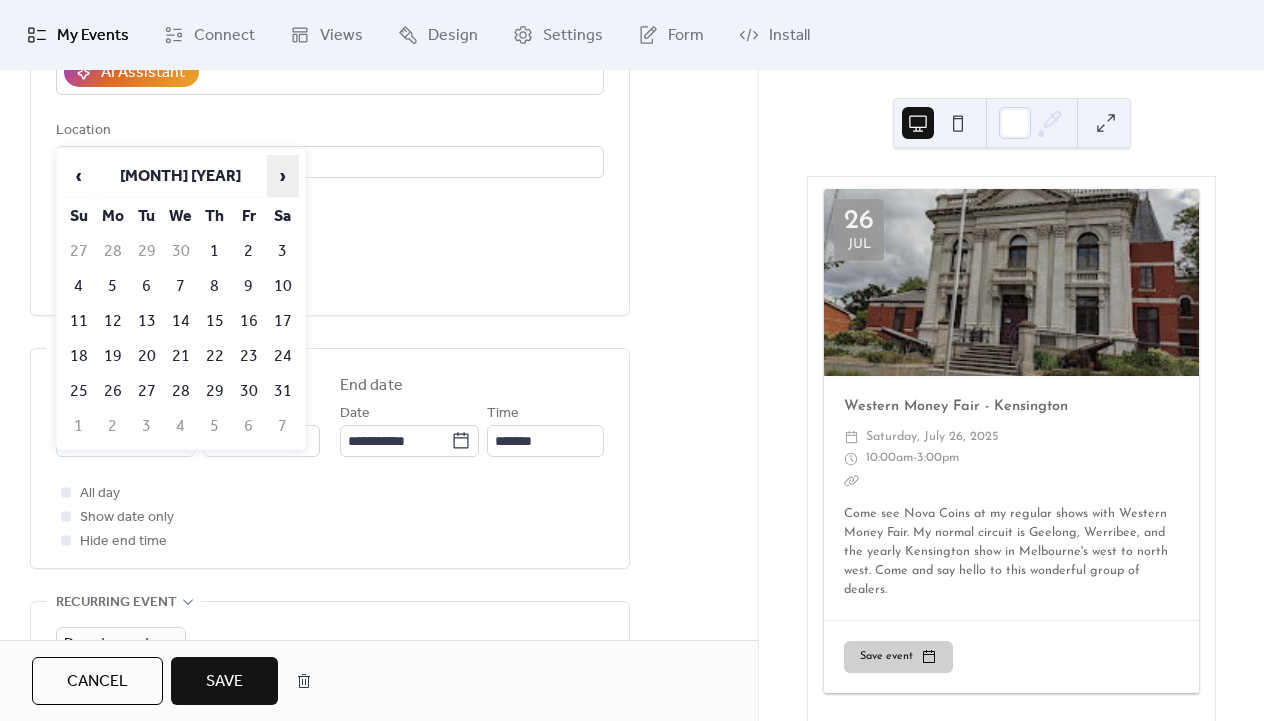 click on "›" at bounding box center (283, 176) 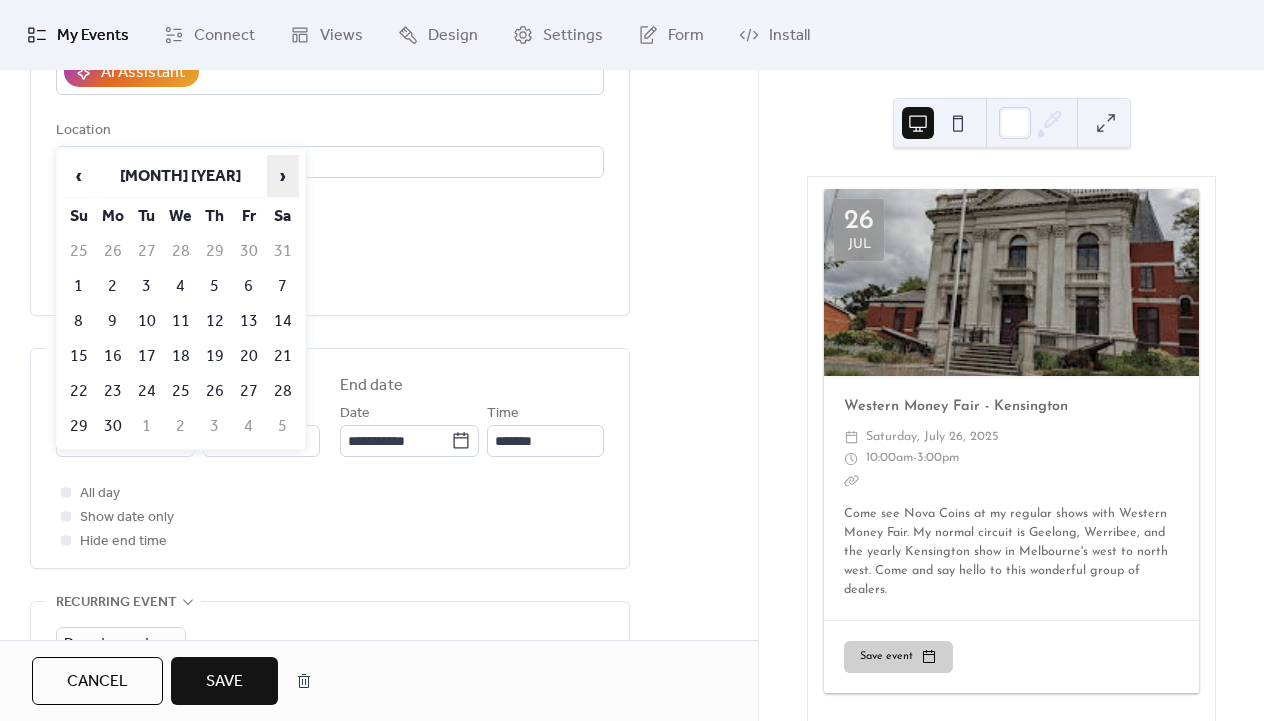 click on "›" at bounding box center (283, 176) 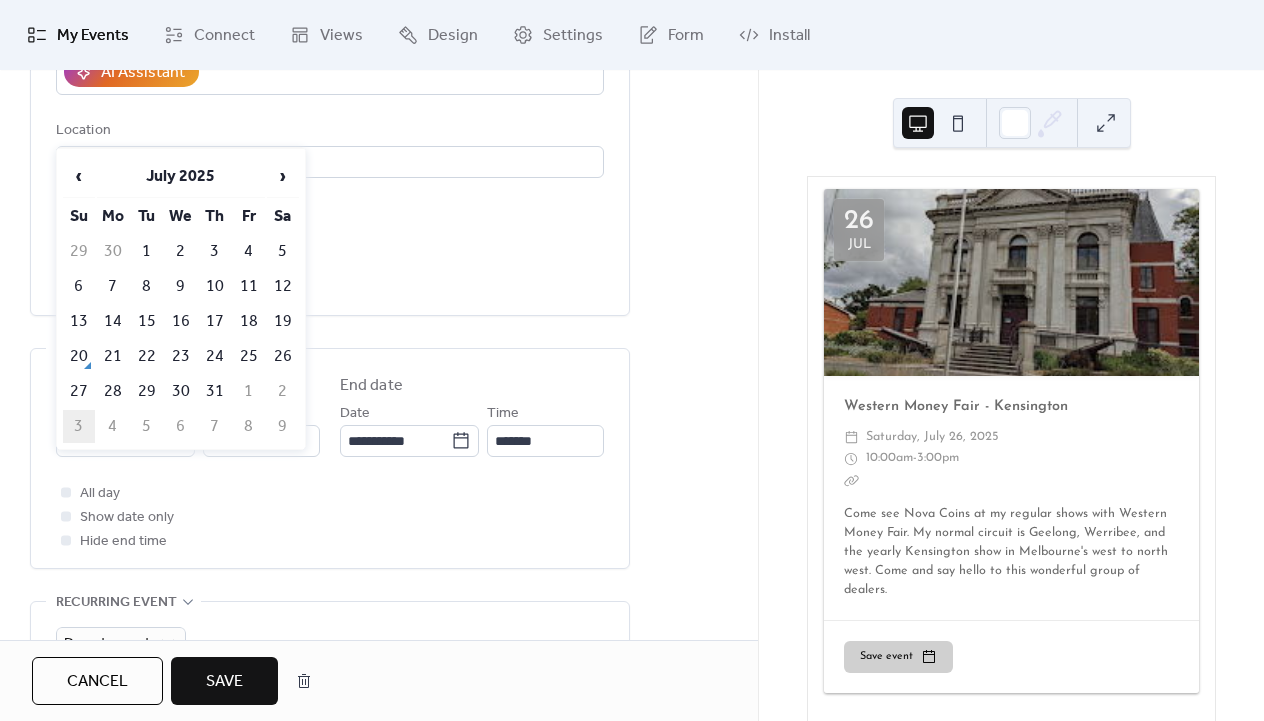 click on "3" at bounding box center [79, 426] 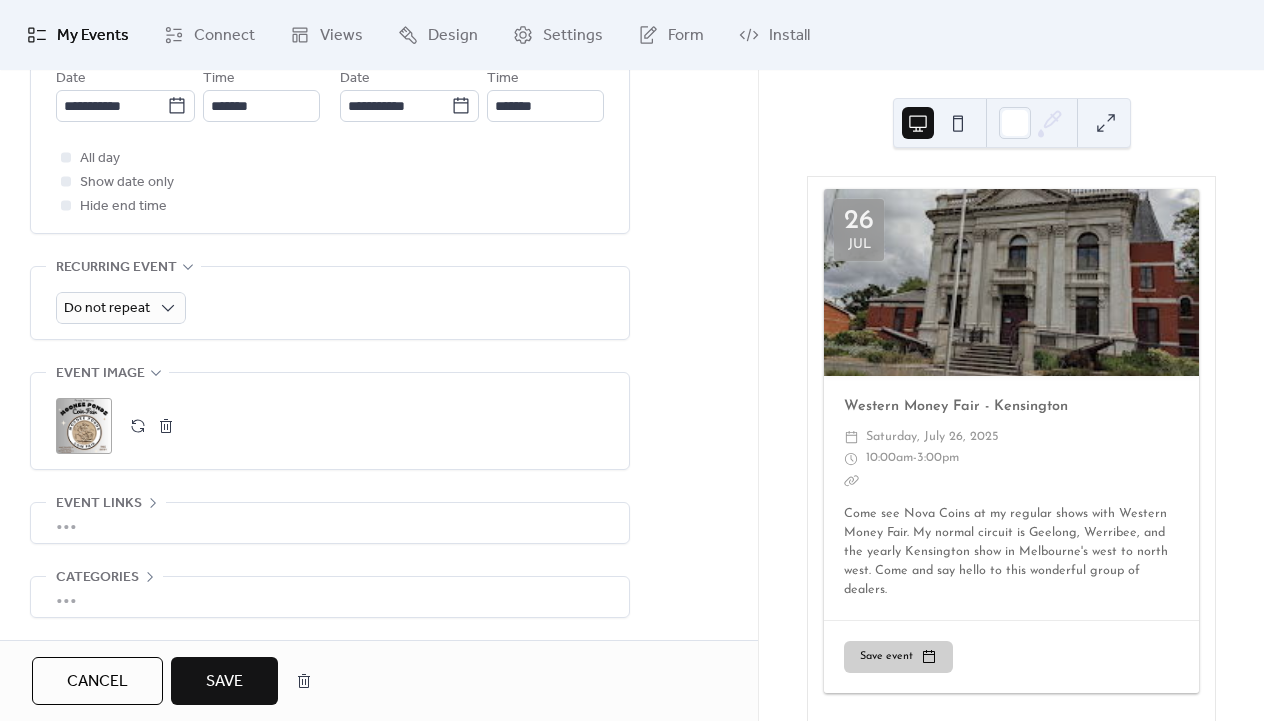 scroll, scrollTop: 751, scrollLeft: 0, axis: vertical 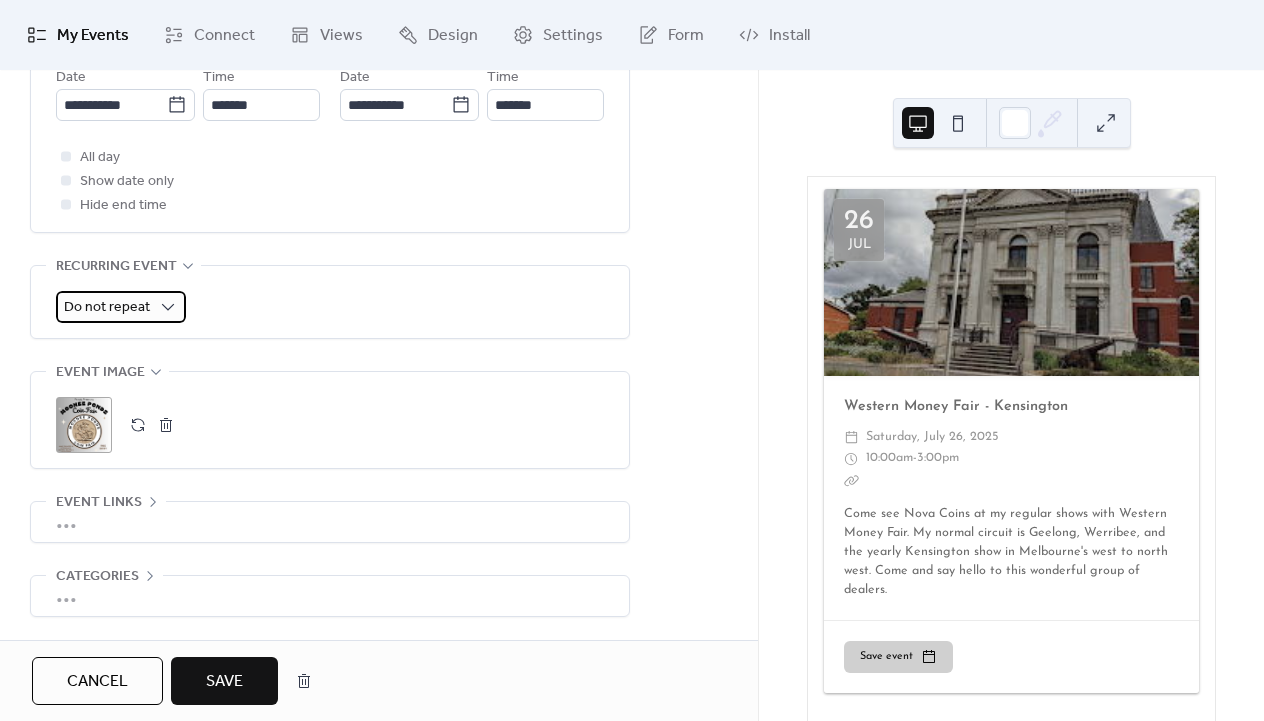 click on "Do not repeat" at bounding box center [107, 307] 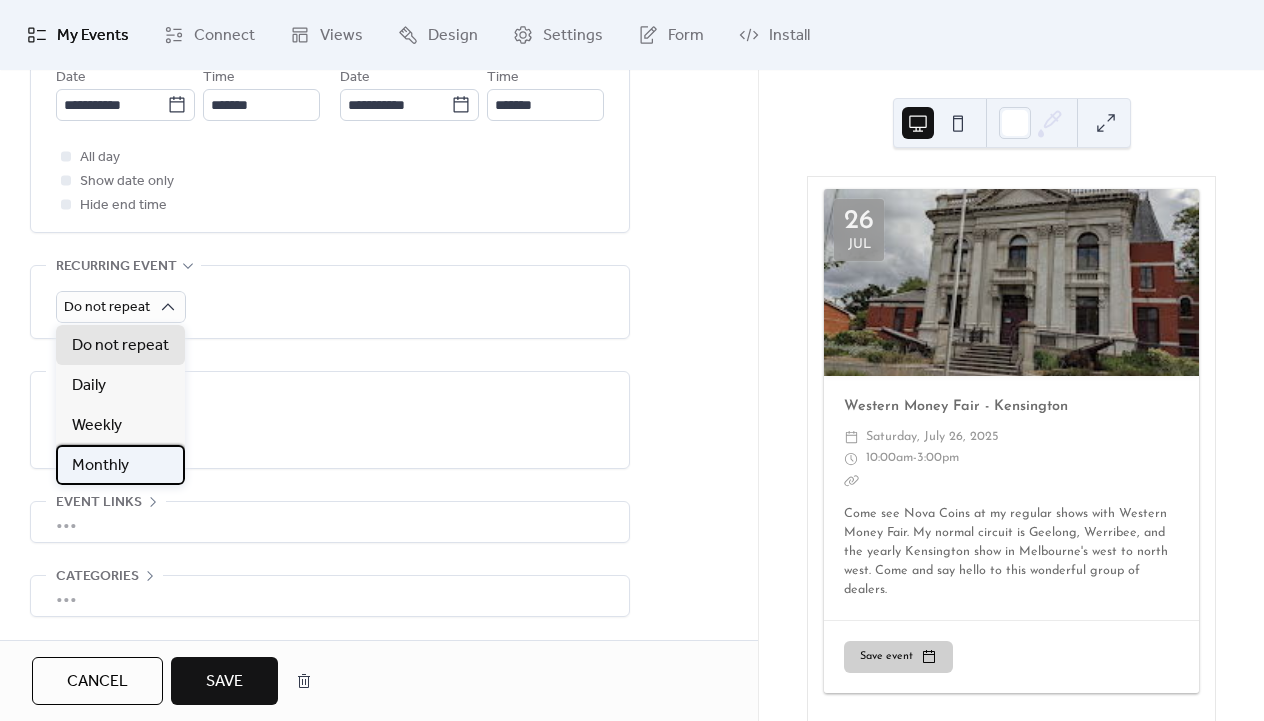 click on "Monthly" at bounding box center (100, 466) 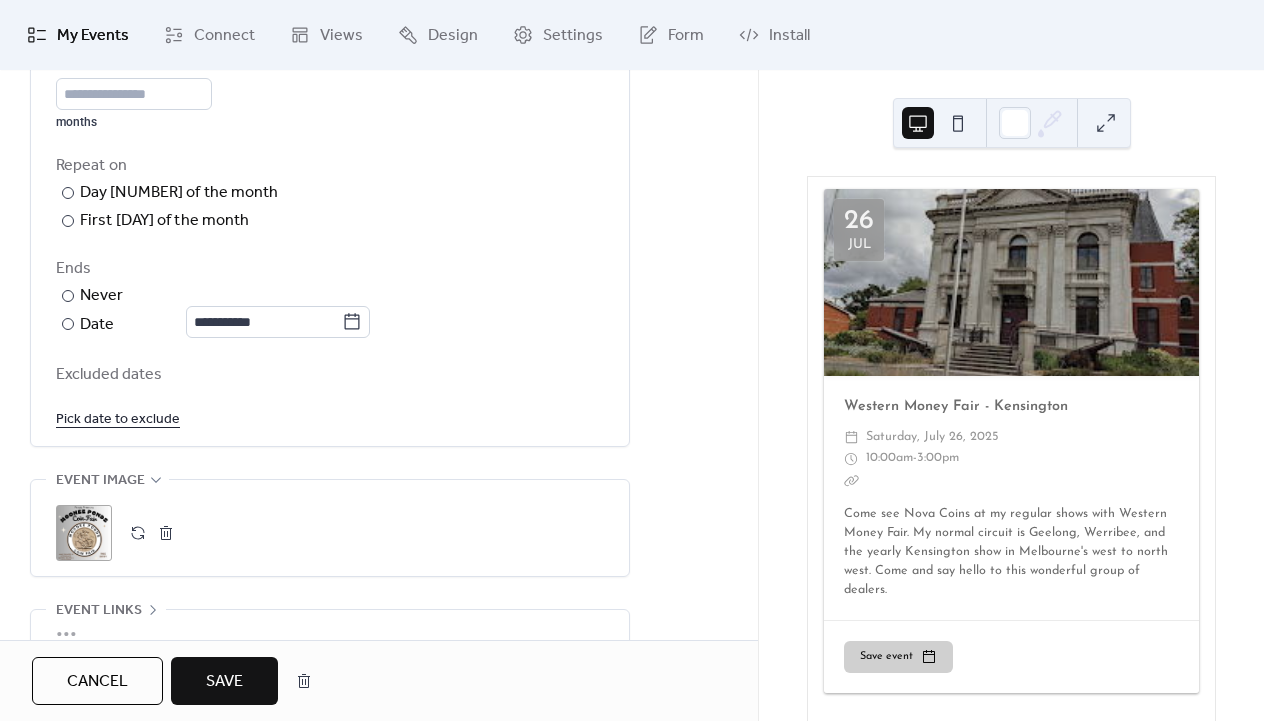 scroll, scrollTop: 1058, scrollLeft: 0, axis: vertical 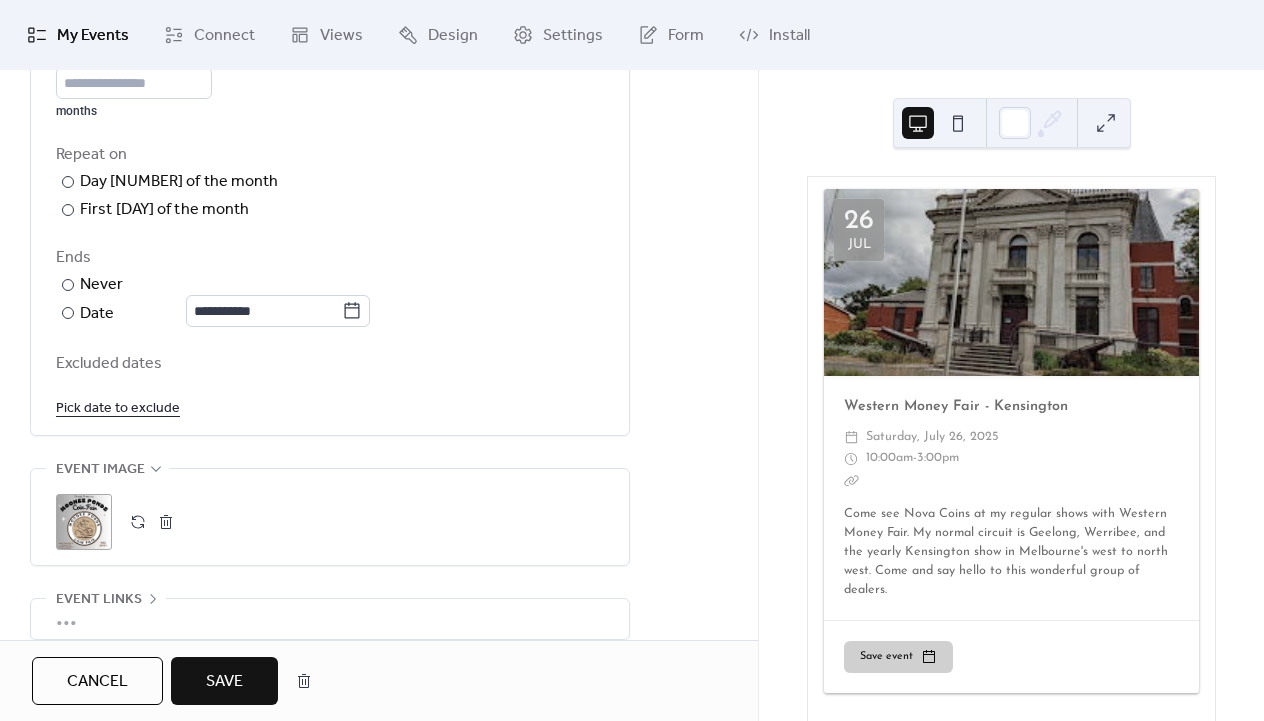 click on "Save" at bounding box center [224, 682] 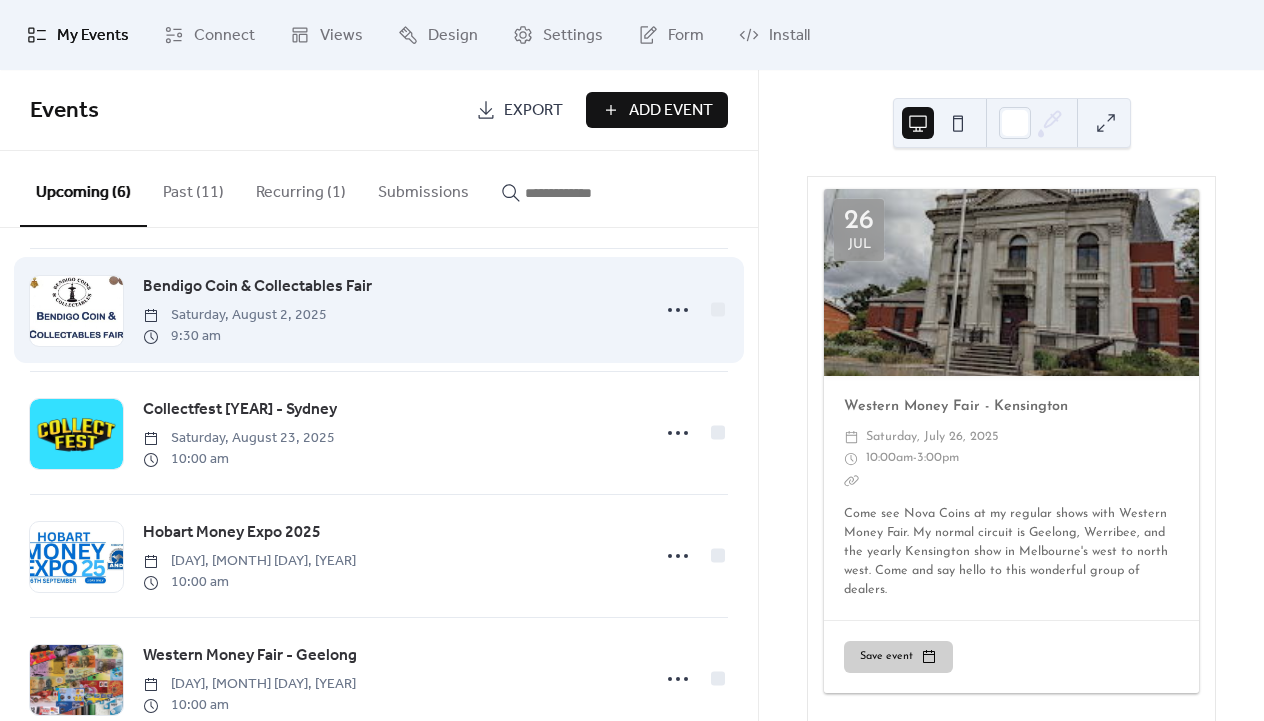 scroll, scrollTop: 0, scrollLeft: 0, axis: both 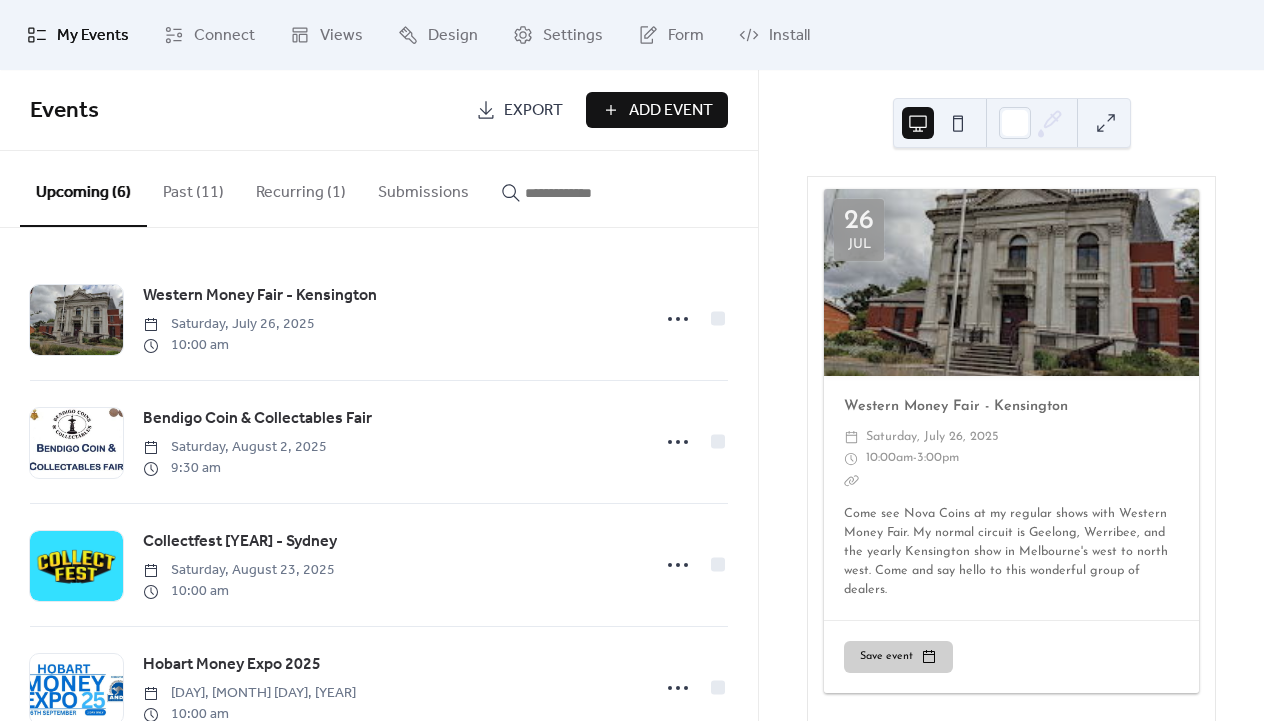 click on "Past (11)" at bounding box center [193, 188] 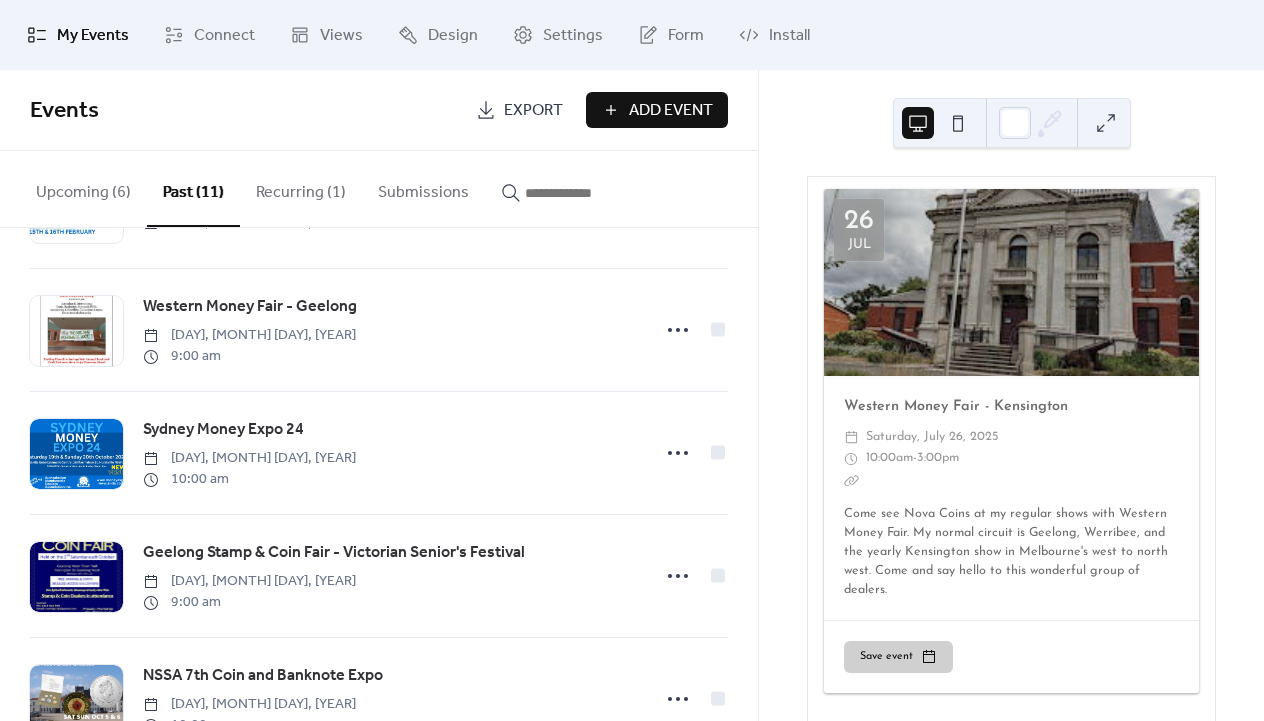 scroll, scrollTop: 921, scrollLeft: 0, axis: vertical 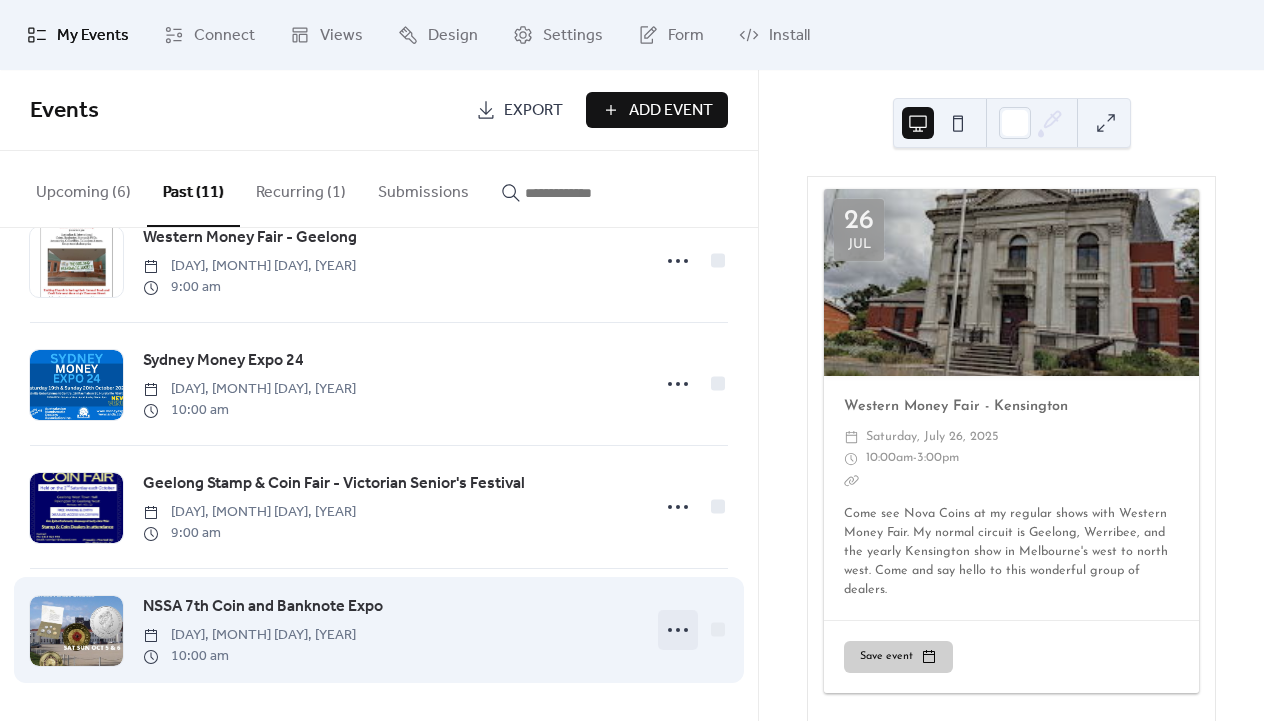 click 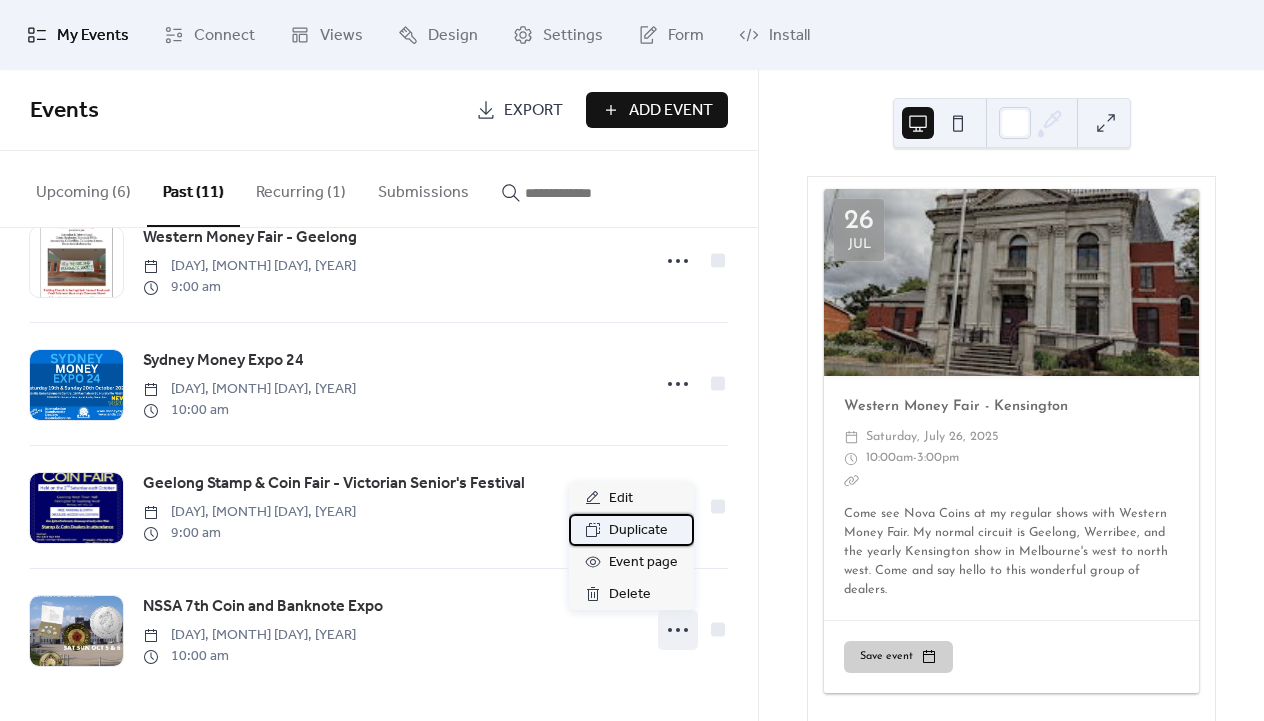 click on "Duplicate" at bounding box center [638, 531] 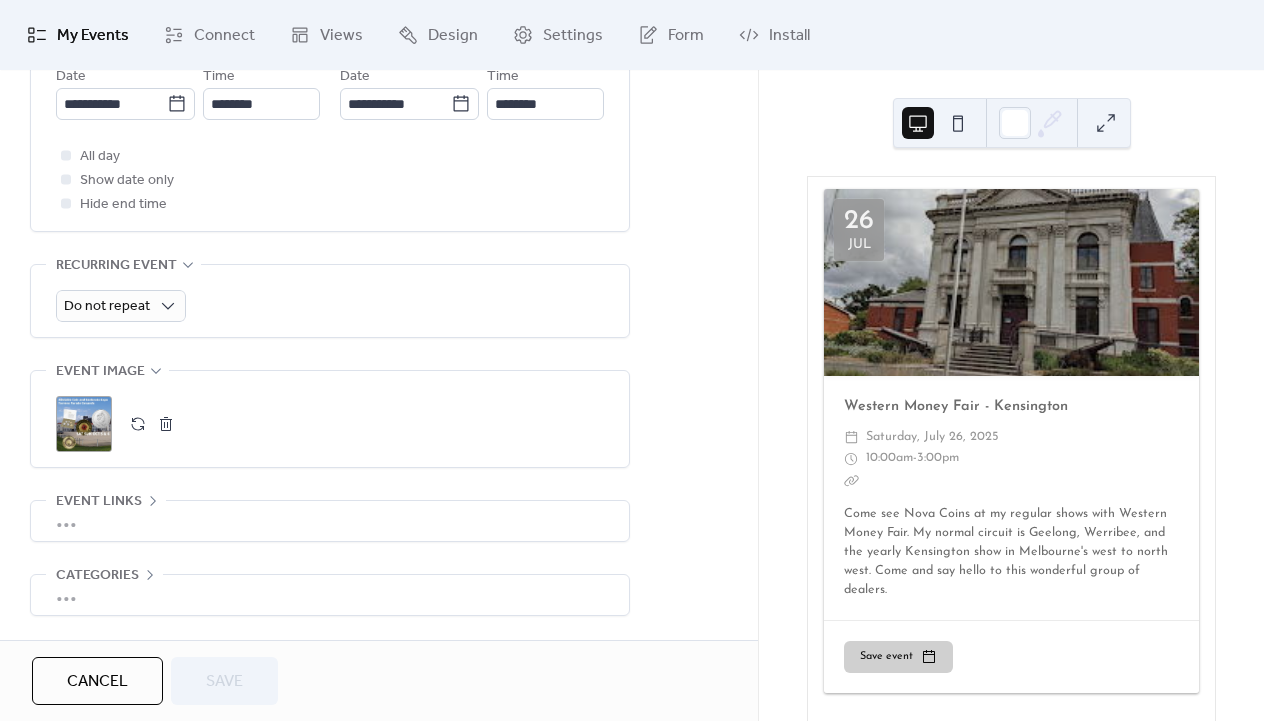 scroll, scrollTop: 786, scrollLeft: 0, axis: vertical 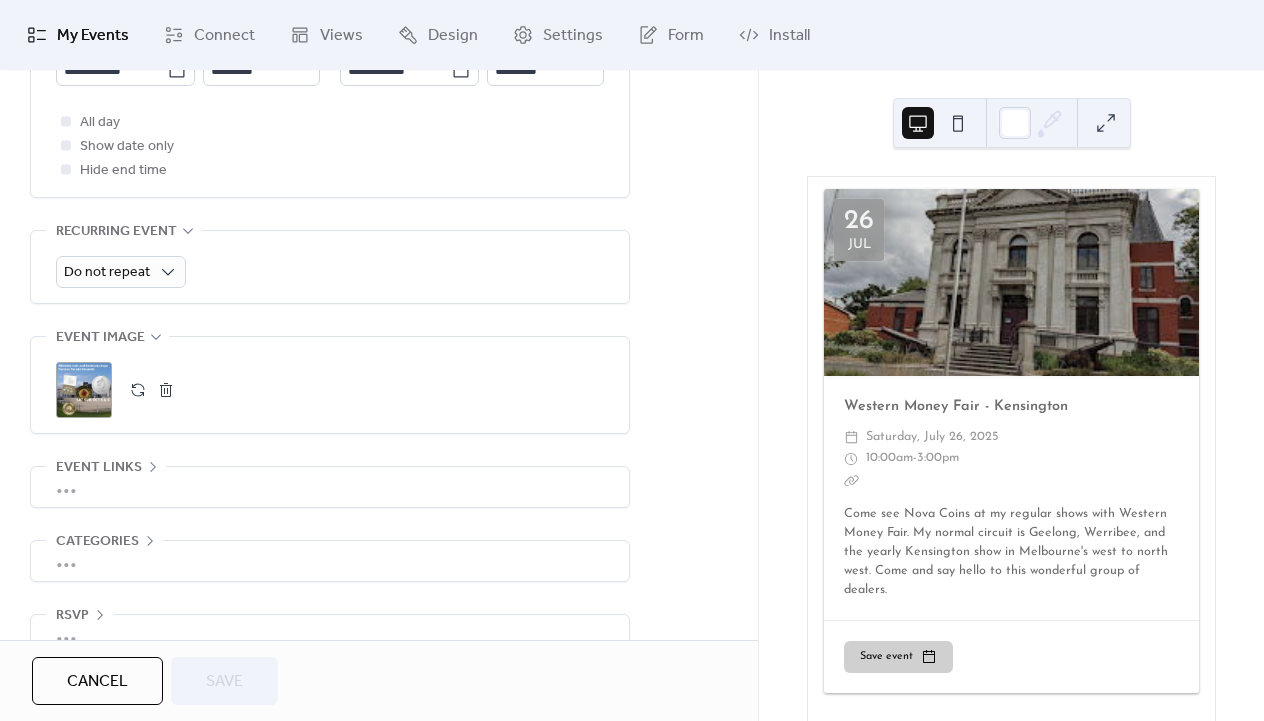 click at bounding box center (166, 390) 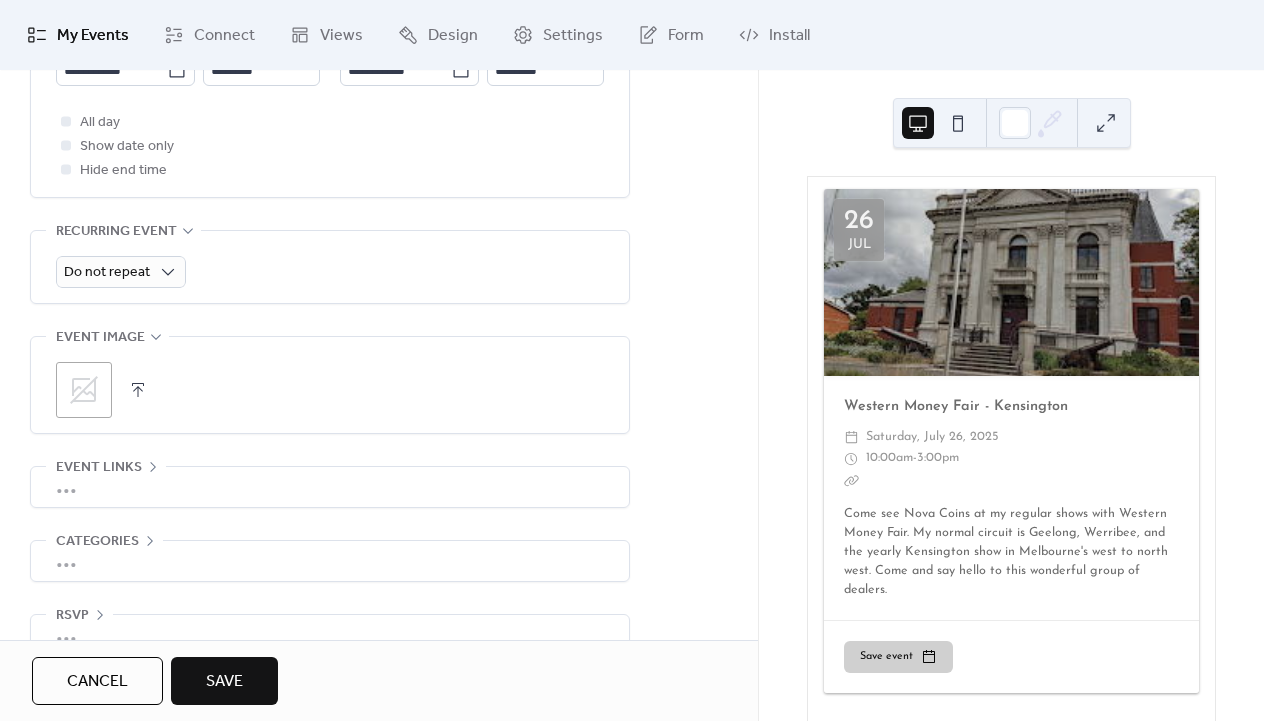 click 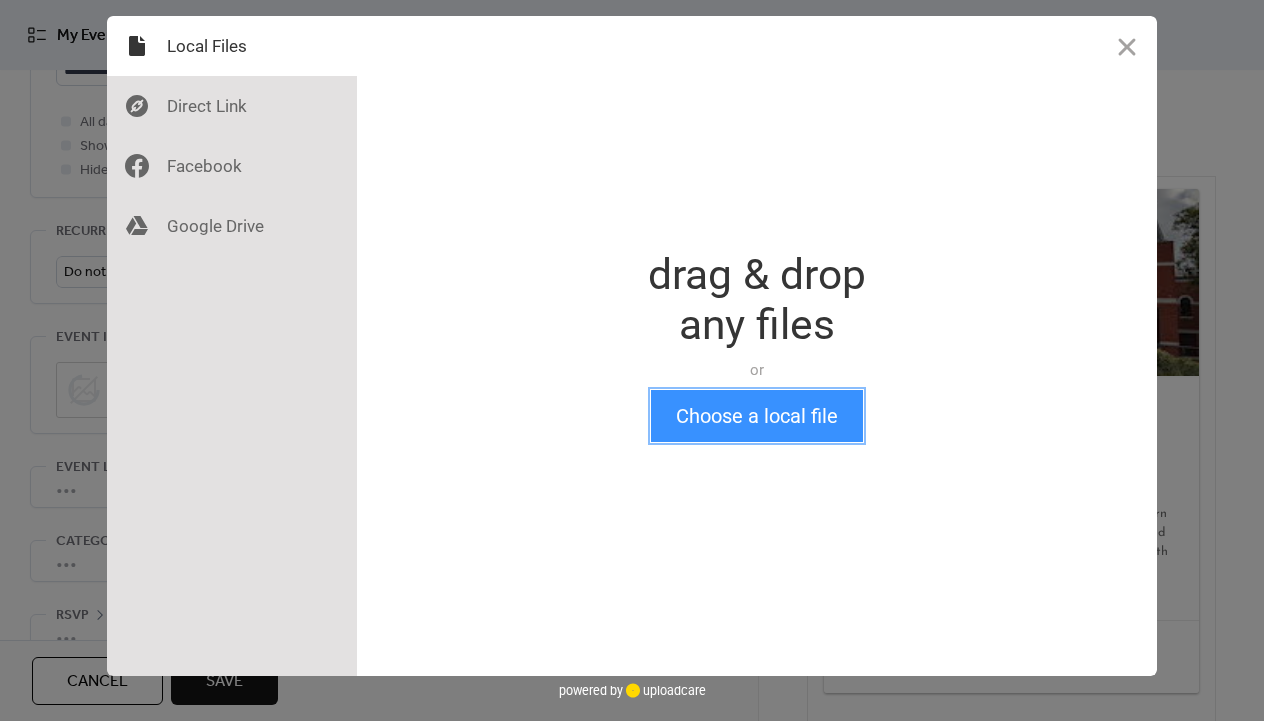 click on "Choose a local file" at bounding box center [757, 416] 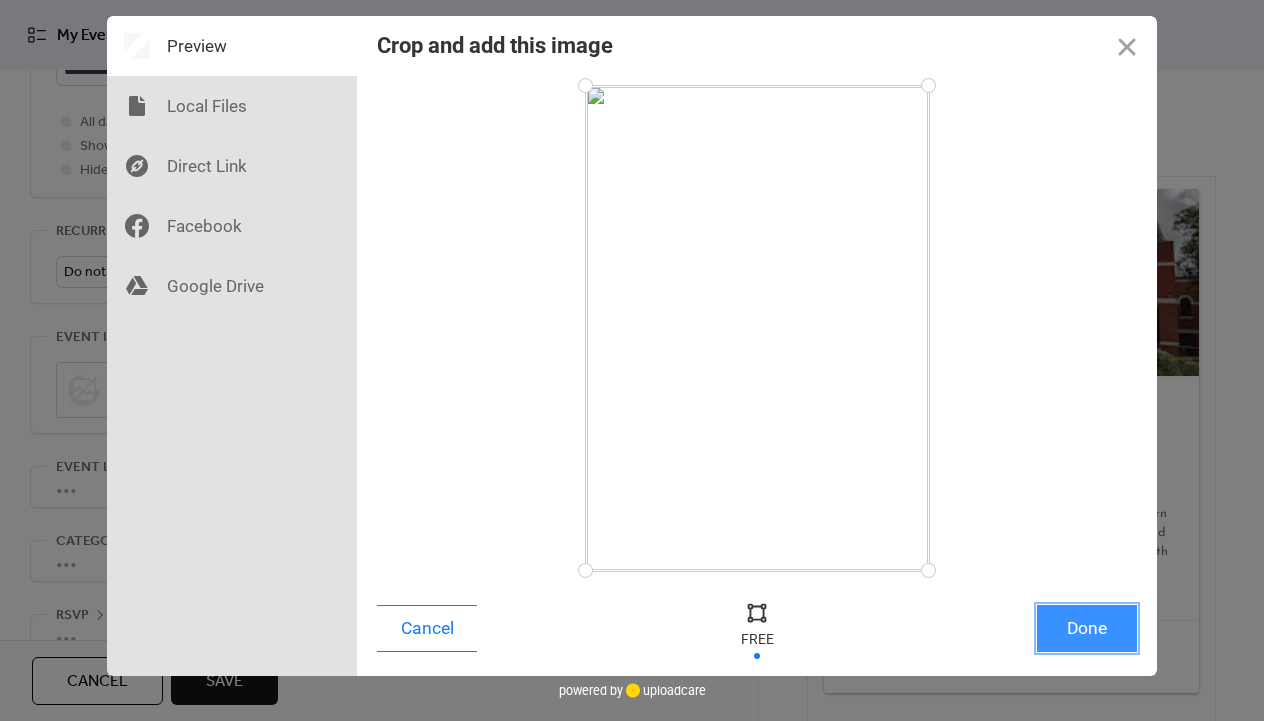 click on "Done" at bounding box center (1087, 628) 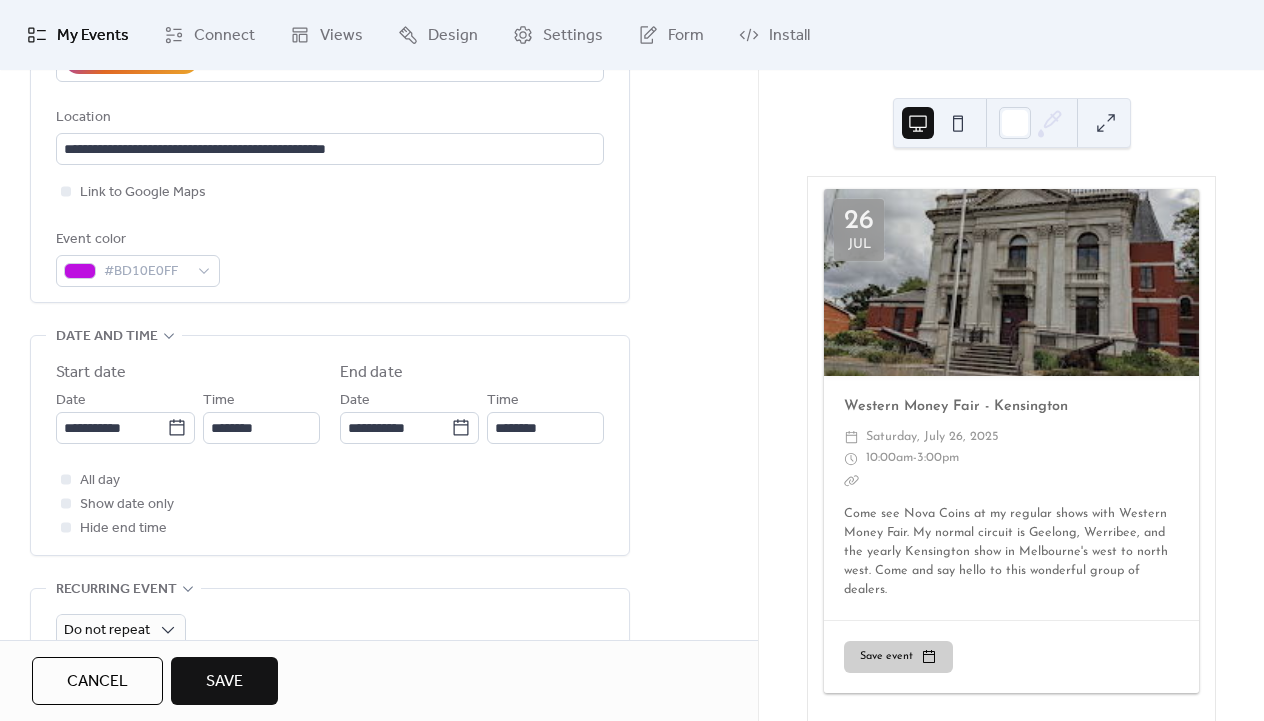 scroll, scrollTop: 428, scrollLeft: 0, axis: vertical 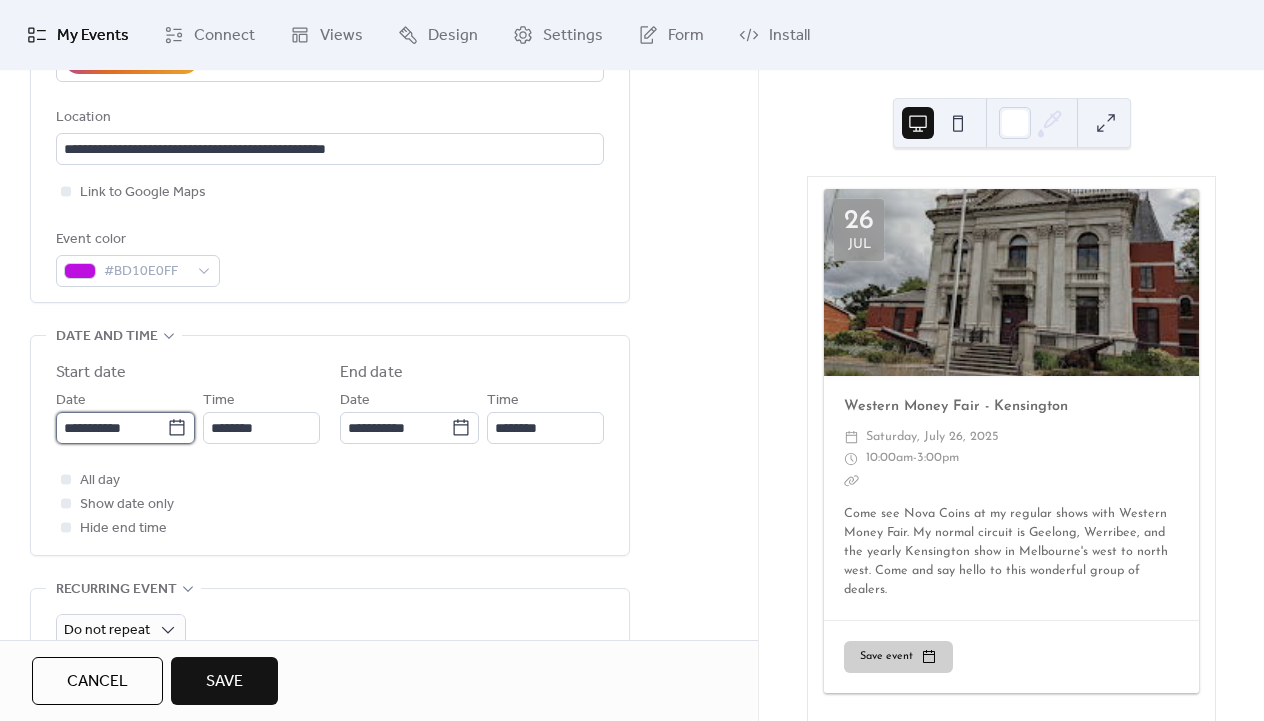 click on "**********" at bounding box center (111, 428) 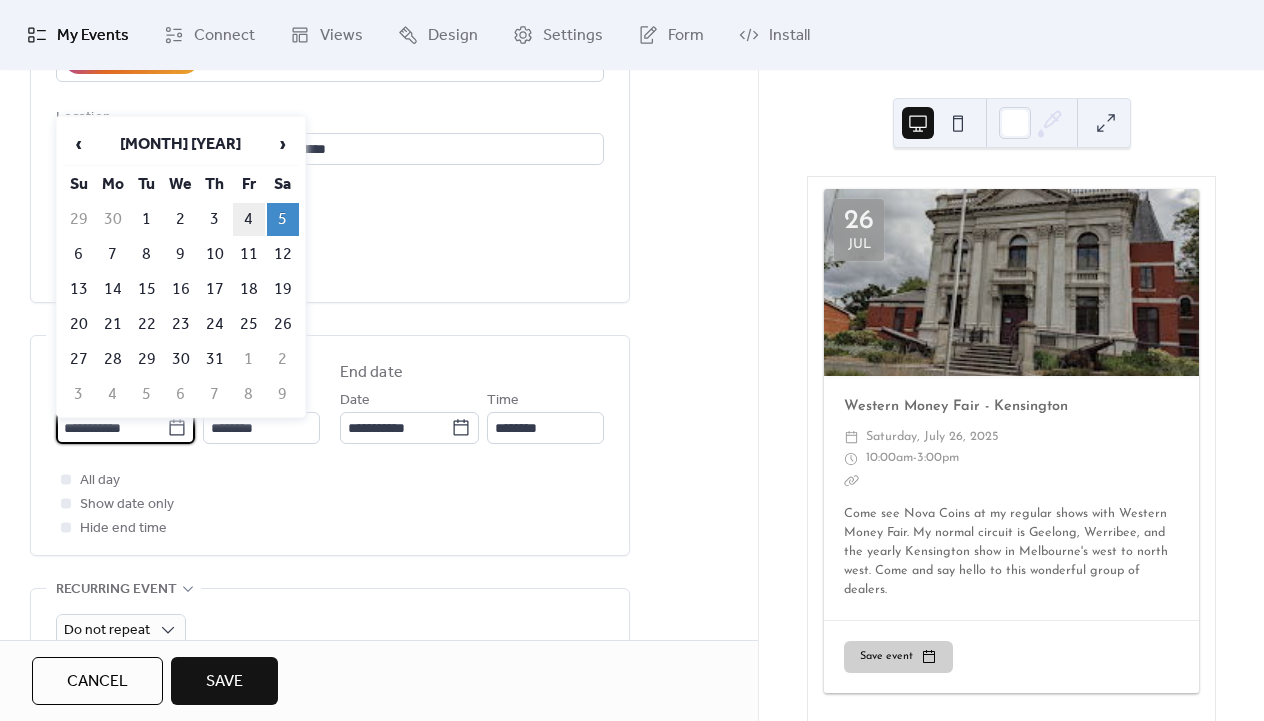 click on "4" at bounding box center [249, 219] 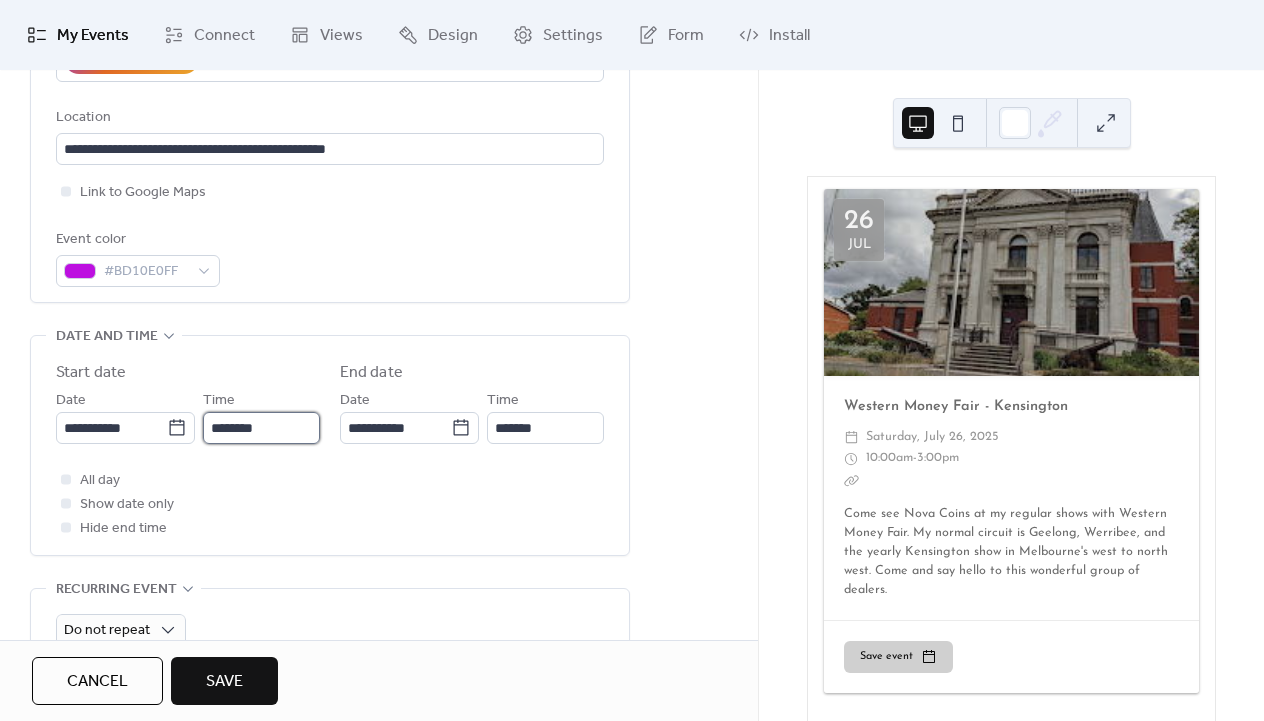 click on "********" at bounding box center (261, 428) 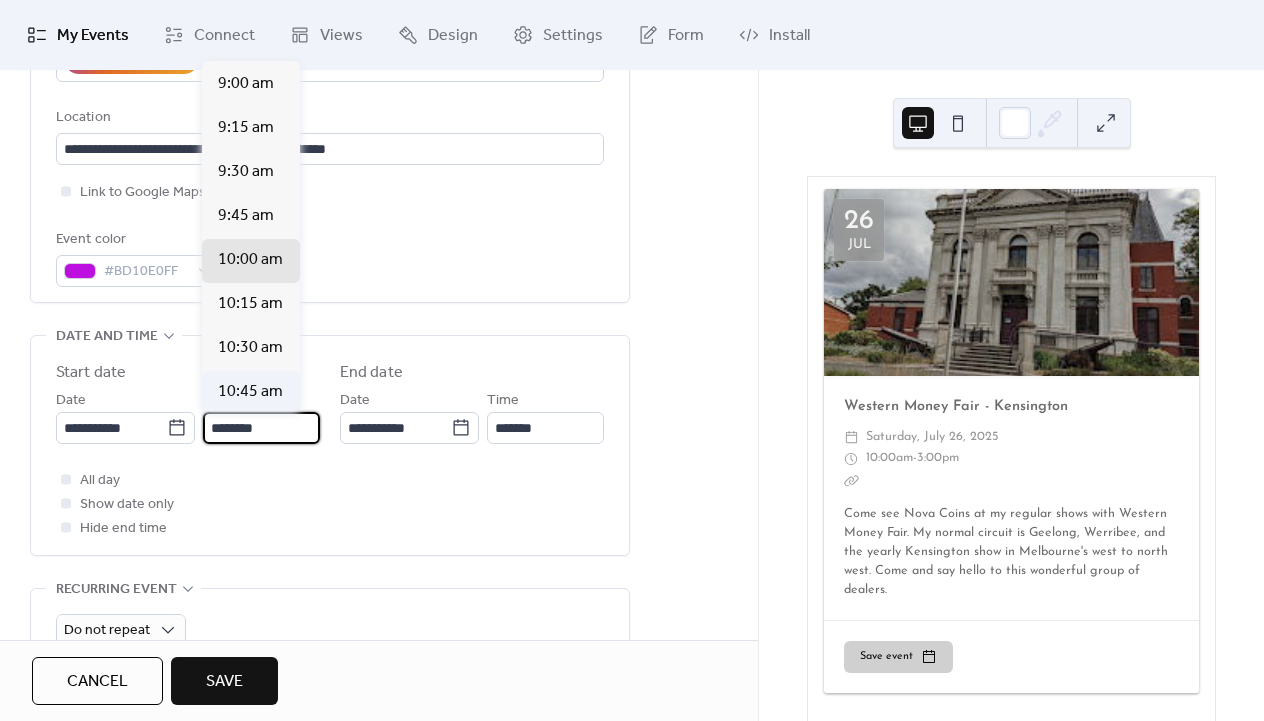 scroll, scrollTop: 1573, scrollLeft: 0, axis: vertical 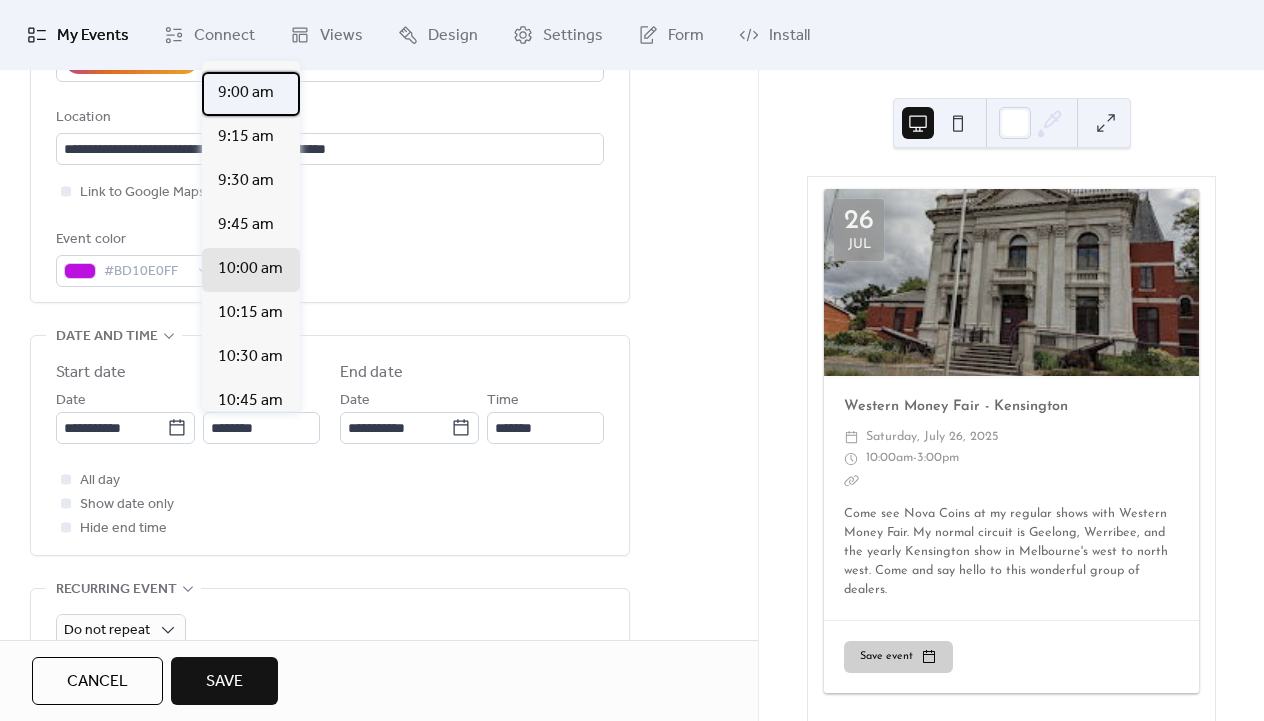 click on "9:00 am" at bounding box center (251, 94) 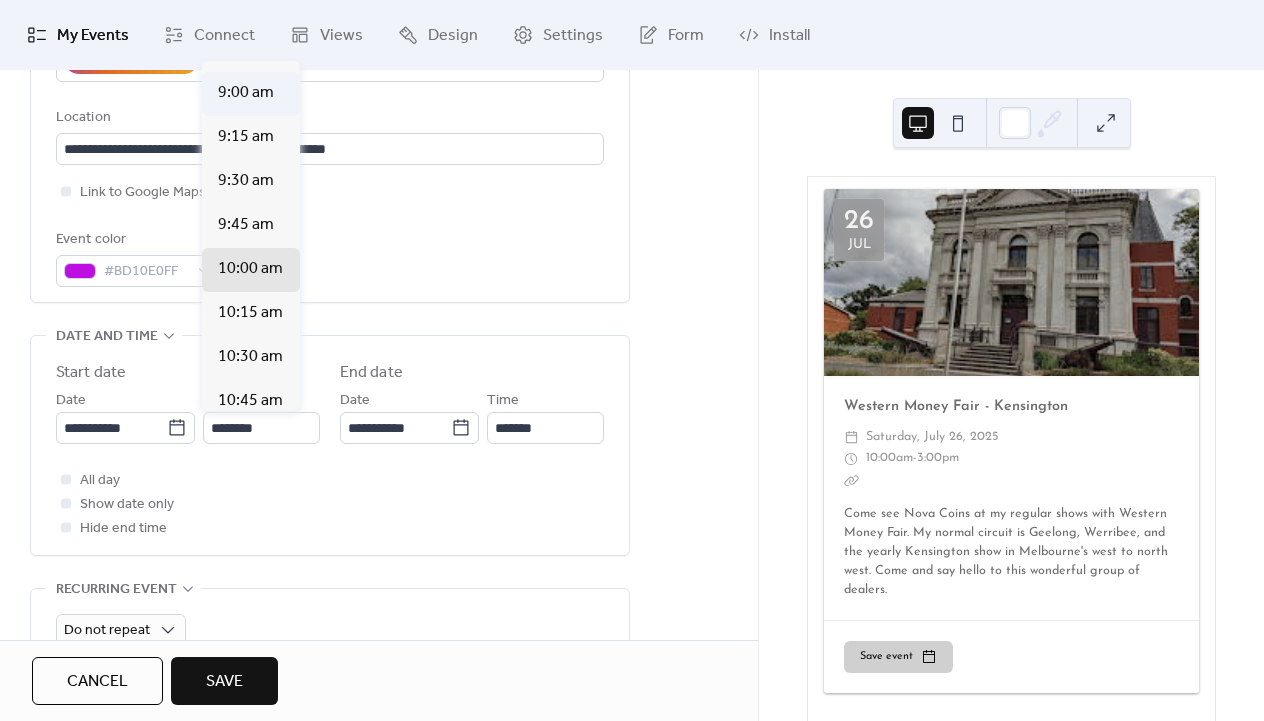 type on "*******" 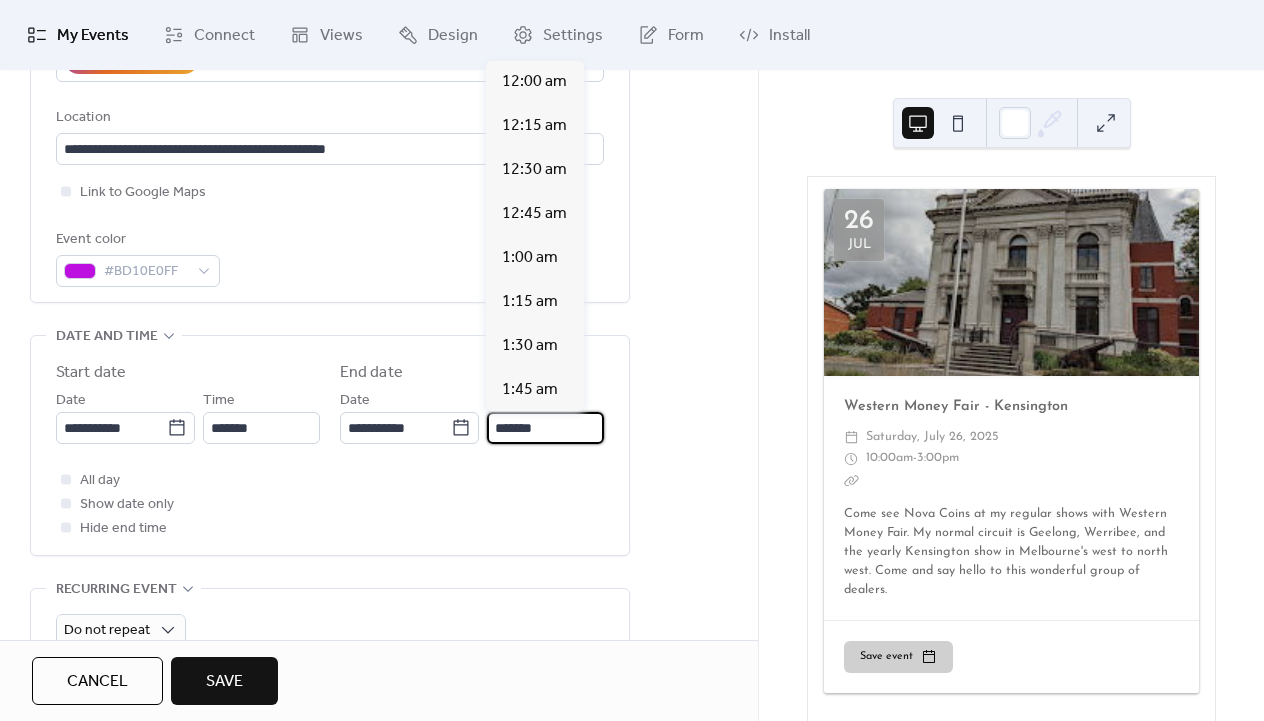 click on "*******" at bounding box center [545, 428] 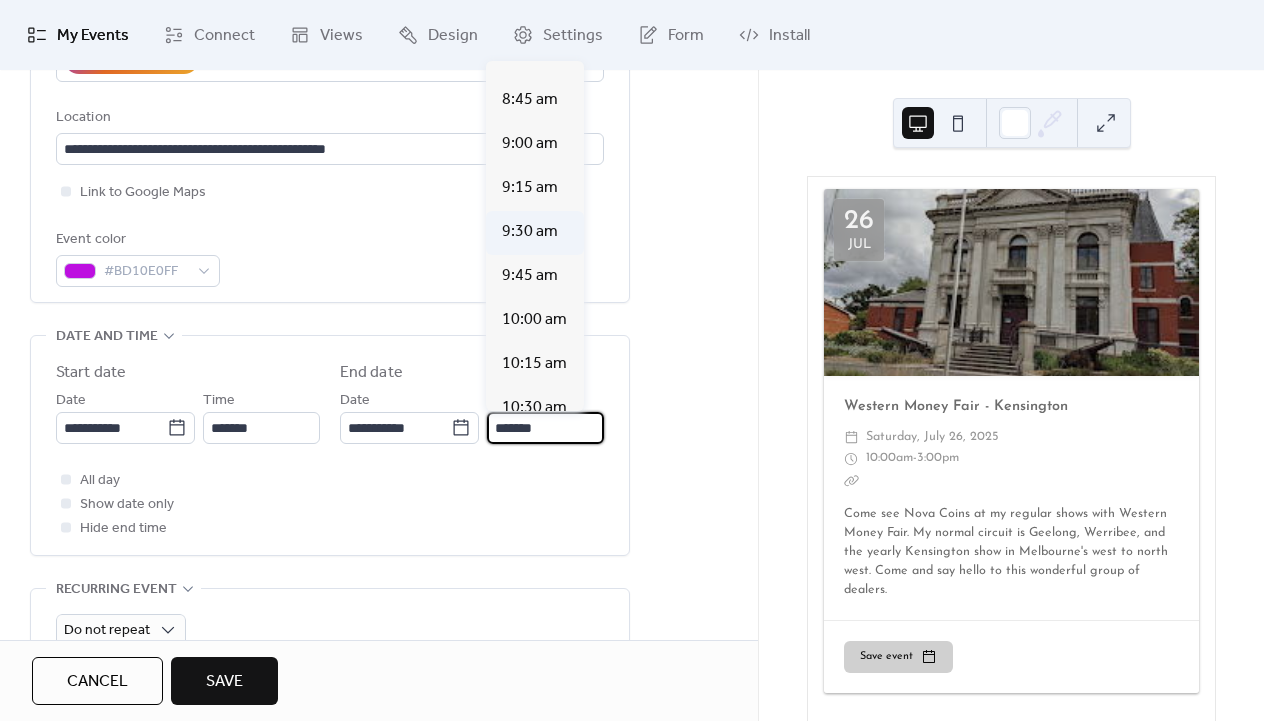 scroll, scrollTop: 1523, scrollLeft: 0, axis: vertical 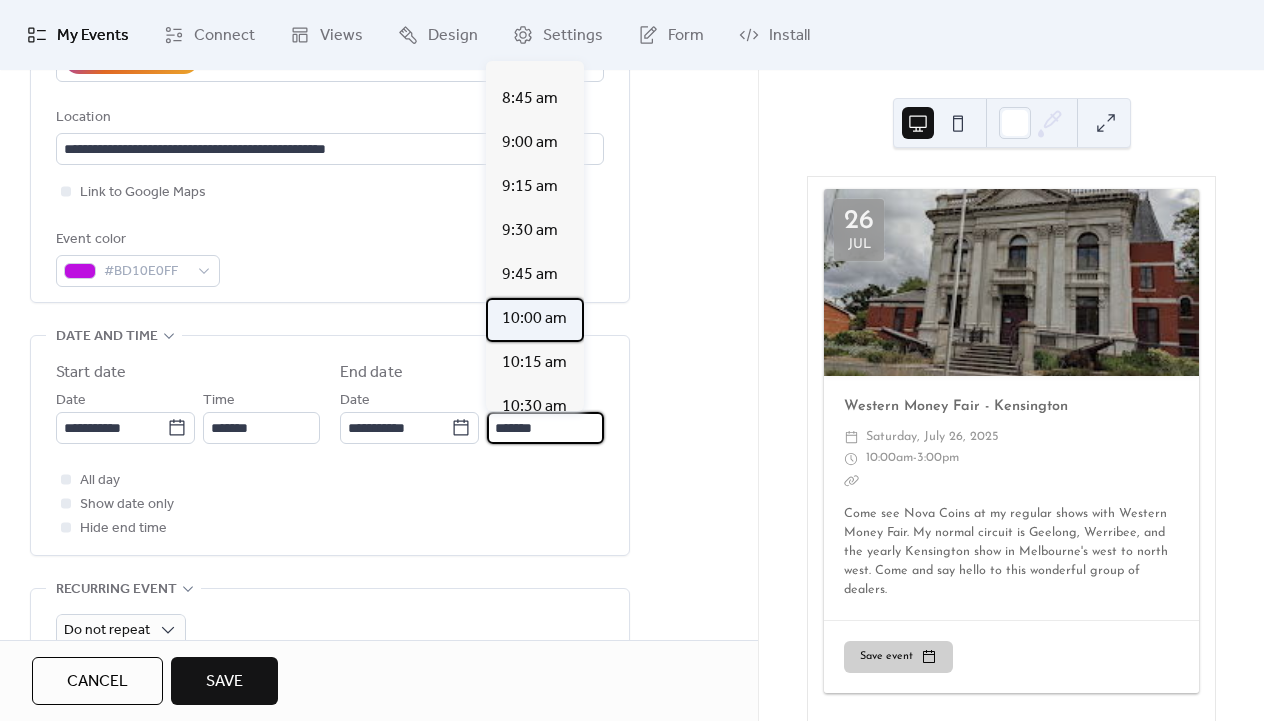 click on "10:00 am" at bounding box center [534, 319] 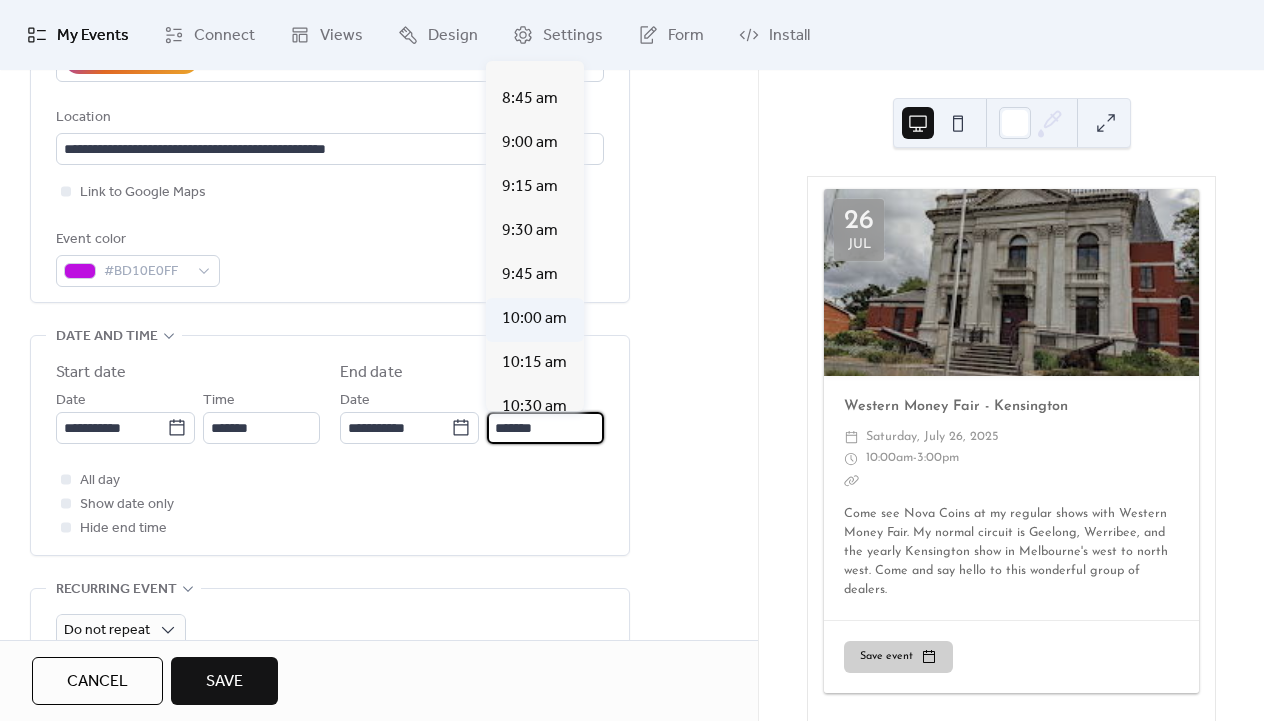 type on "********" 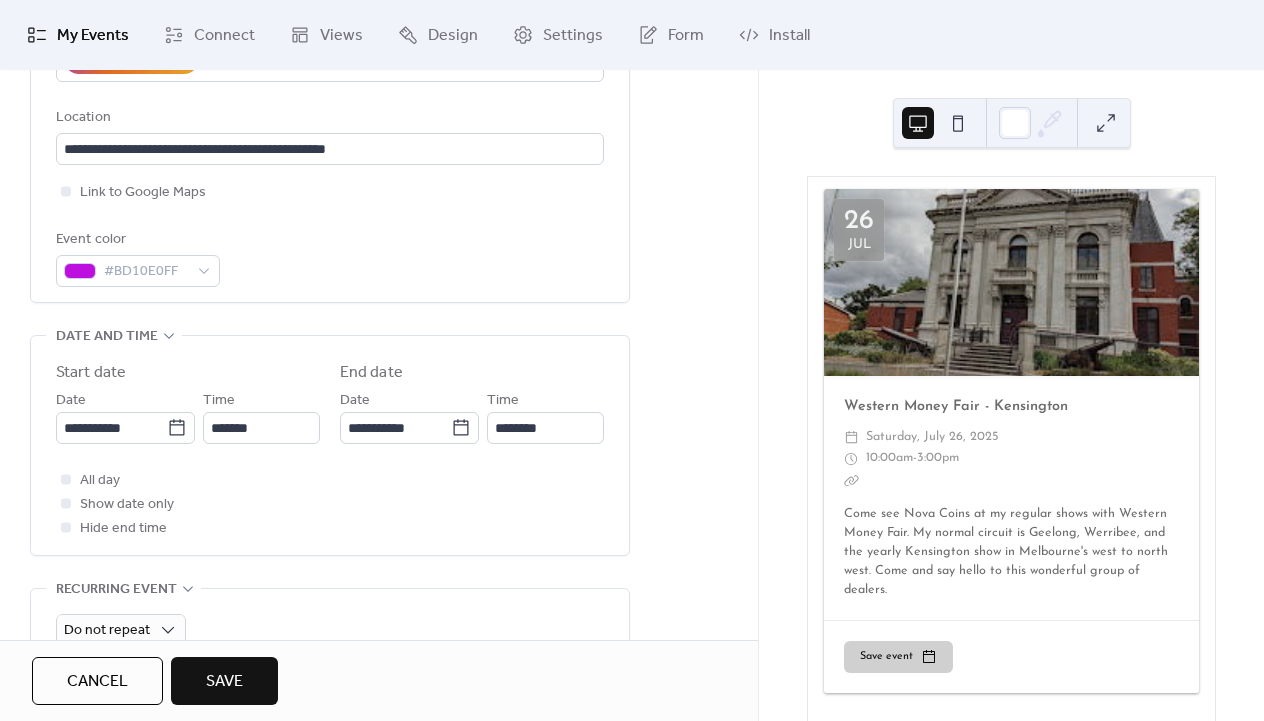 click on "**********" at bounding box center [330, 445] 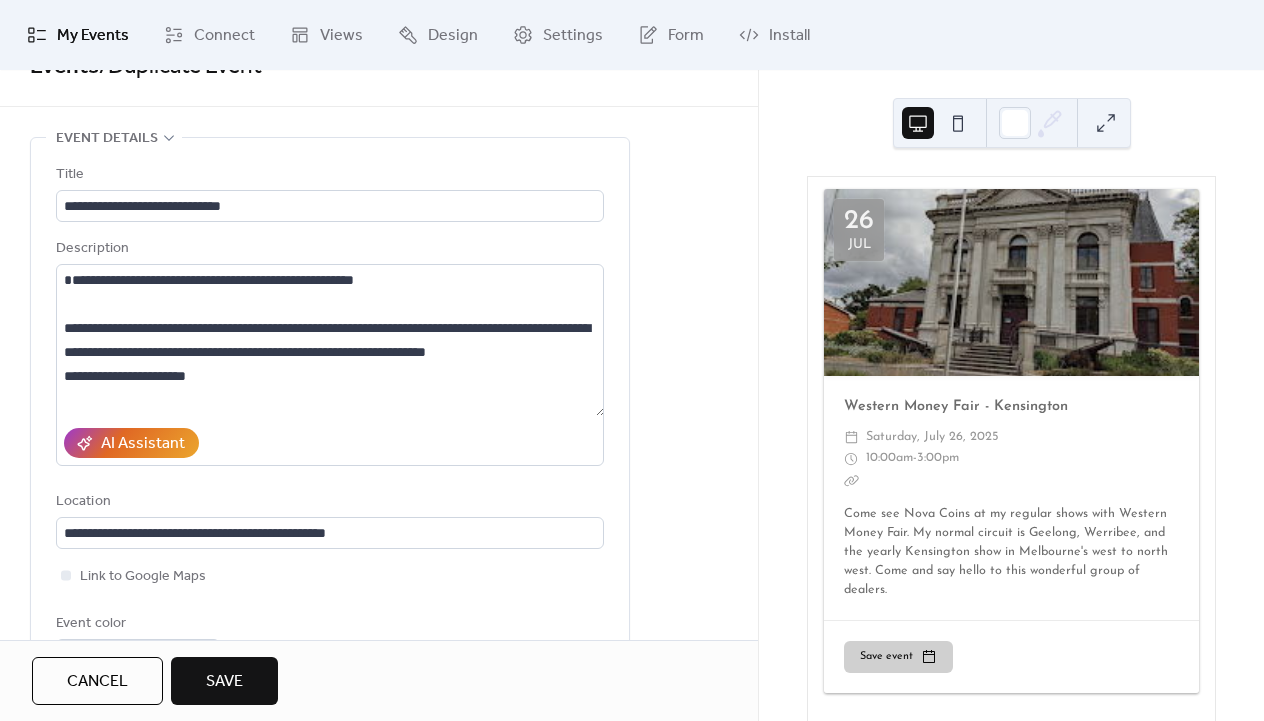 scroll, scrollTop: 0, scrollLeft: 0, axis: both 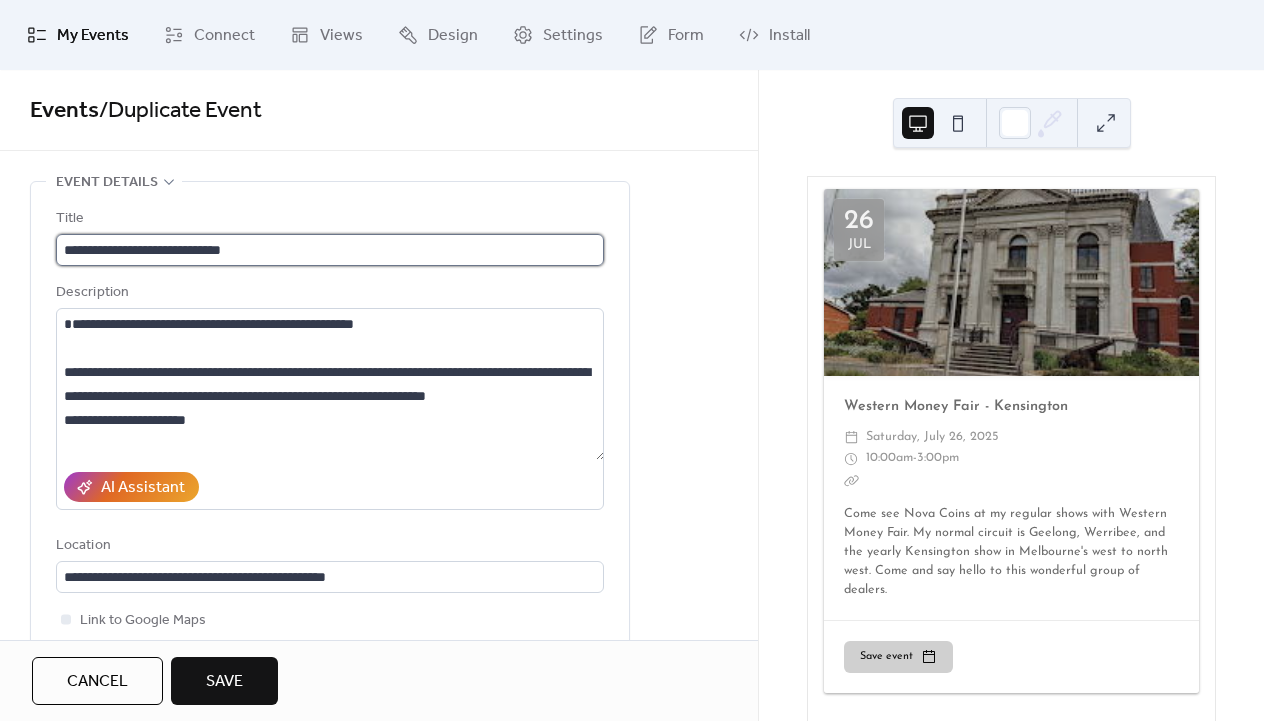 click on "**********" at bounding box center [330, 250] 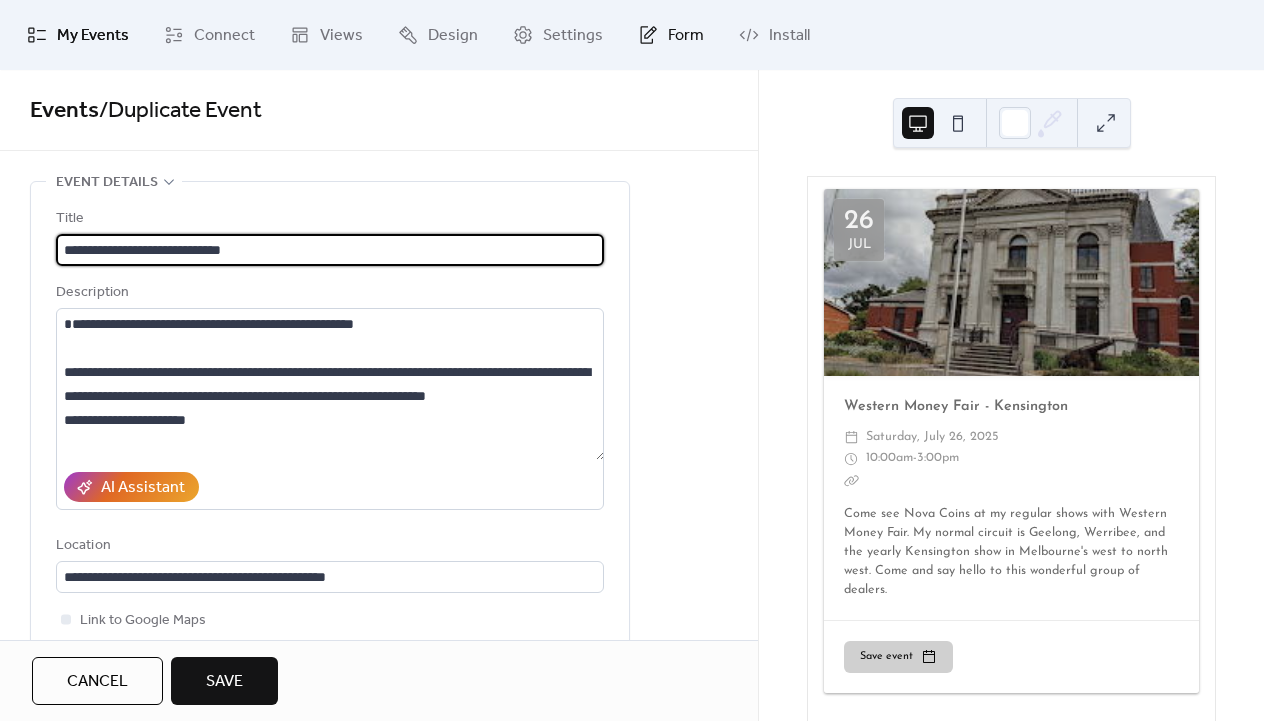 type on "**********" 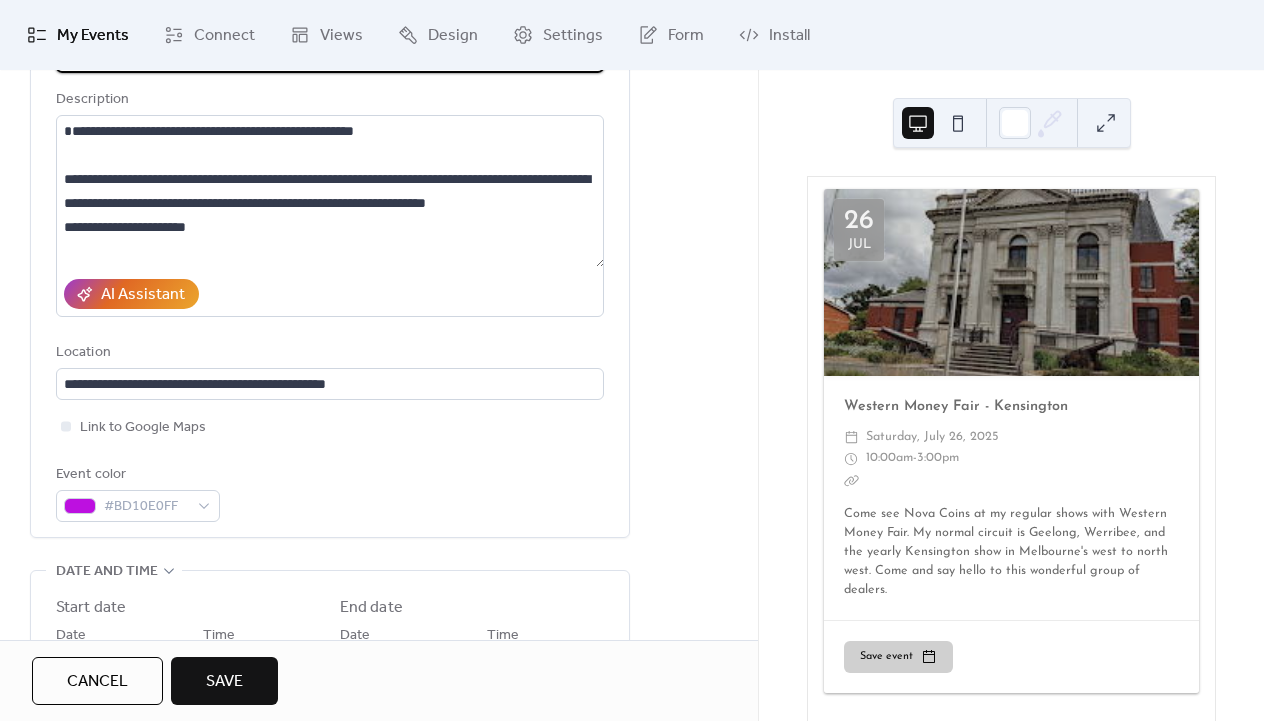 scroll, scrollTop: 194, scrollLeft: 0, axis: vertical 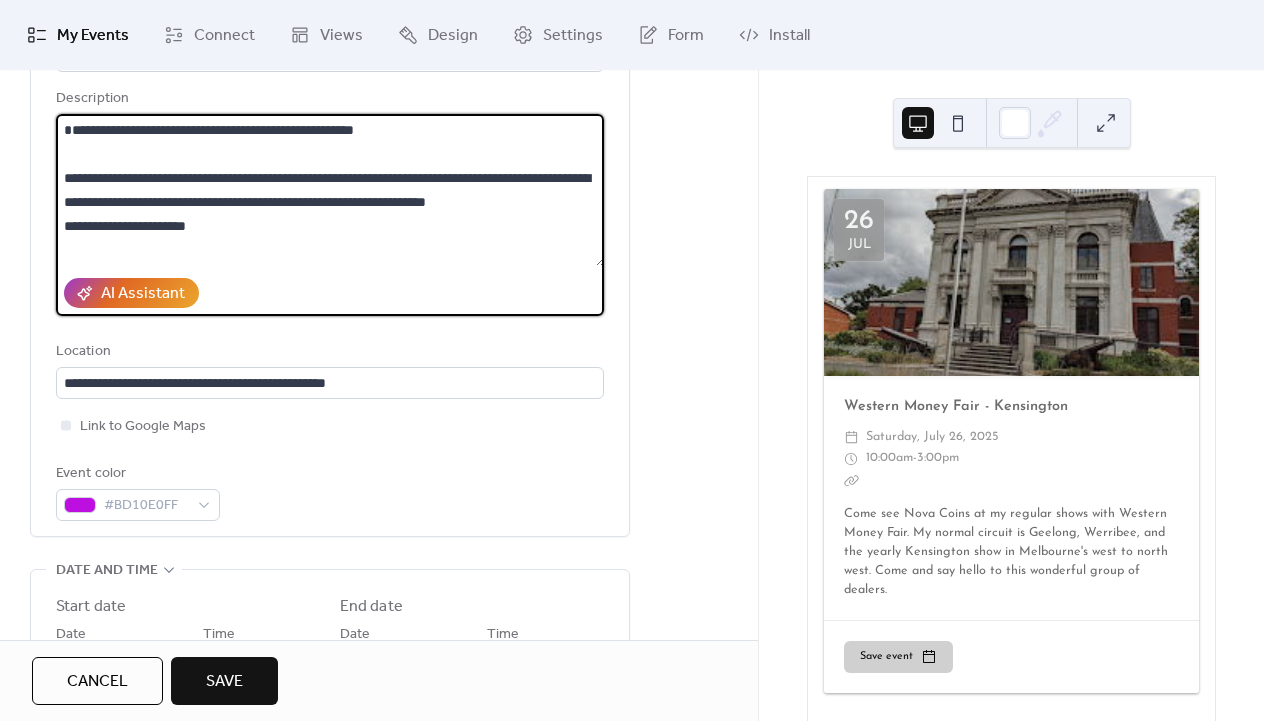 click on "**********" at bounding box center (330, 190) 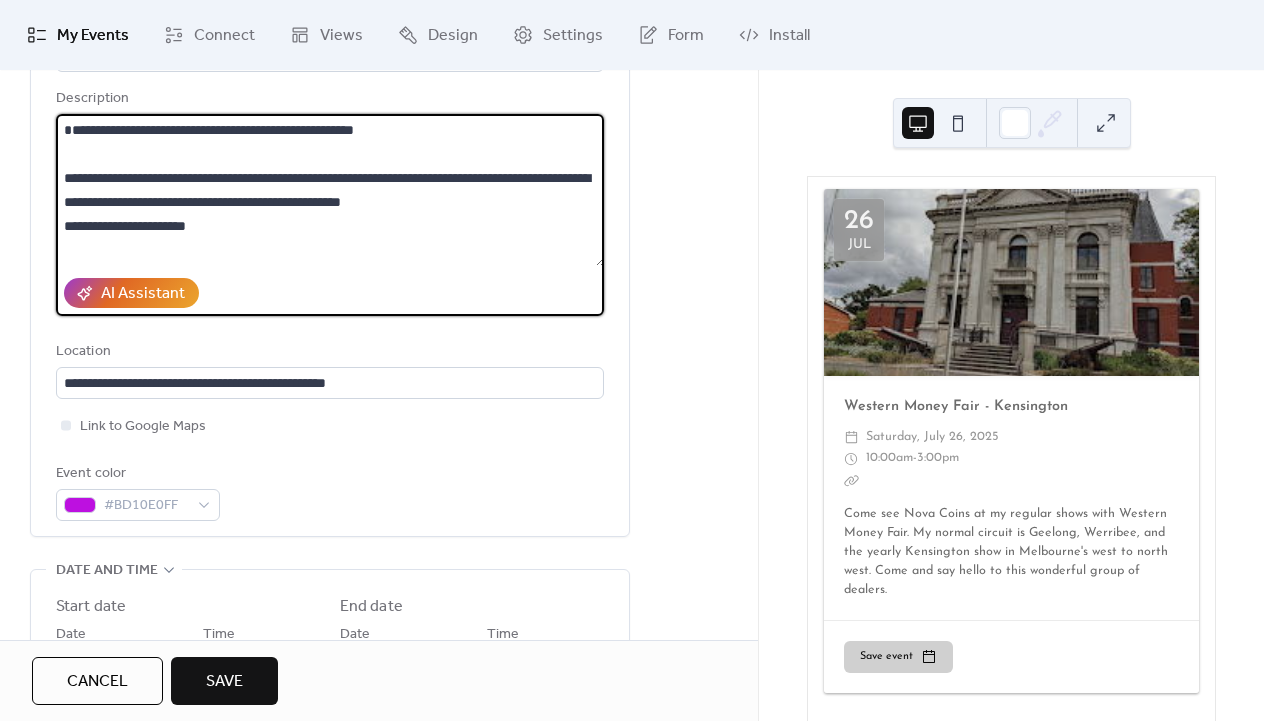 drag, startPoint x: 256, startPoint y: 247, endPoint x: 376, endPoint y: 180, distance: 137.43726 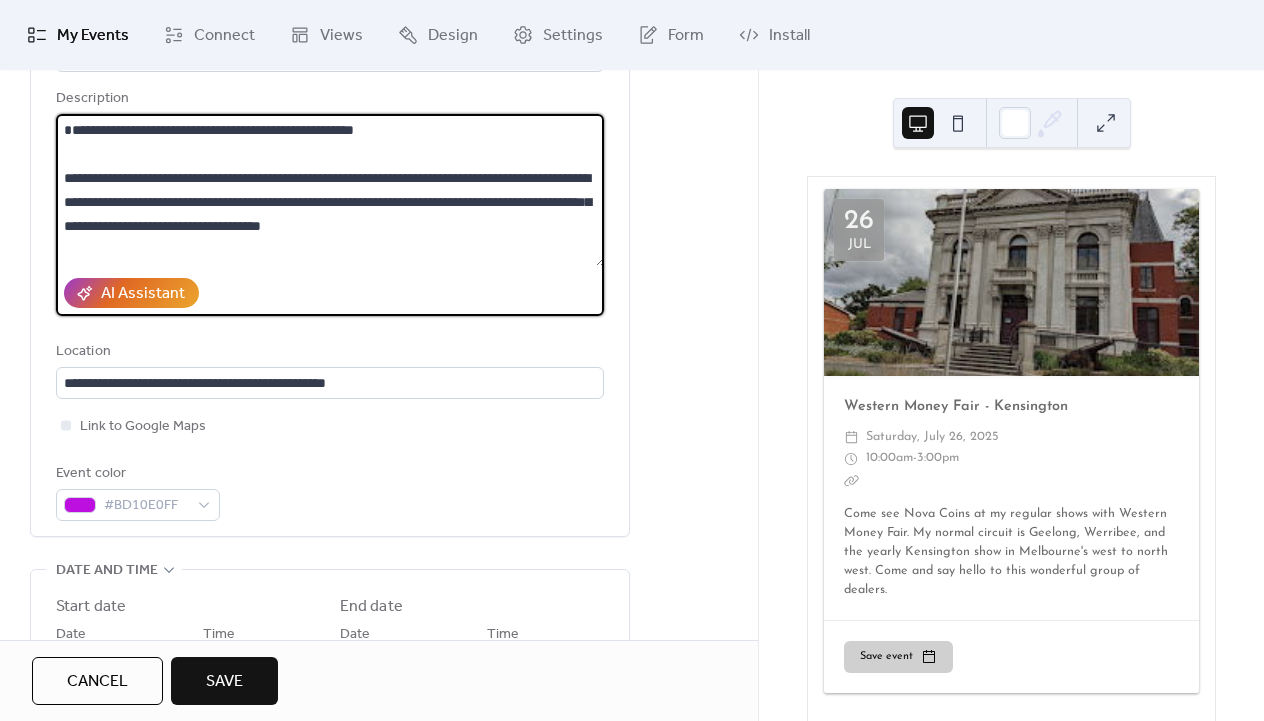 drag, startPoint x: 428, startPoint y: 133, endPoint x: 61, endPoint y: 125, distance: 367.0872 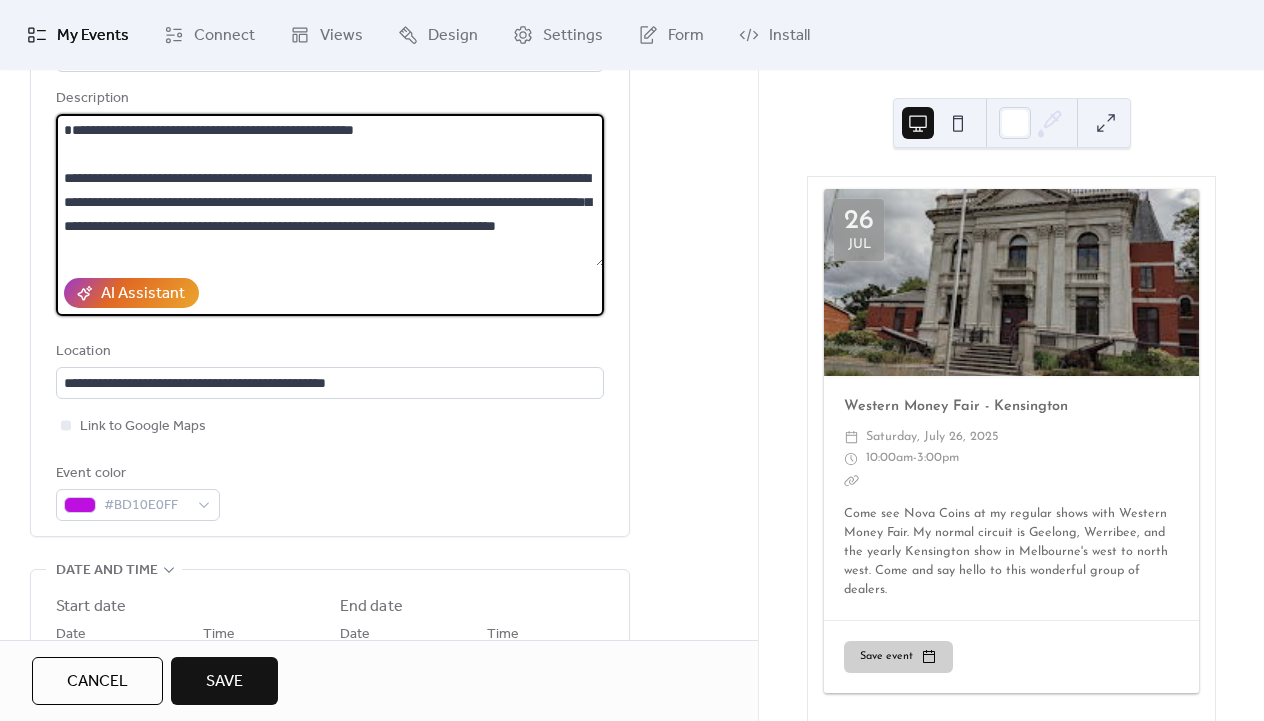 click on "**********" at bounding box center (330, 190) 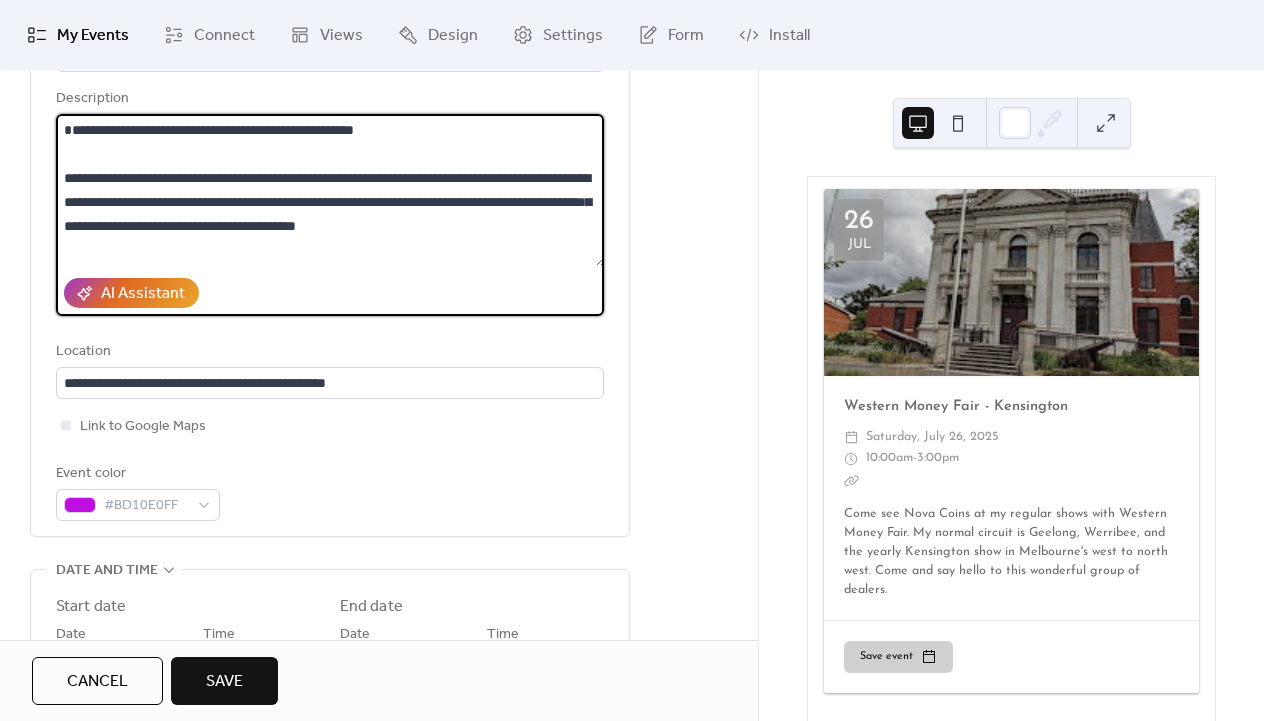 scroll, scrollTop: 21, scrollLeft: 0, axis: vertical 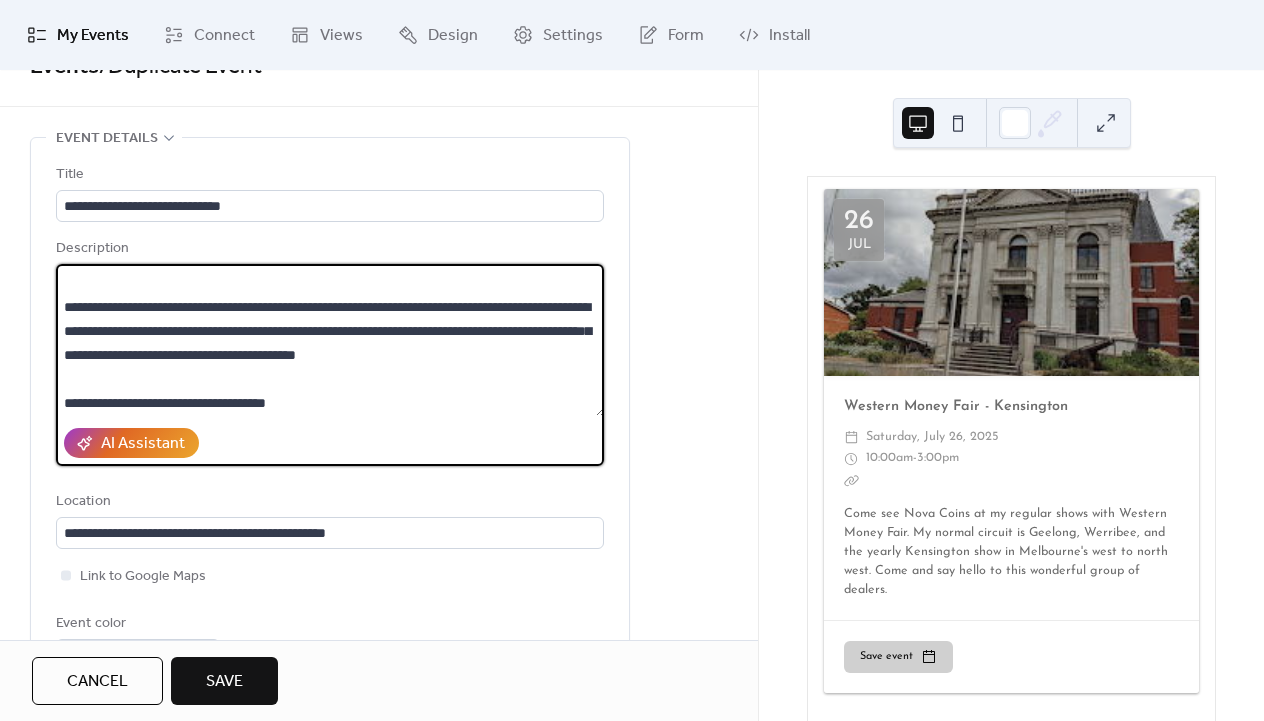 click on "**********" at bounding box center [330, 340] 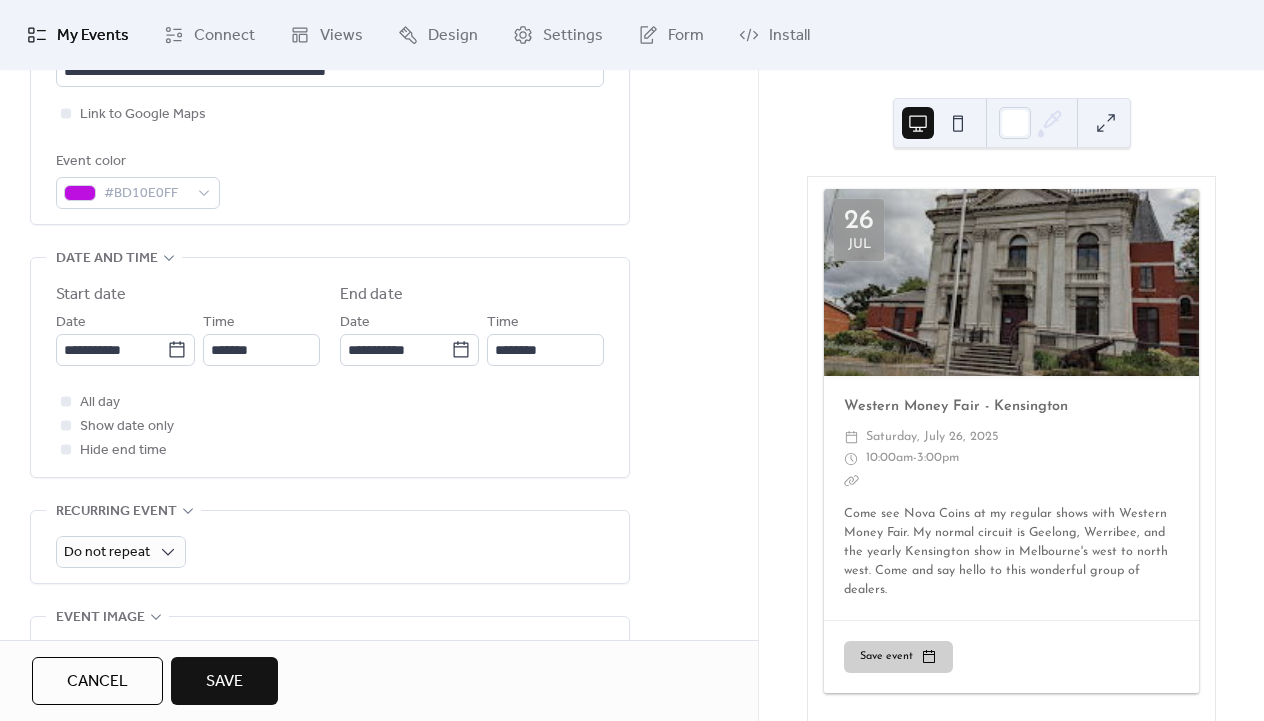 scroll, scrollTop: 820, scrollLeft: 0, axis: vertical 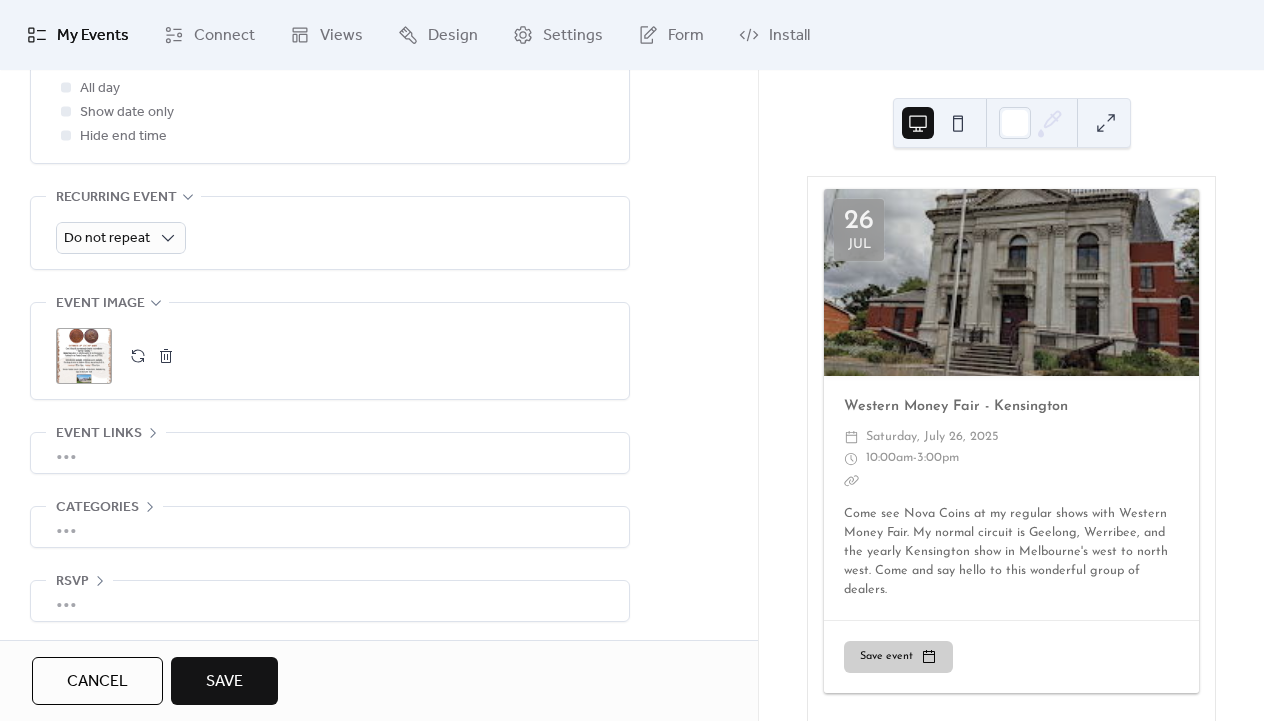 type on "**********" 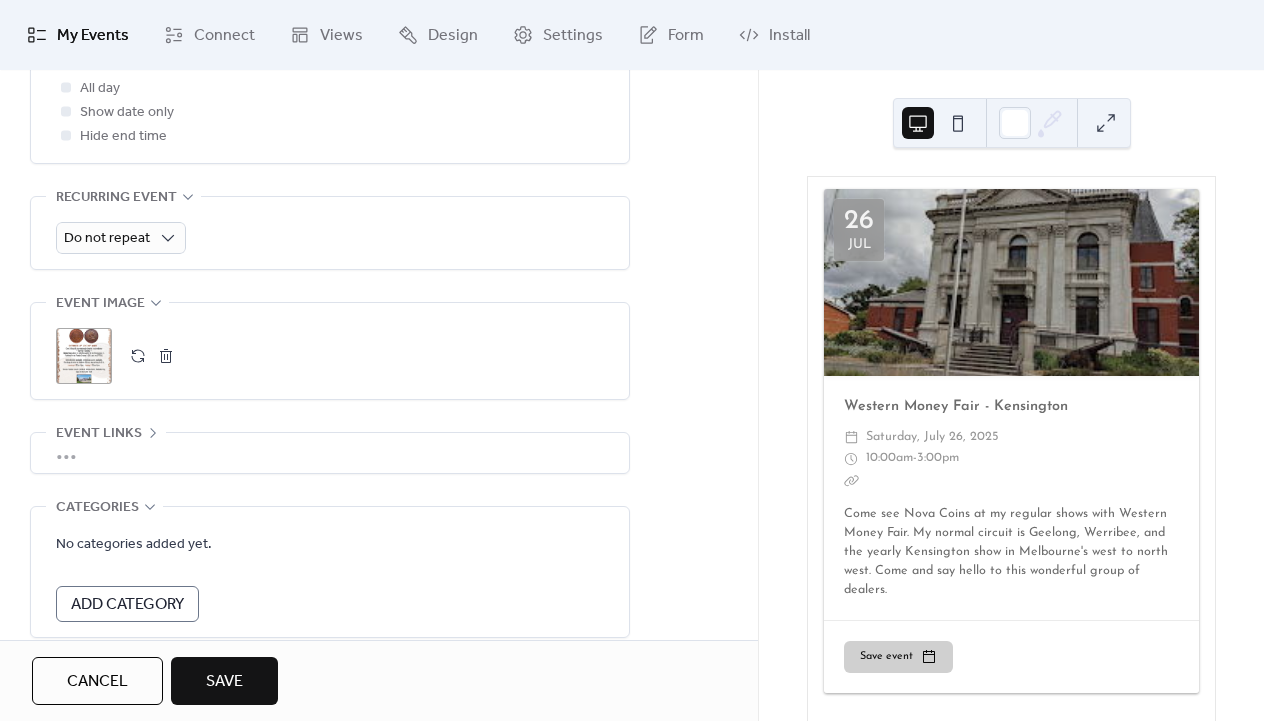 click on "Add Category" at bounding box center [127, 605] 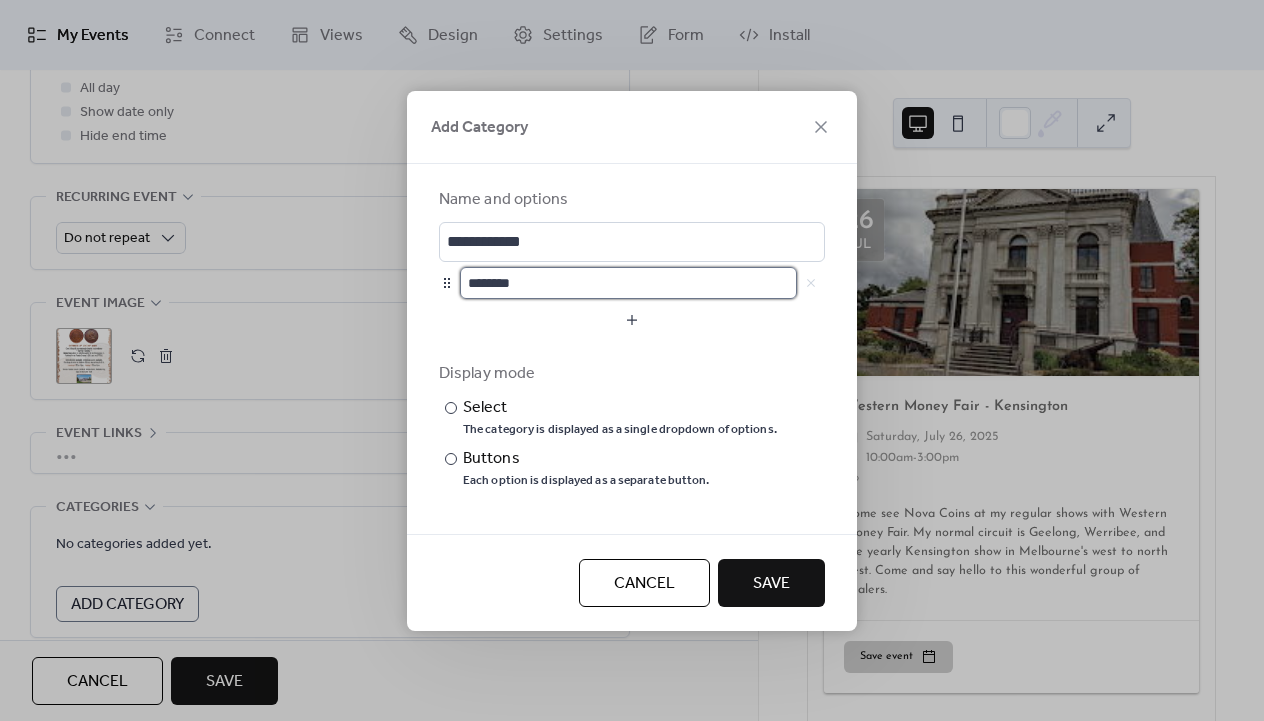 click on "********" at bounding box center [628, 283] 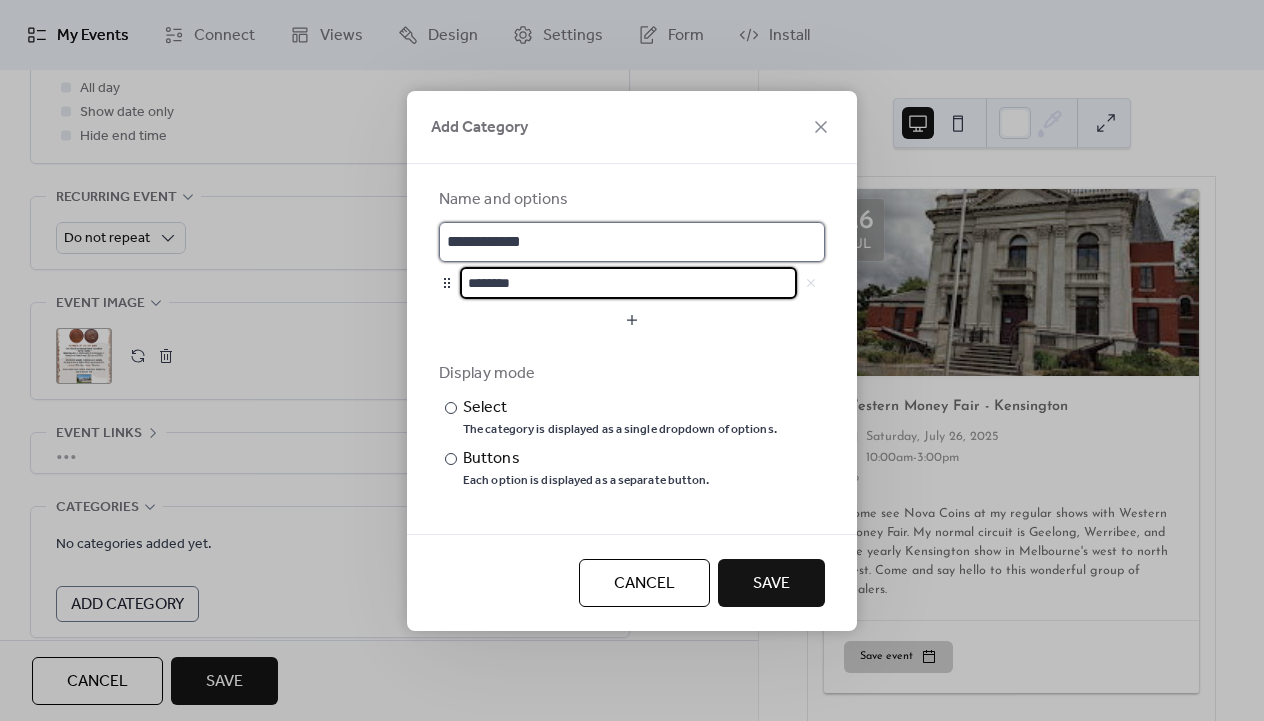 click on "**********" at bounding box center (632, 242) 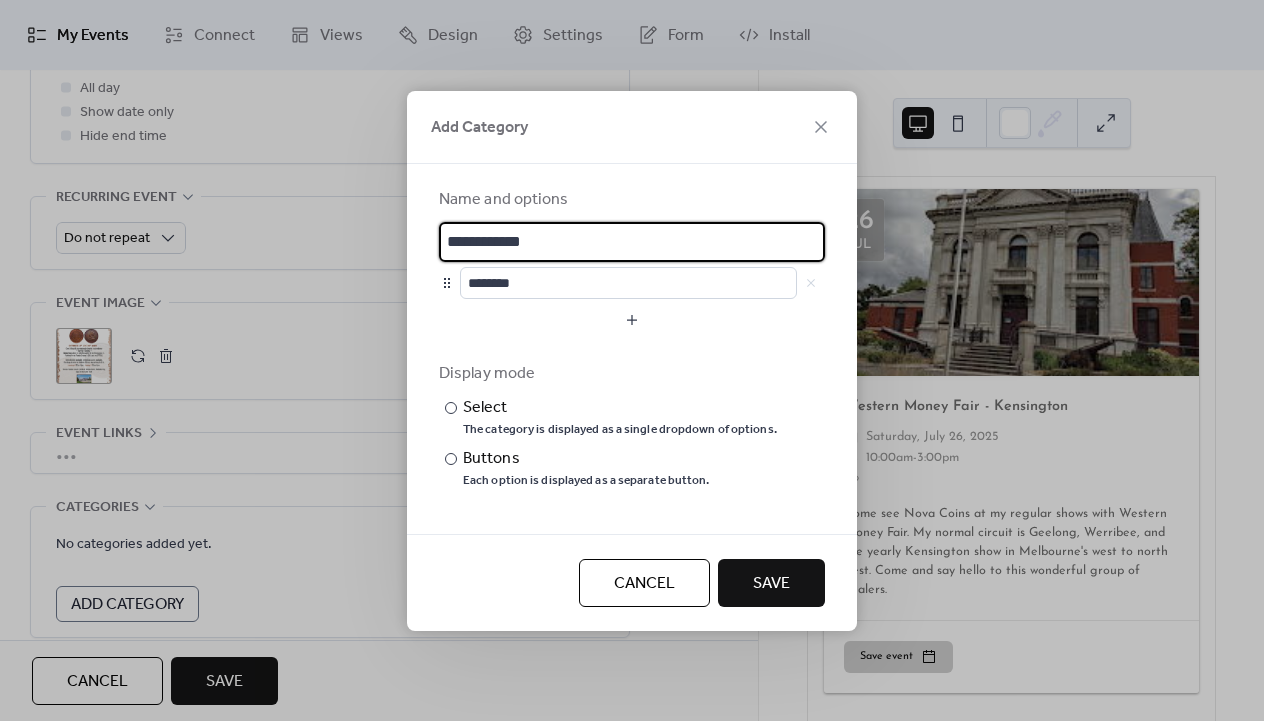 click on "**********" at bounding box center [632, 242] 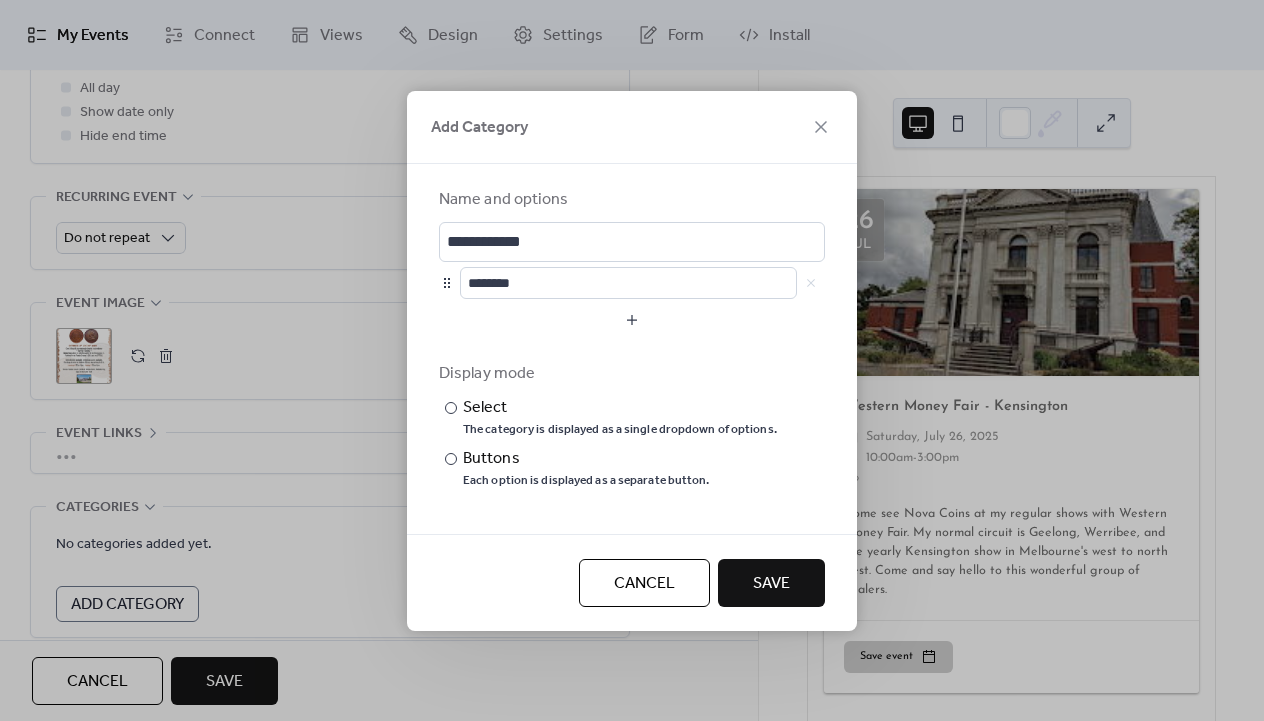 click on "Cancel" at bounding box center (644, 584) 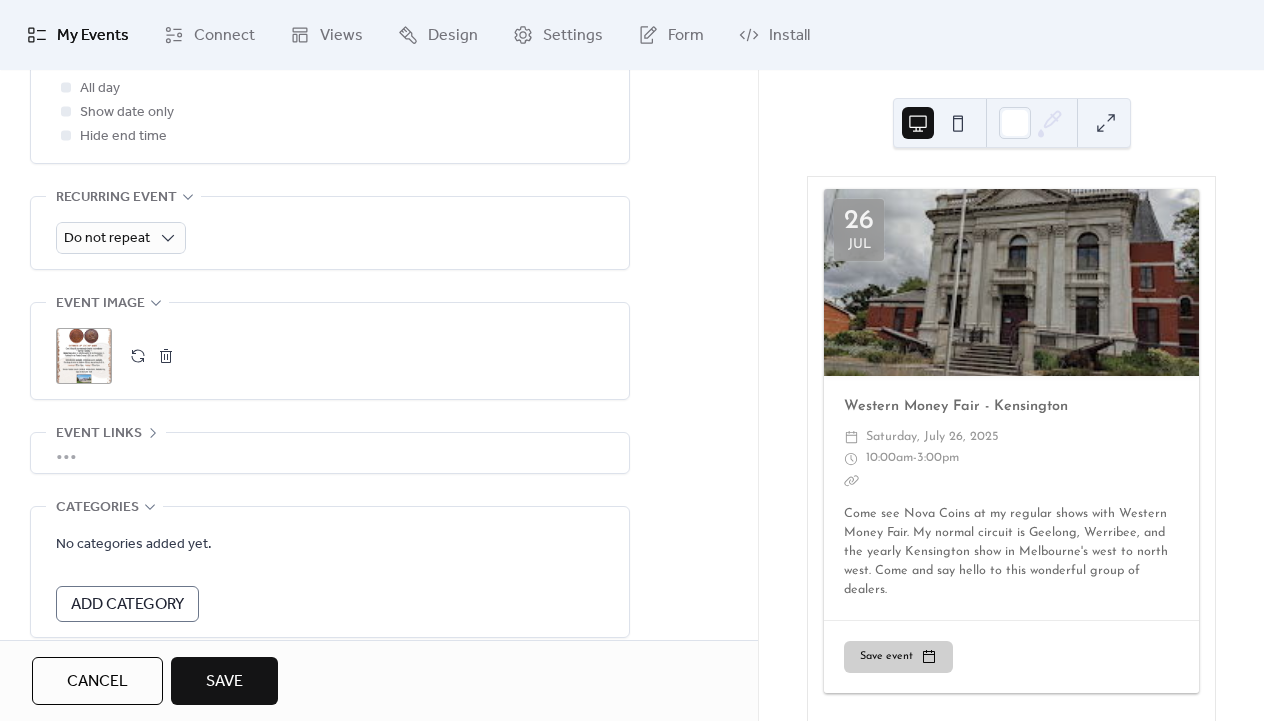 click on "Cancel Save" at bounding box center [379, 680] 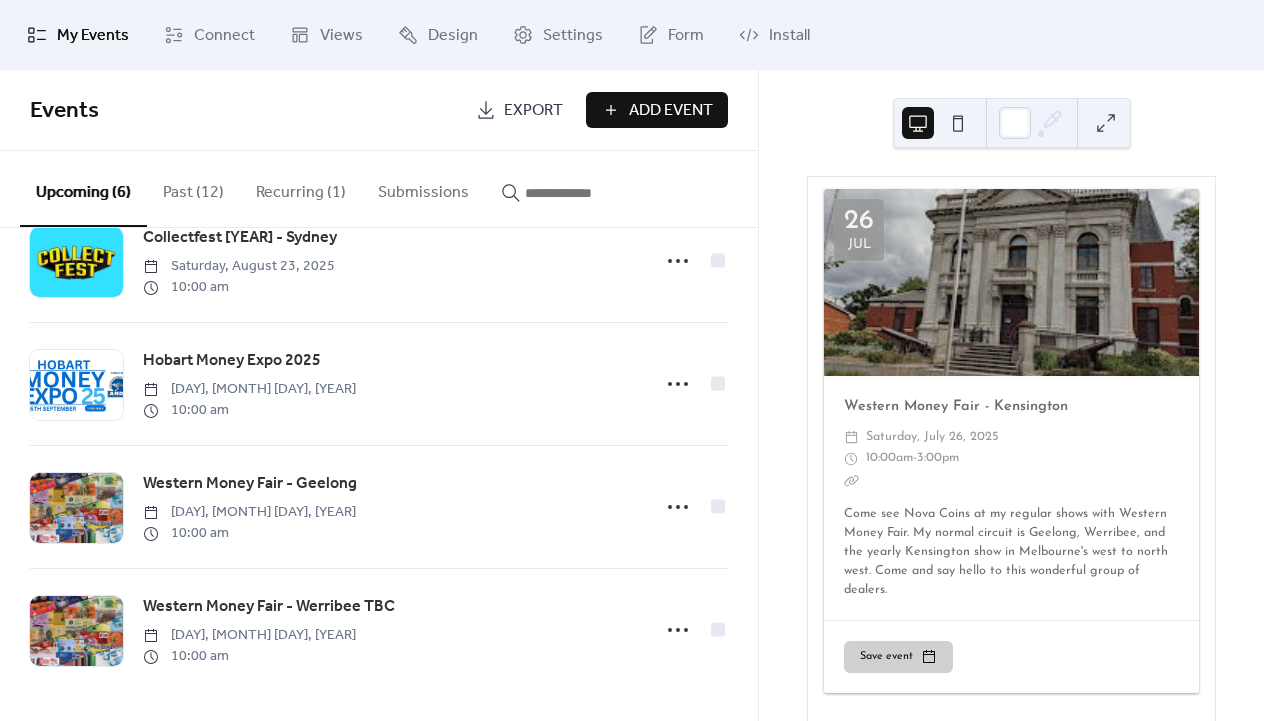 scroll, scrollTop: 0, scrollLeft: 0, axis: both 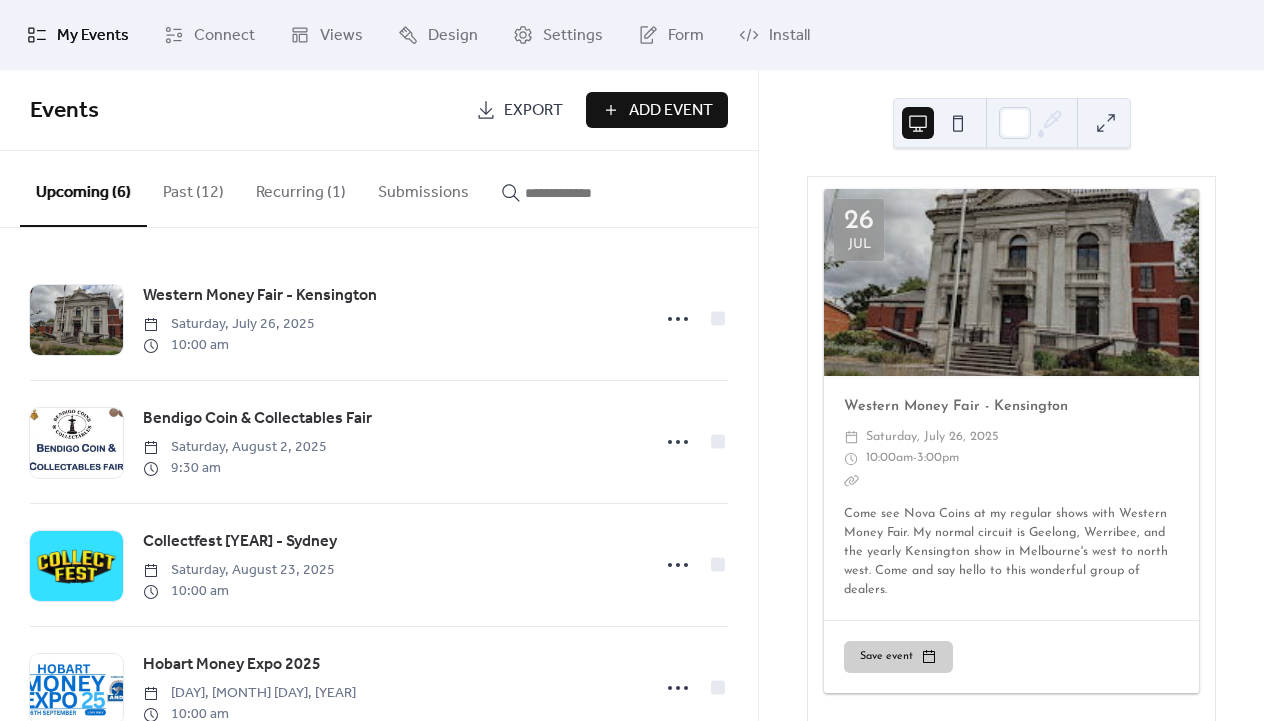 click on "Past (12)" at bounding box center (193, 188) 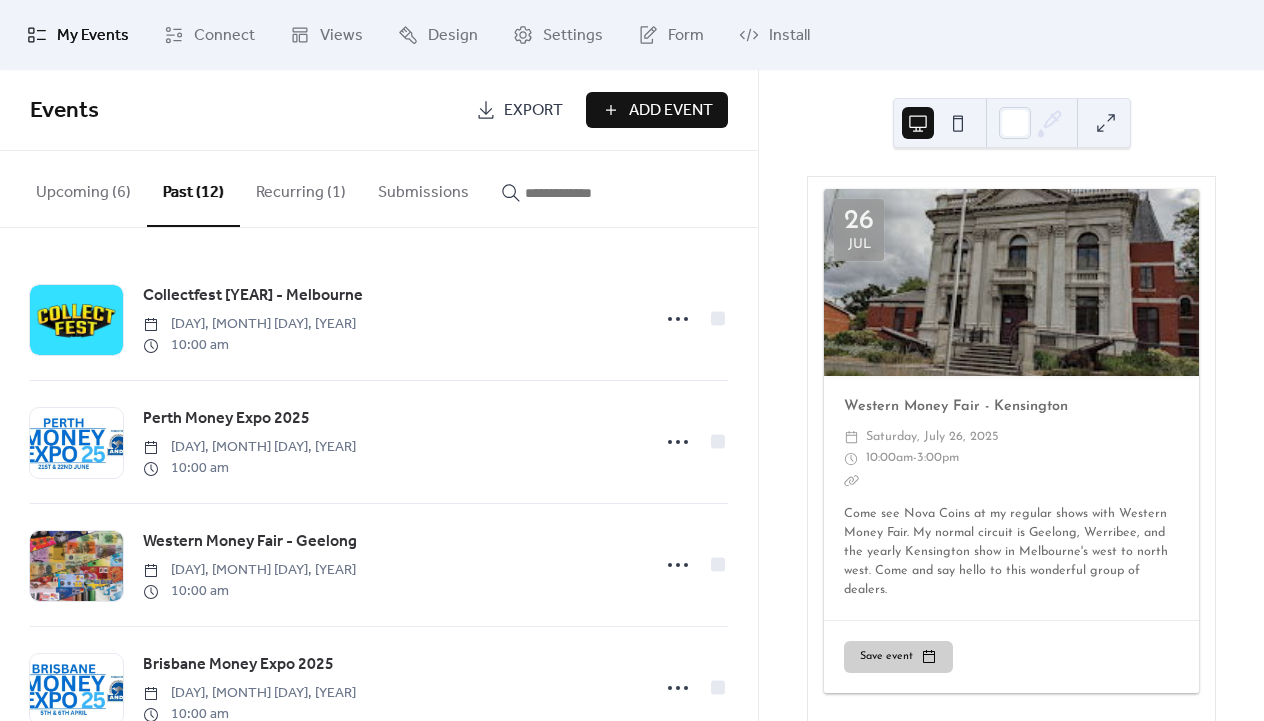 click on "Recurring (1)" at bounding box center [301, 188] 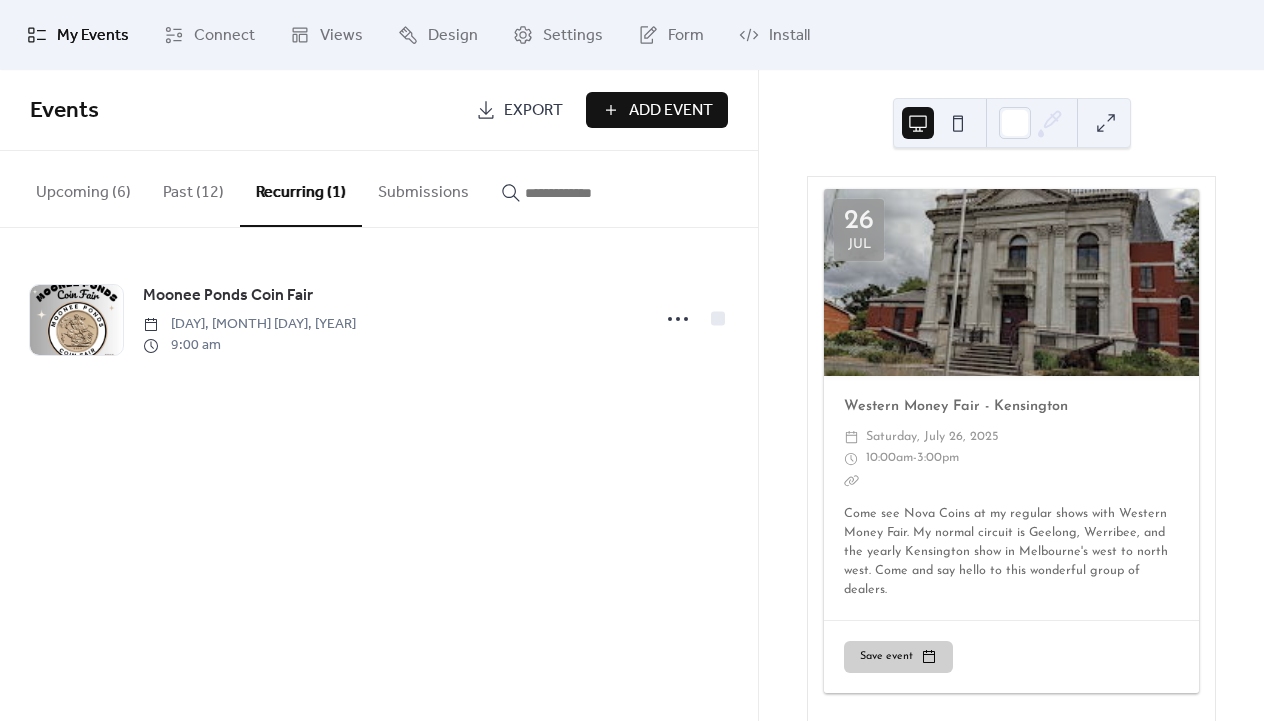 click on "Past (12)" at bounding box center (193, 188) 